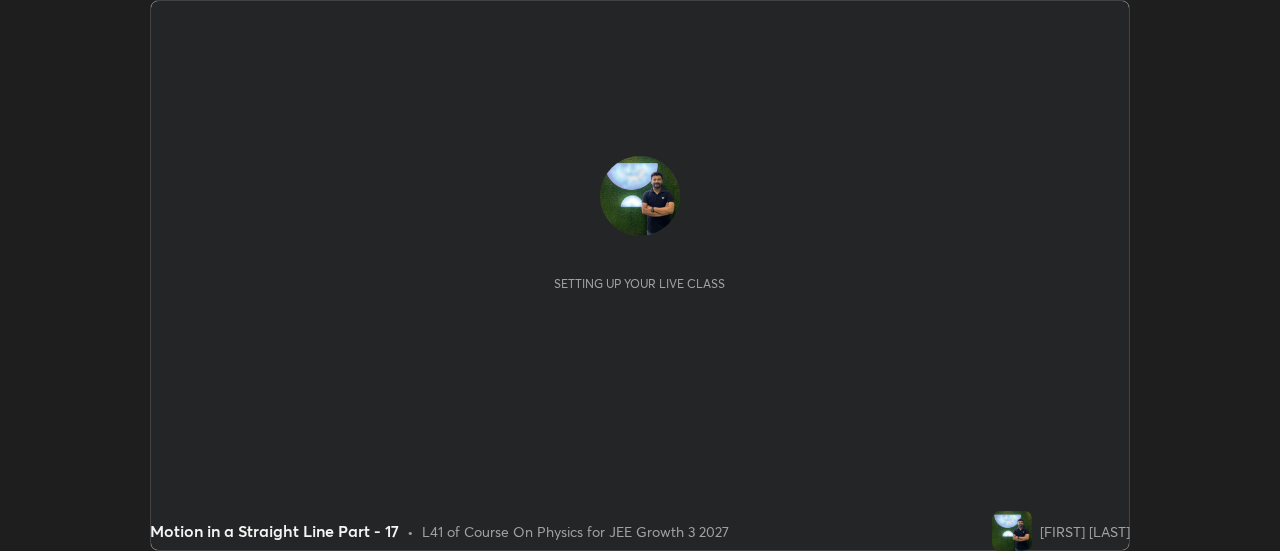 scroll, scrollTop: 0, scrollLeft: 0, axis: both 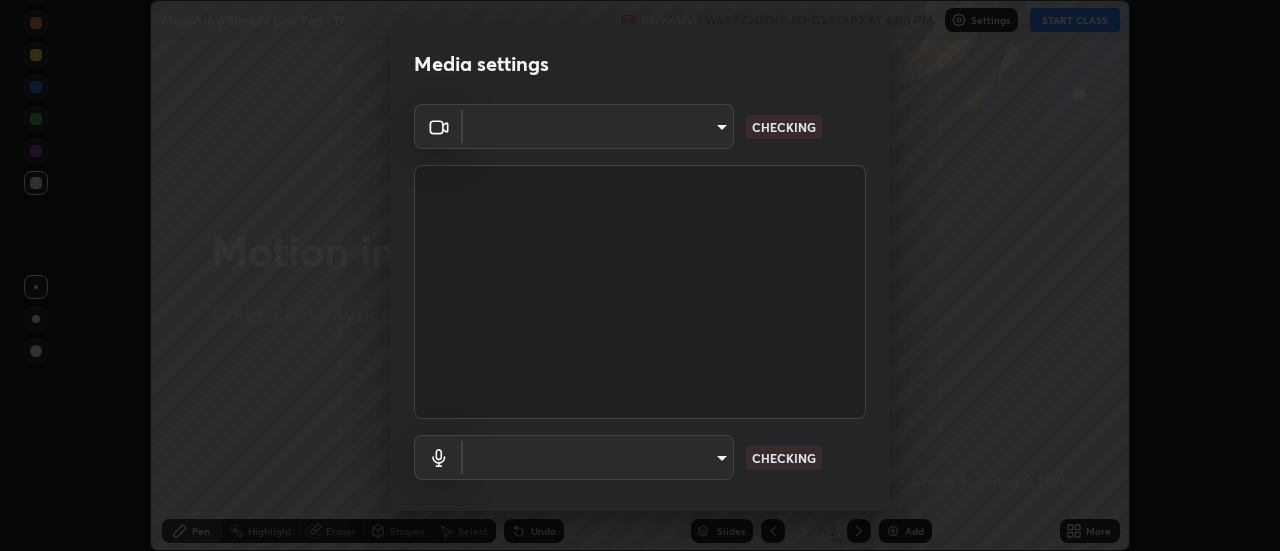 type on "0be616c92c2879d8fe19306c4b8383fc9b13f77197a30f876870ce6c7906effd" 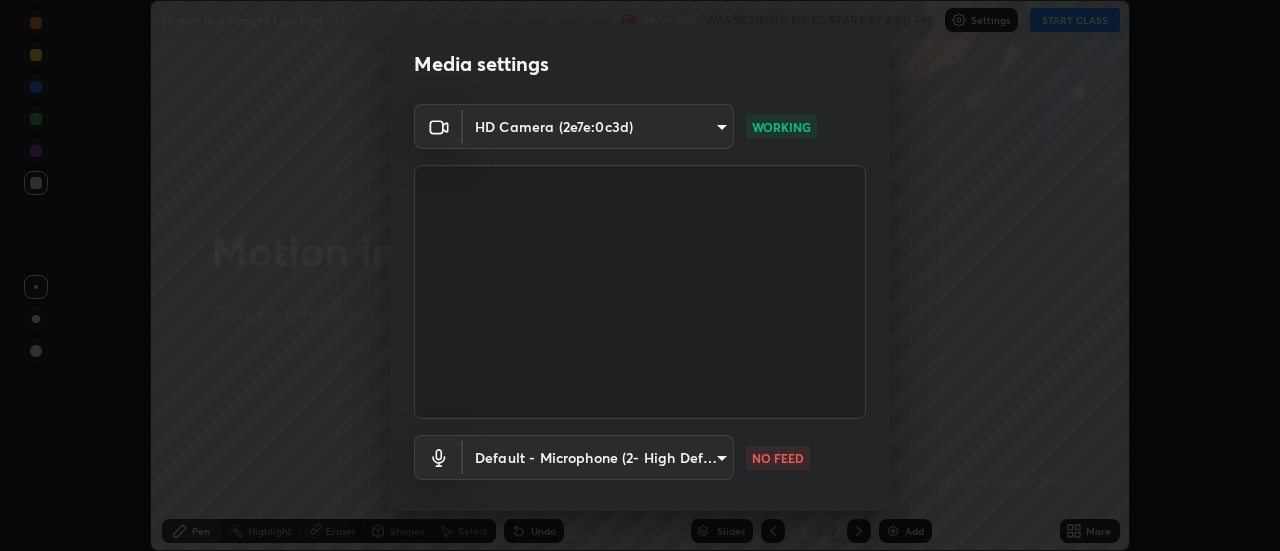 click on "Erase all Motion in a Straight Line Part - 17 Recording WAS SCHEDULED TO START AT  4:00 PM Settings START CLASS Setting up your live class Motion in a Straight Line Part - 17 • L41 of Course On Physics for JEE Growth 3 2027 [FIRST] [LAST] Pen Highlight Eraser Shapes Select Undo Slides 2 / 2 Add More No doubts shared Encourage your learners to ask a doubt for better clarity Report an issue Reason for reporting Buffering Chat not working Audio - Video sync issue Educator video quality low ​ Attach an image Report Media settings HD Camera (2e7e:0c3d) 0be616c92c2879d8fe19306c4b8383fc9b13f77197a30f876870ce6c7906effd WORKING Default - Microphone (2- High Definition Audio Device) default NO FEED 1 / 5 Next" at bounding box center [640, 275] 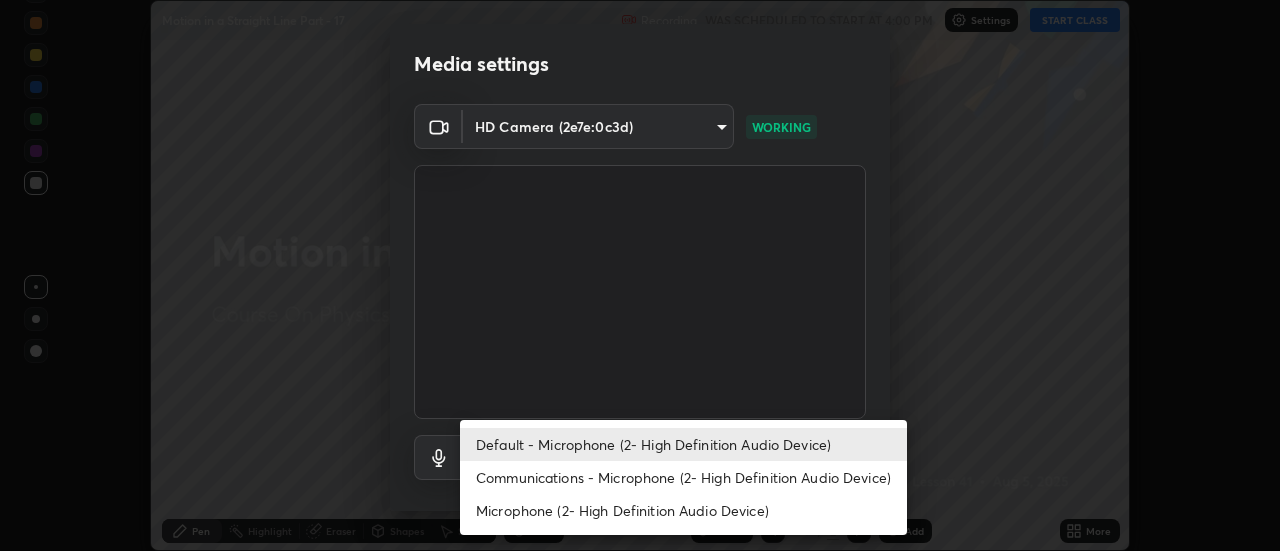 click on "Communications - Microphone (2- High Definition Audio Device)" at bounding box center (683, 477) 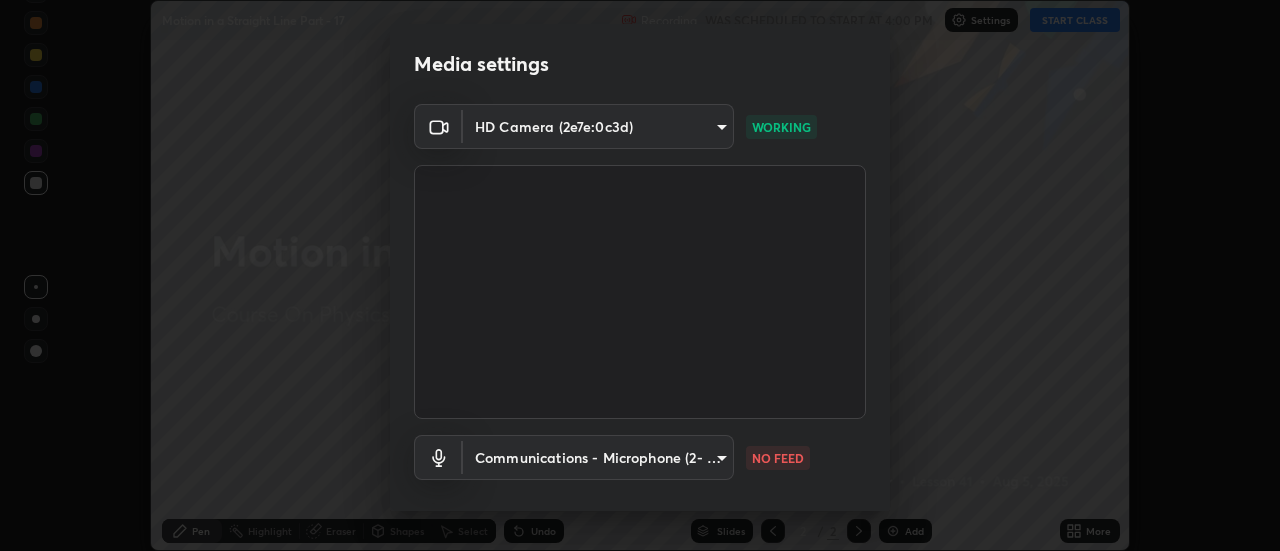 click on "Communications - Microphone (2- High Definition Audio Device)" at bounding box center [627, 468] 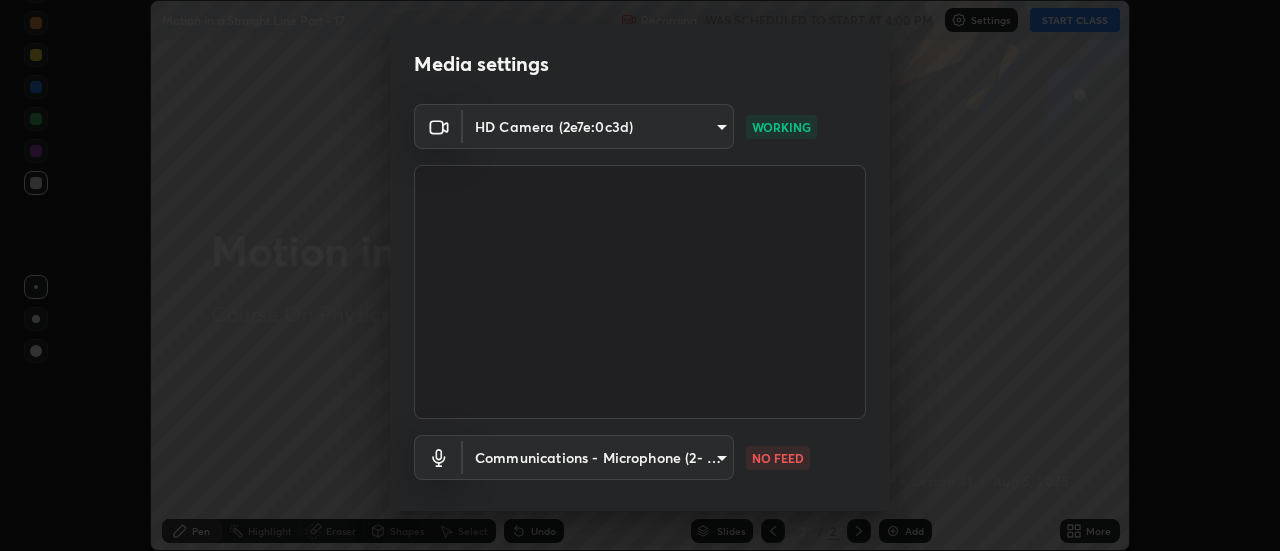 click on "Erase all Motion in a Straight Line Part - 17 Recording WAS SCHEDULED TO START AT  4:00 PM Settings START CLASS Setting up your live class Motion in a Straight Line Part - 17 • L41 of Course On Physics for JEE Growth 3 2027 Vishal Kumar Pen Highlight Eraser Shapes Select Undo Slides 2 / 2 Add More No doubts shared Encourage your learners to ask a doubt for better clarity Report an issue Reason for reporting Buffering Chat not working Audio - Video sync issue Educator video quality low ​ Attach an image Report Media settings HD Camera (2e7e:0c3d) 0be616c92c2879d8fe19306c4b8383fc9b13f77197a30f876870ce6c7906effd WORKING Communications - Microphone (2- High Definition Audio Device) communications NO FEED 1 / 5 Next" at bounding box center [640, 275] 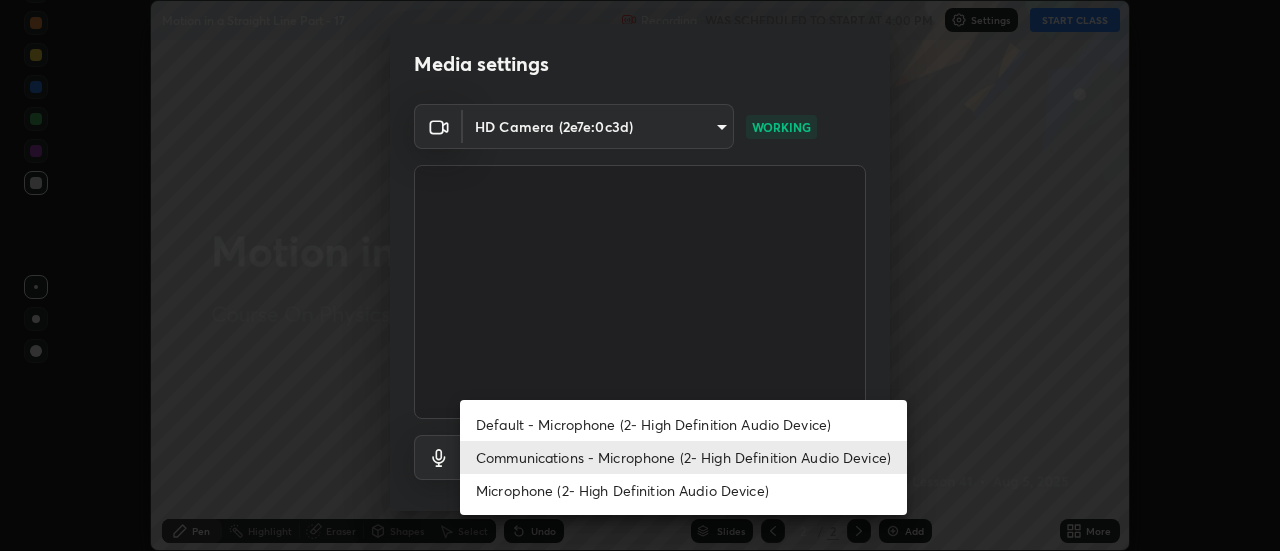 click on "Default - Microphone (2- High Definition Audio Device)" at bounding box center [683, 424] 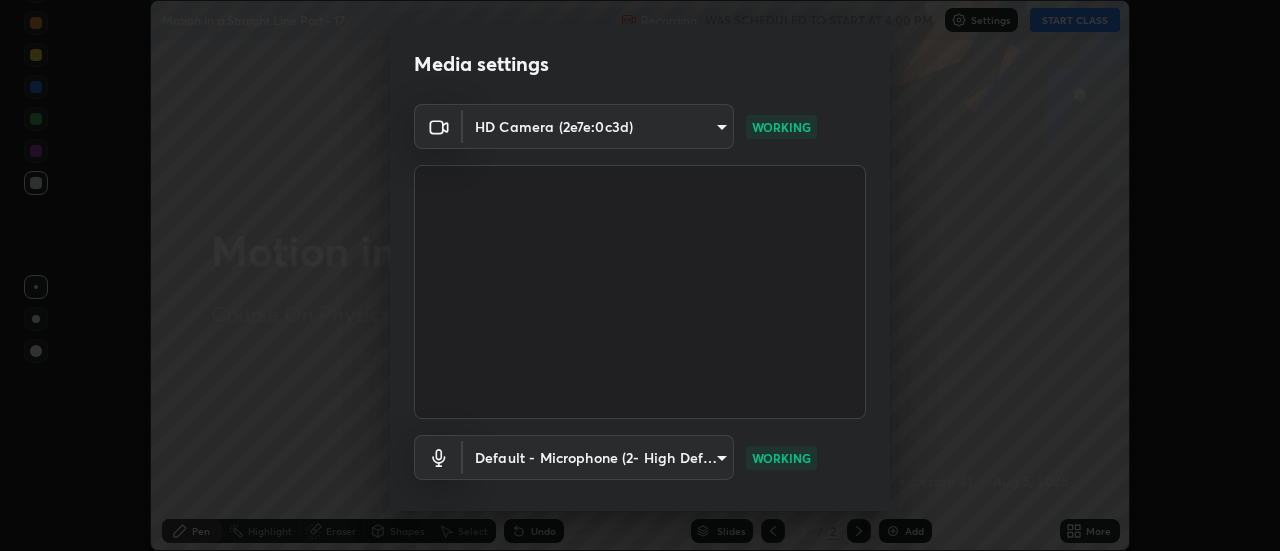 scroll, scrollTop: 105, scrollLeft: 0, axis: vertical 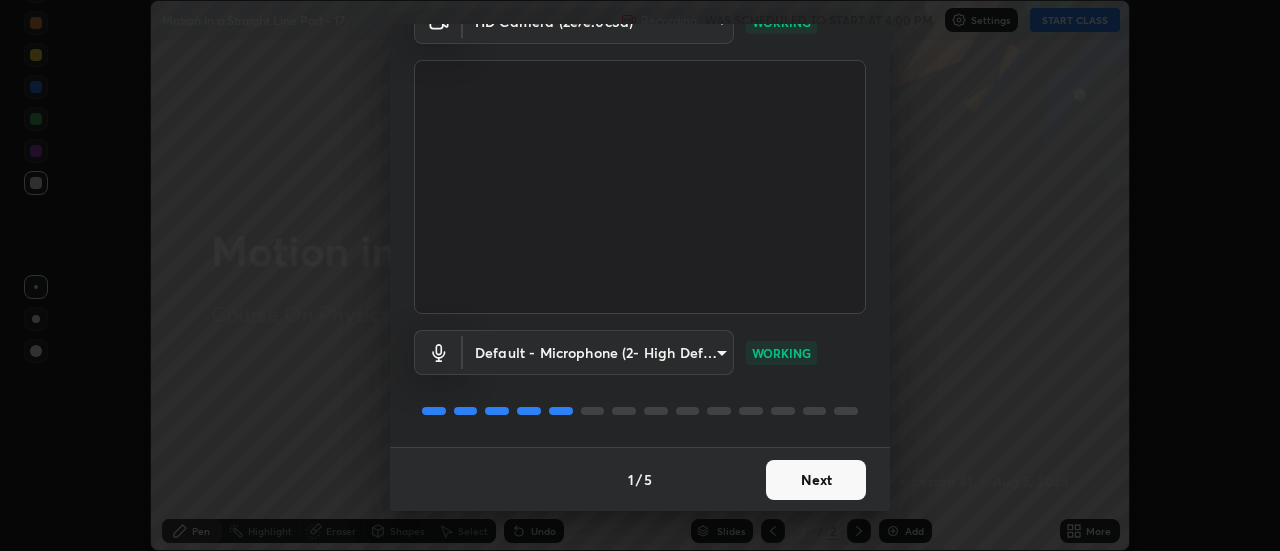 click on "Next" at bounding box center [816, 480] 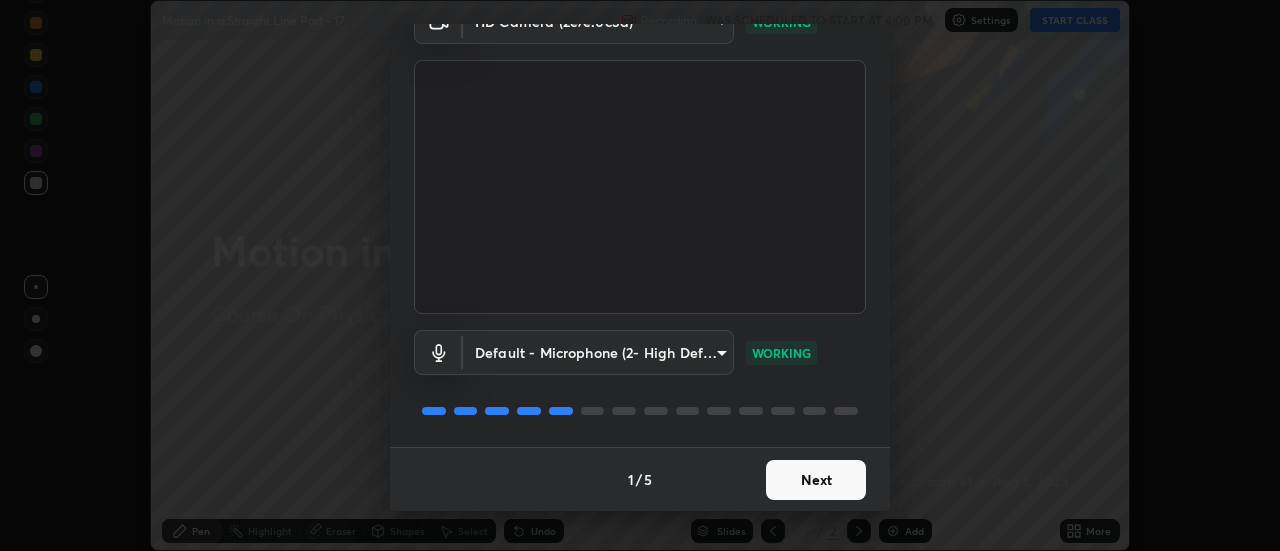 scroll, scrollTop: 0, scrollLeft: 0, axis: both 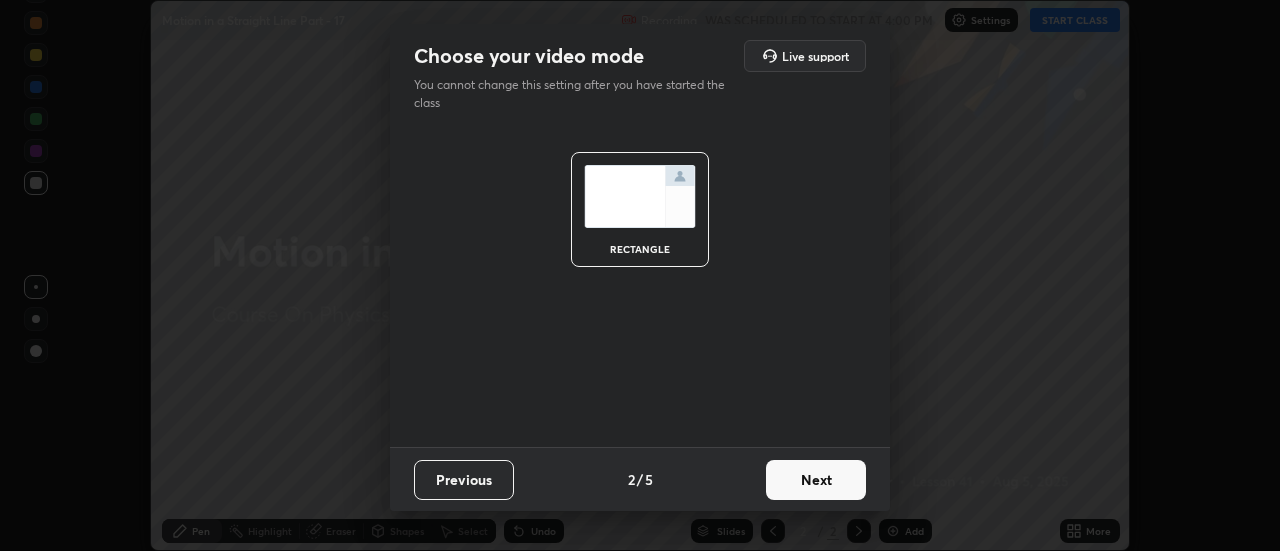 click on "Next" at bounding box center [816, 480] 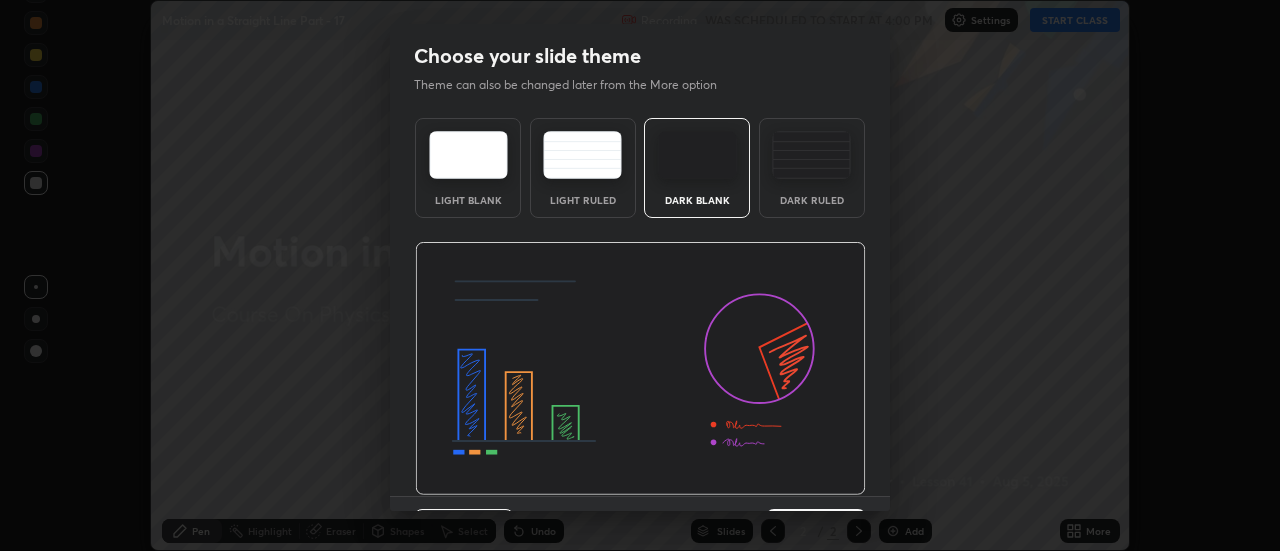 scroll, scrollTop: 49, scrollLeft: 0, axis: vertical 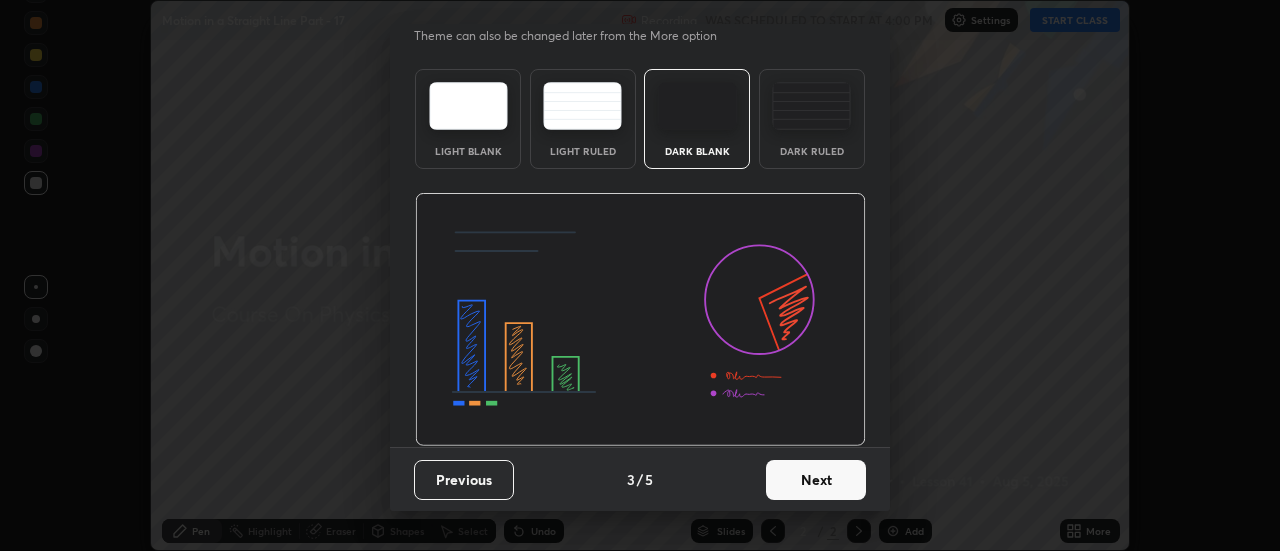 click on "Next" at bounding box center (816, 480) 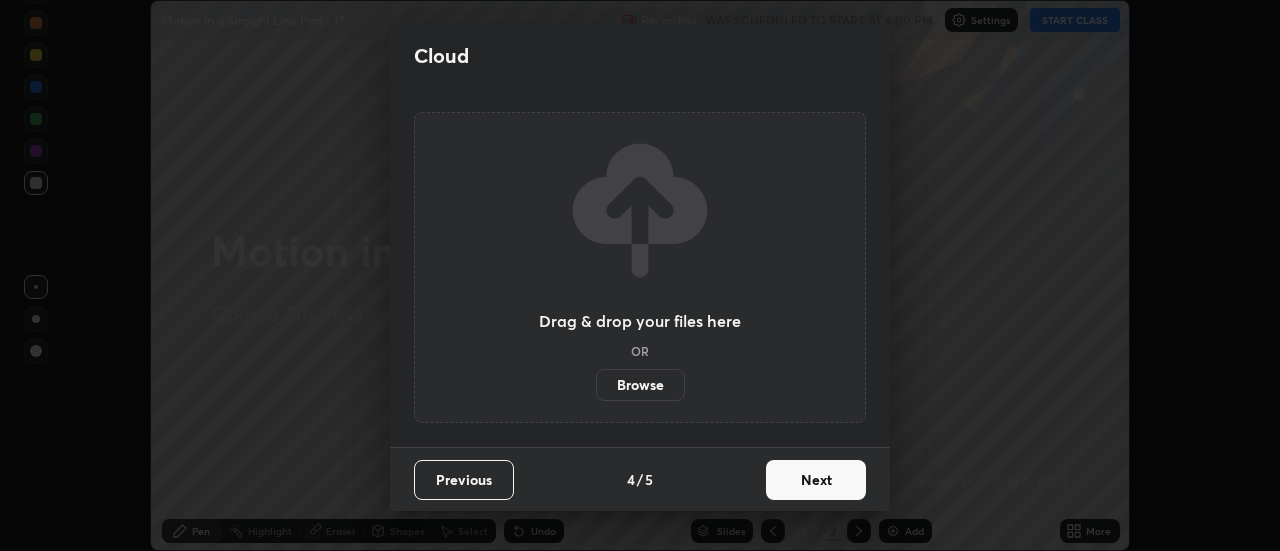 click on "Next" at bounding box center (816, 480) 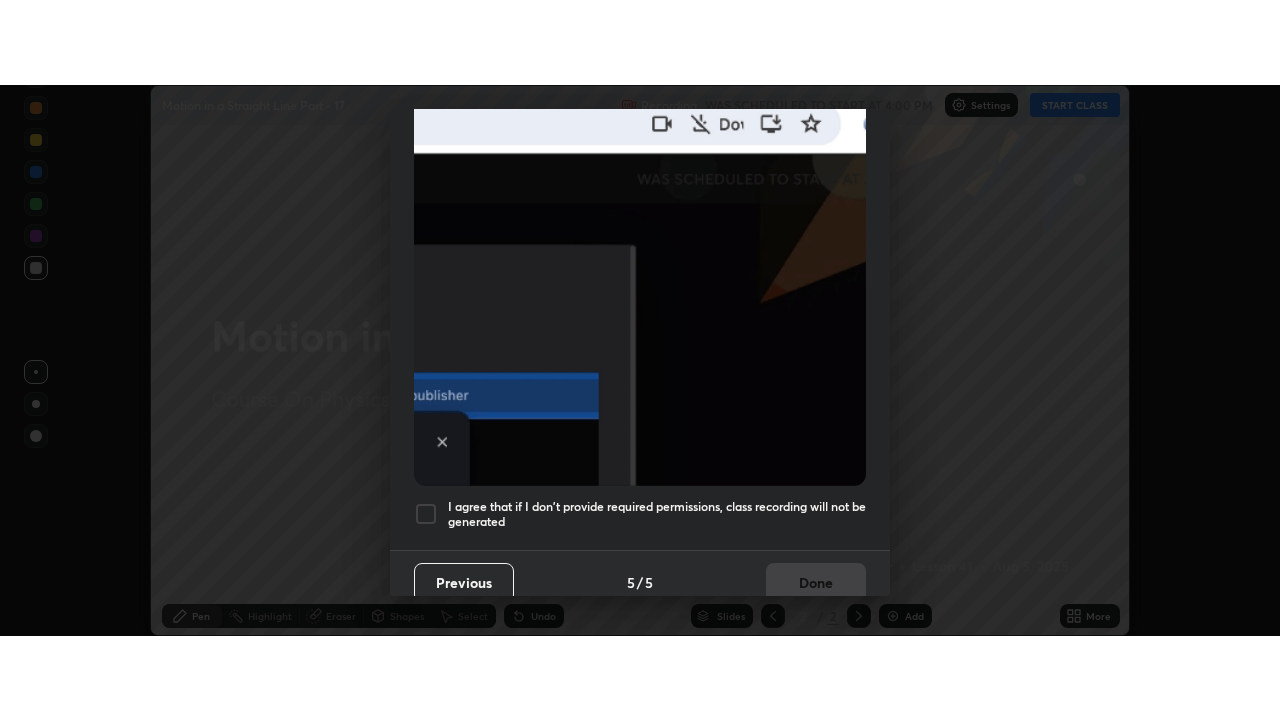 scroll, scrollTop: 513, scrollLeft: 0, axis: vertical 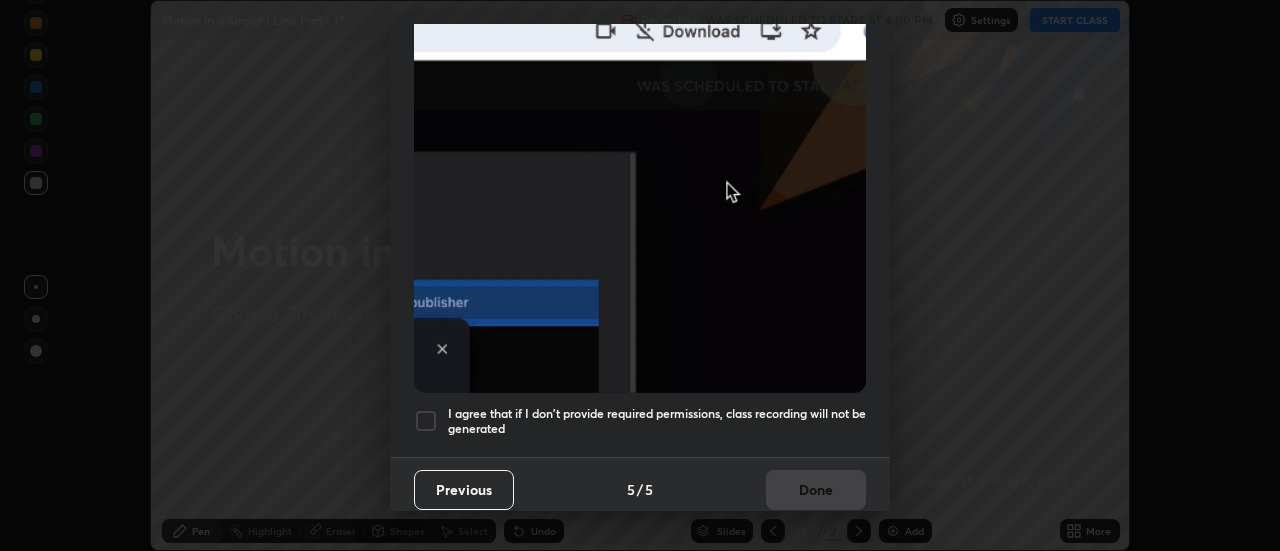 click on "I agree that if I don't provide required permissions, class recording will not be generated" at bounding box center [657, 421] 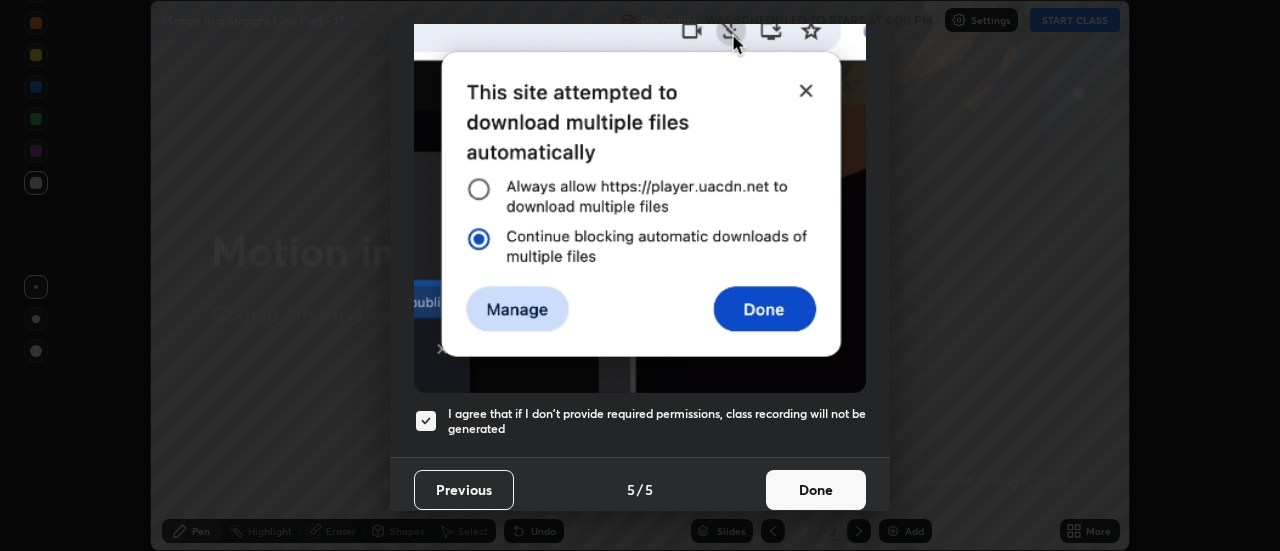 click on "Done" at bounding box center [816, 490] 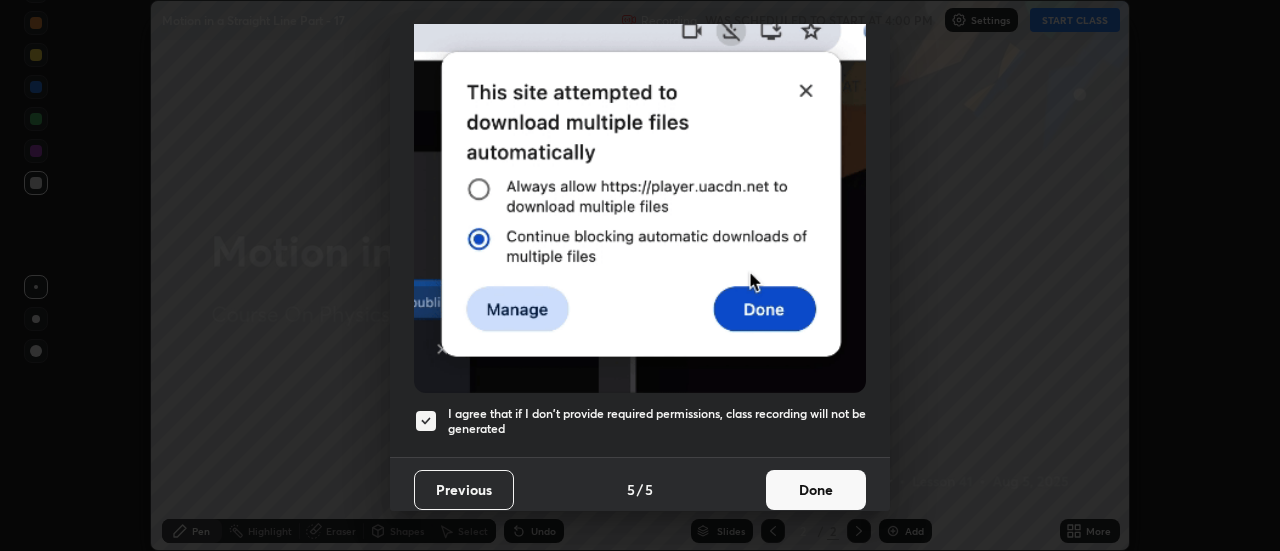 click at bounding box center [640, 275] 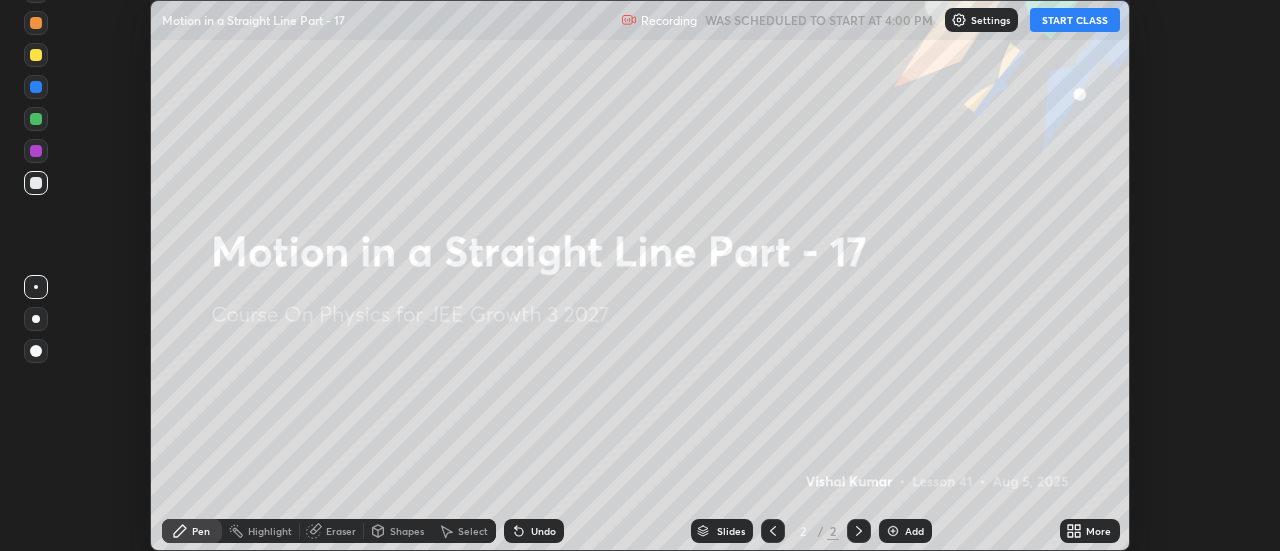 click on "Undo" at bounding box center [543, 531] 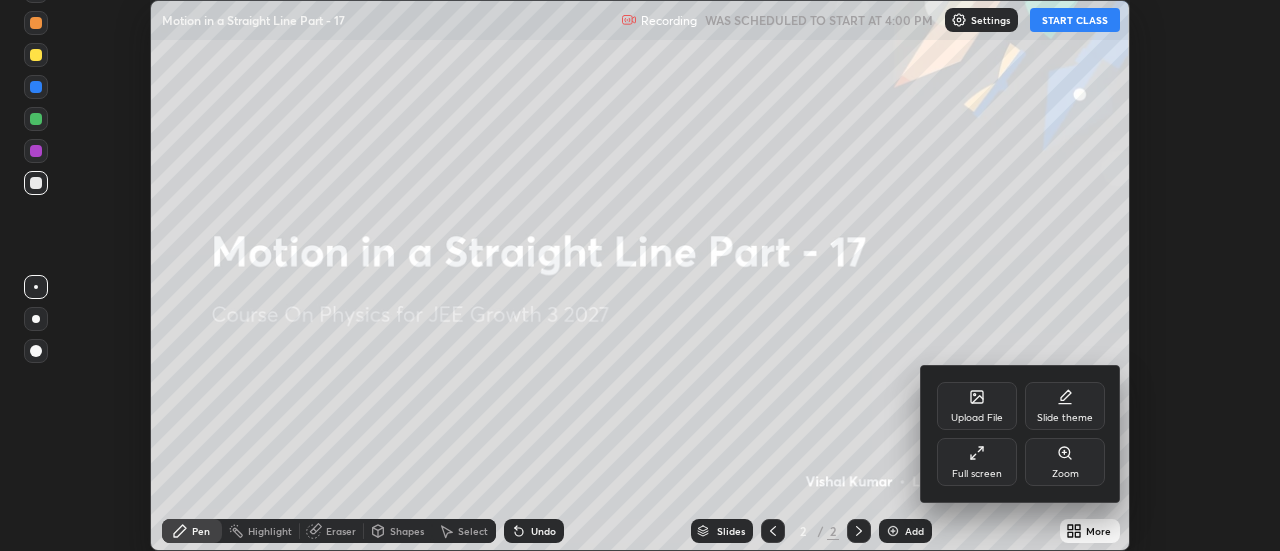 click on "Full screen" at bounding box center (977, 462) 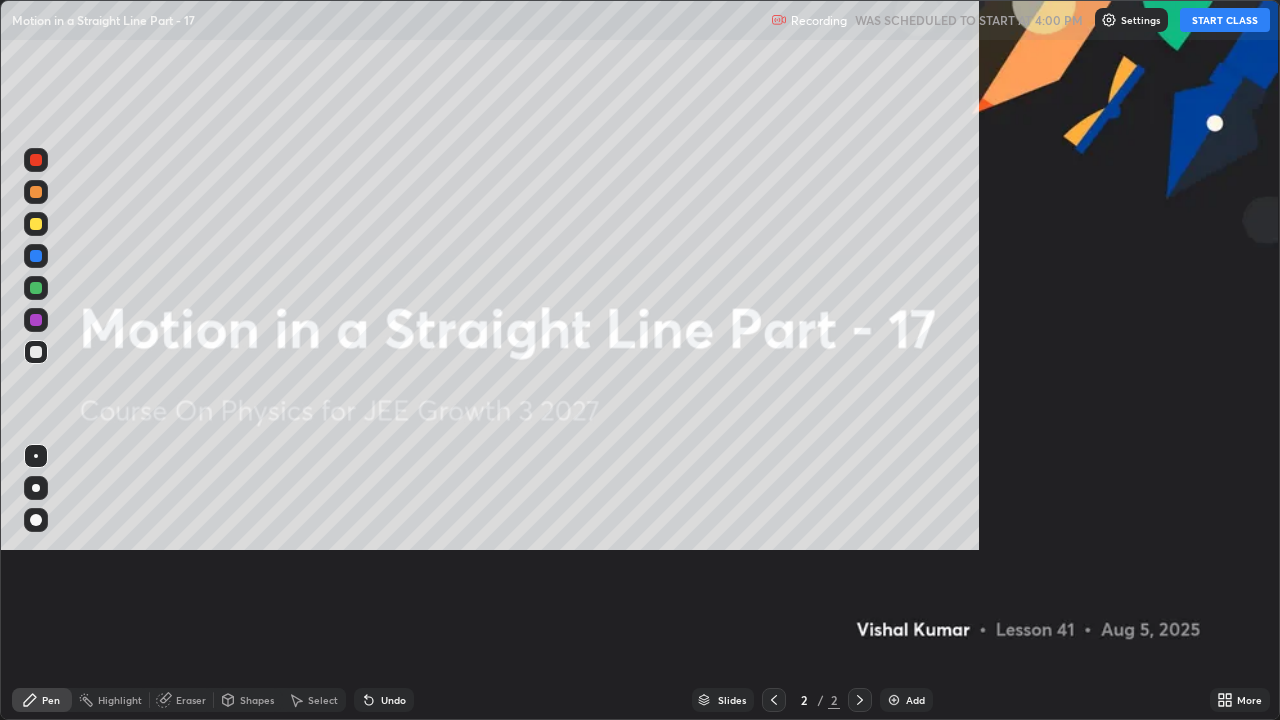 scroll, scrollTop: 99280, scrollLeft: 98720, axis: both 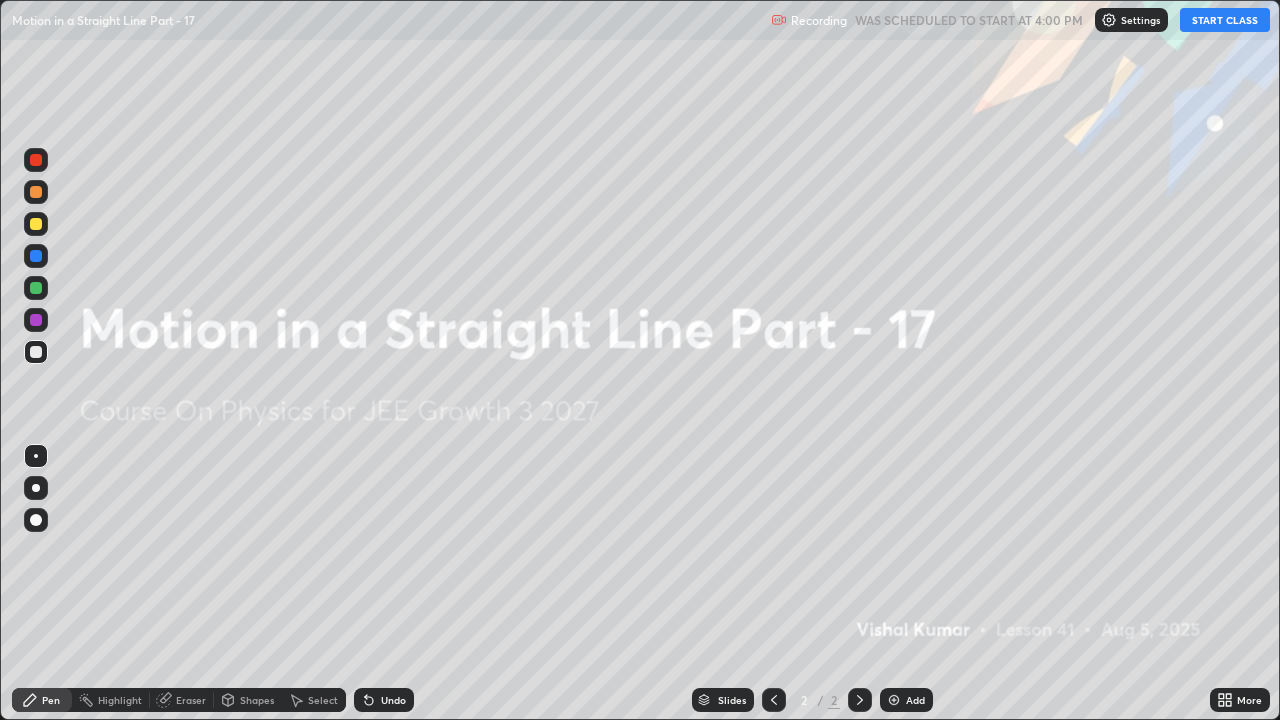 click on "START CLASS" at bounding box center (1225, 20) 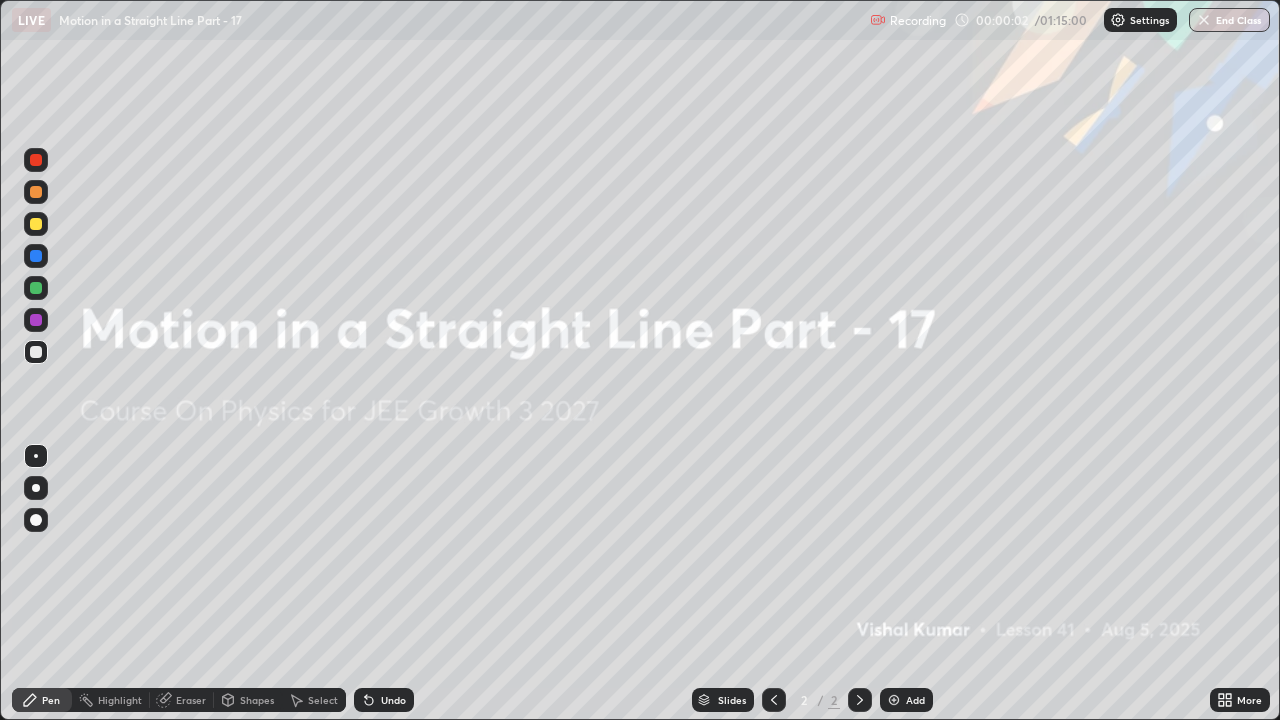 click at bounding box center [36, 224] 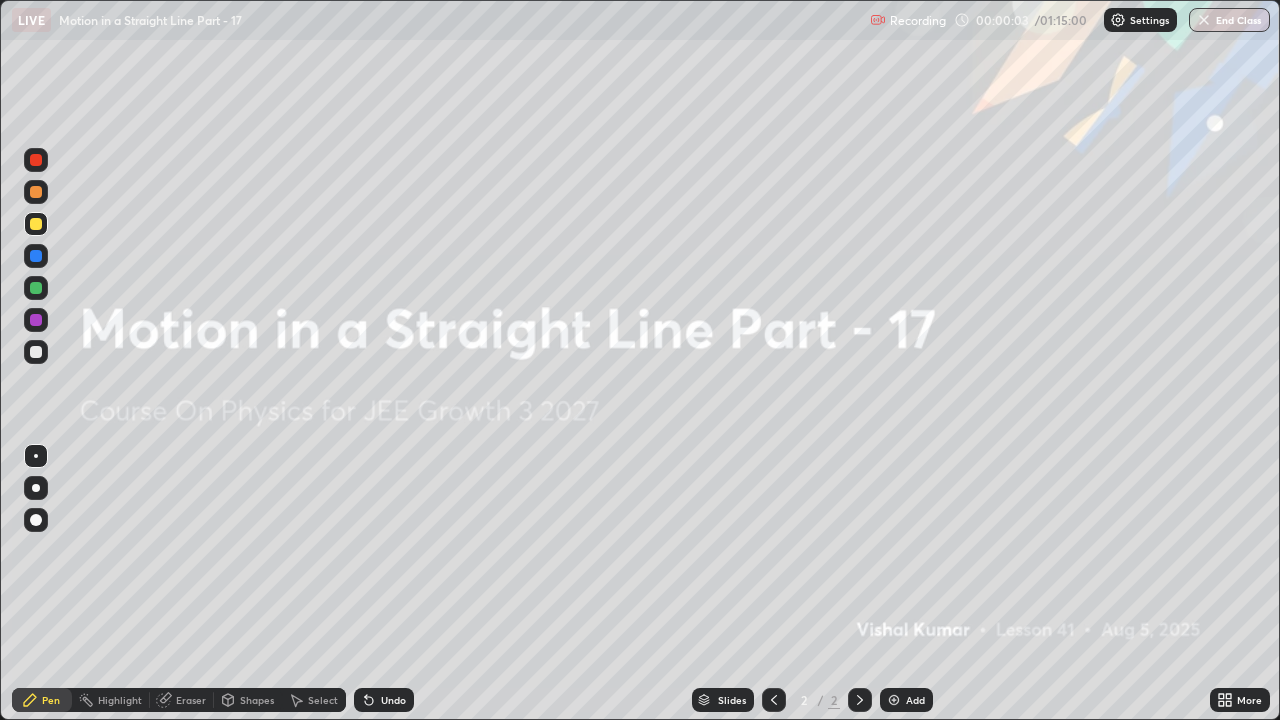 click at bounding box center (36, 488) 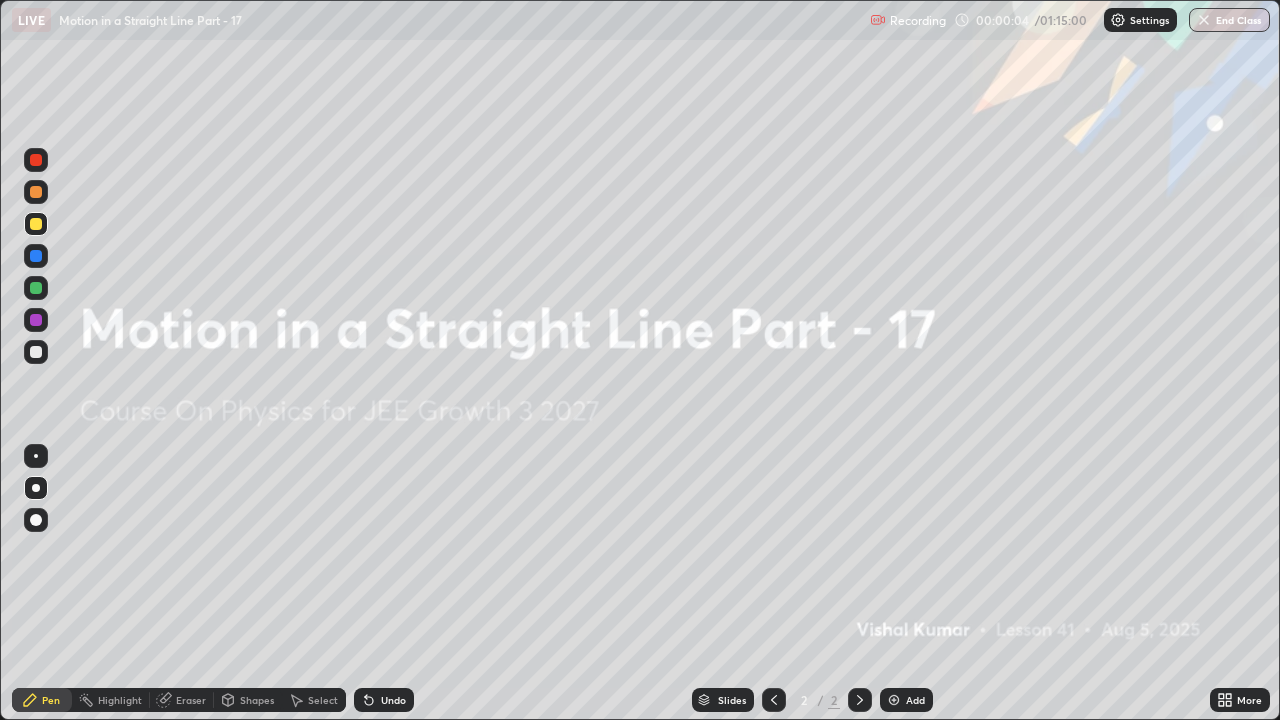 click on "Add" at bounding box center (906, 700) 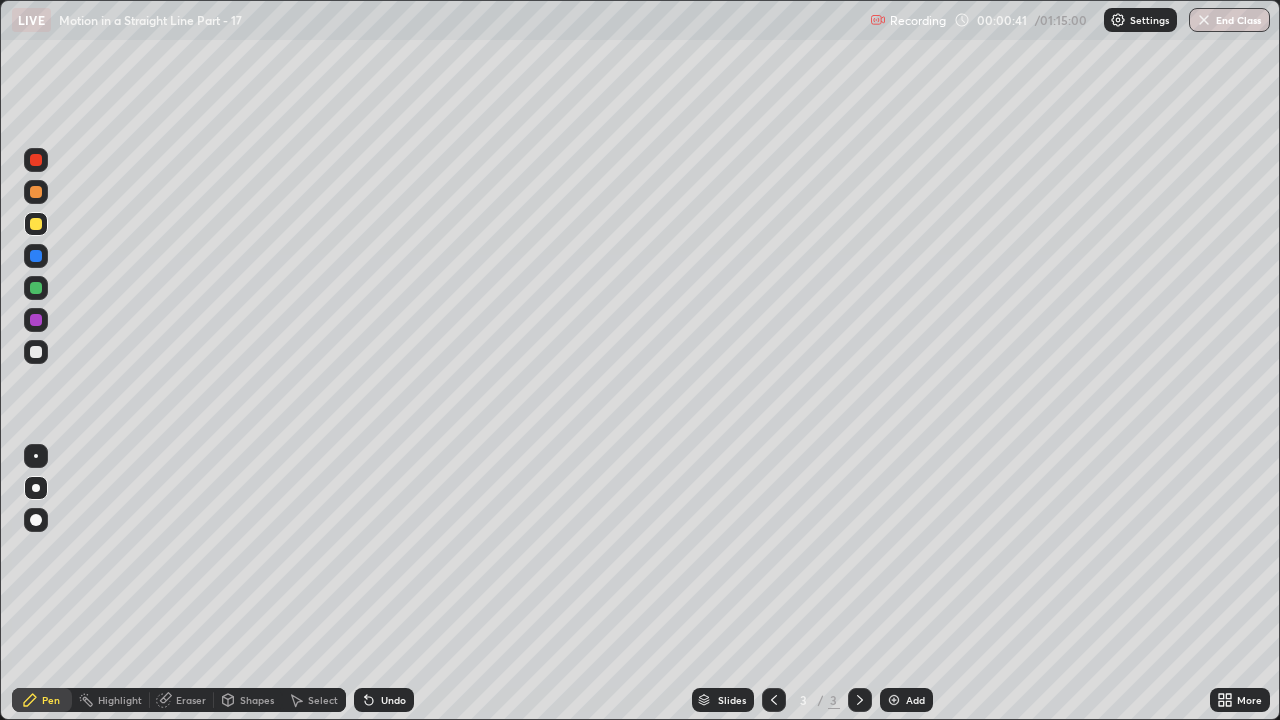 click on "Shapes" at bounding box center (257, 700) 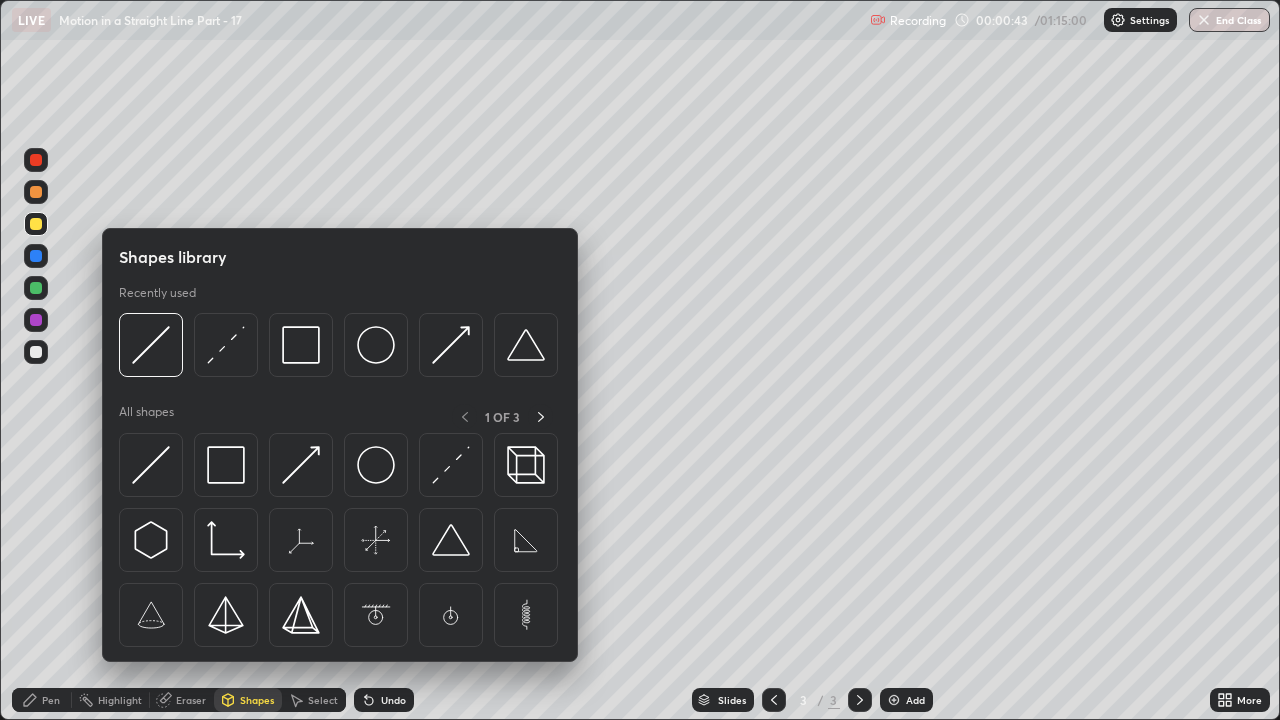 click on "Undo" at bounding box center [393, 700] 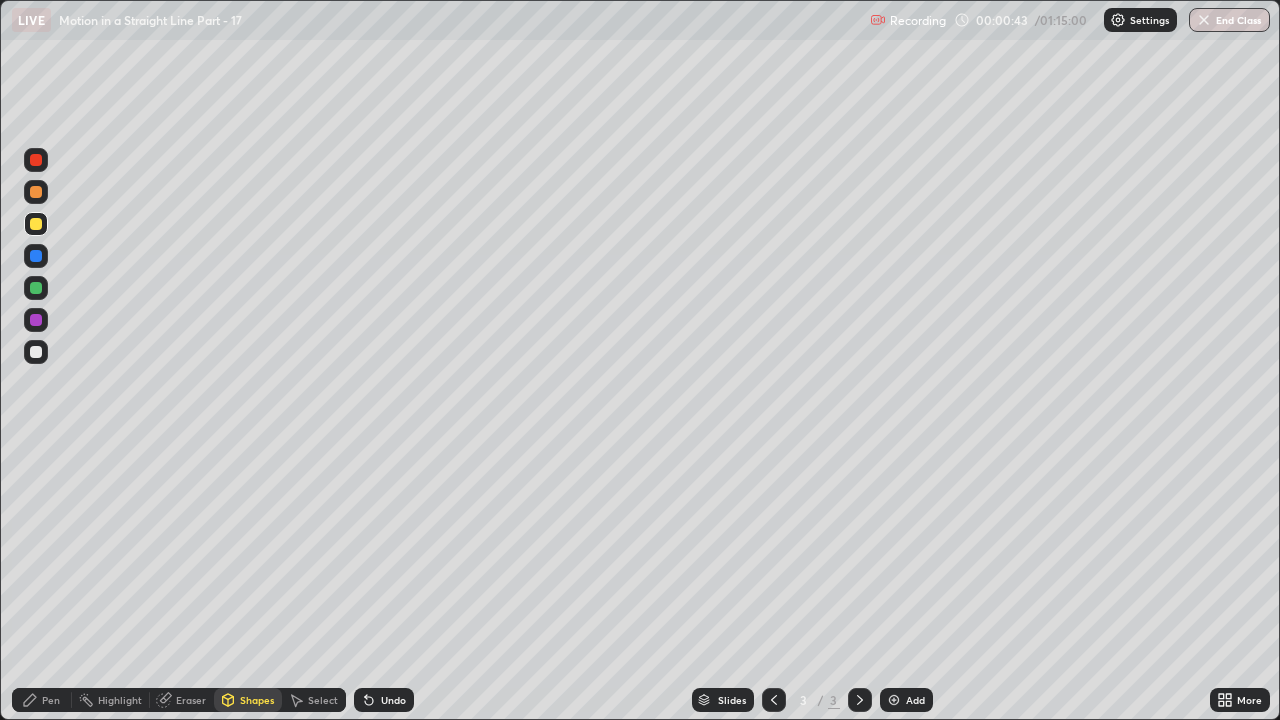 click on "Eraser" at bounding box center (191, 700) 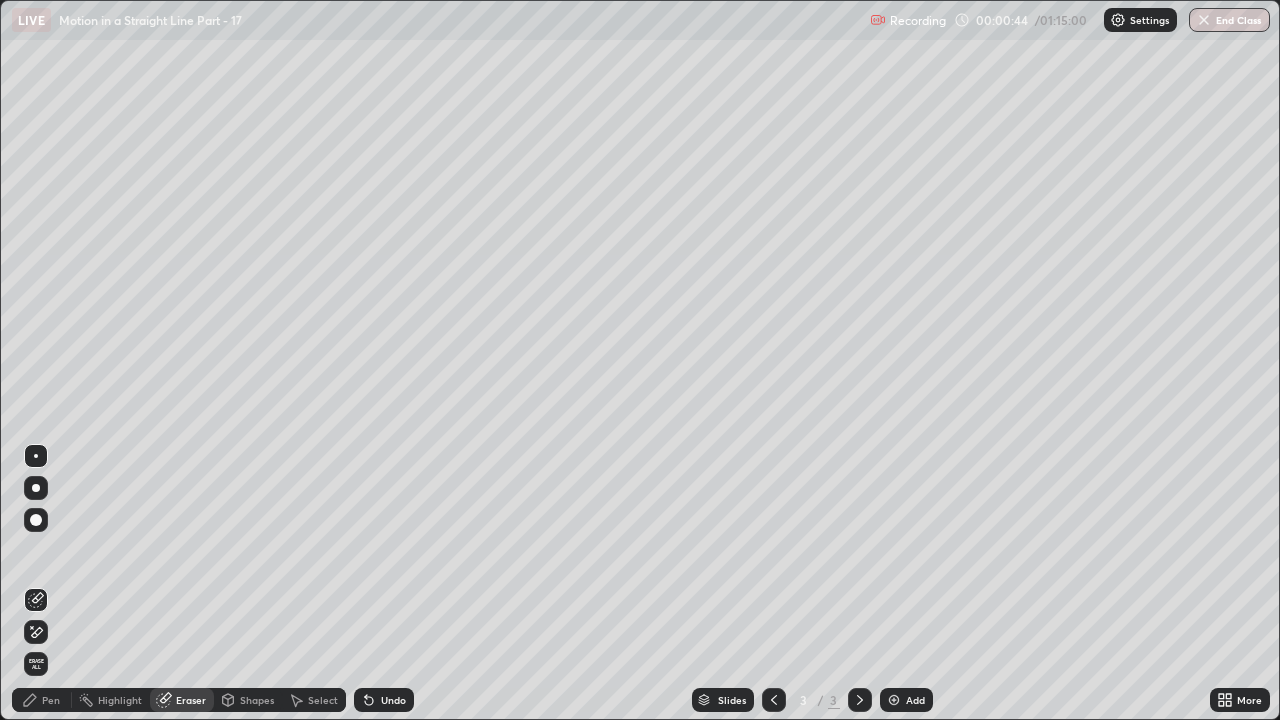 click on "Erase all" at bounding box center (36, 664) 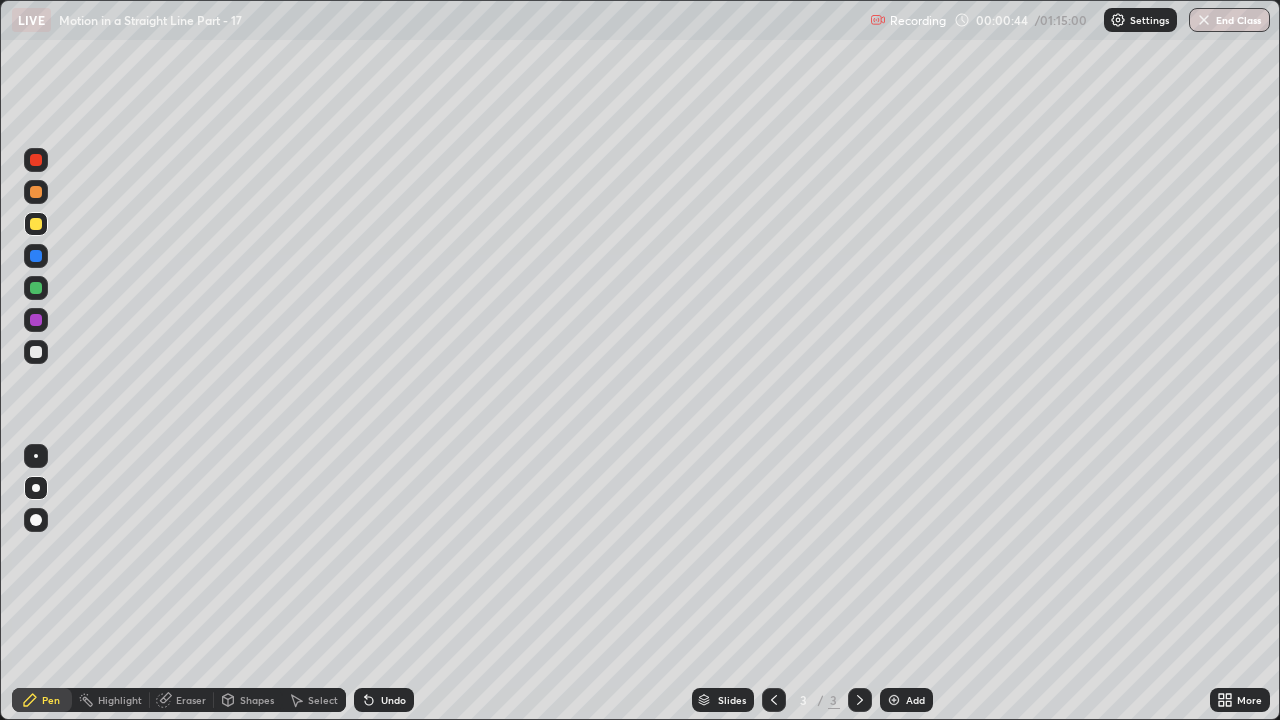 click on "Pen" at bounding box center (42, 700) 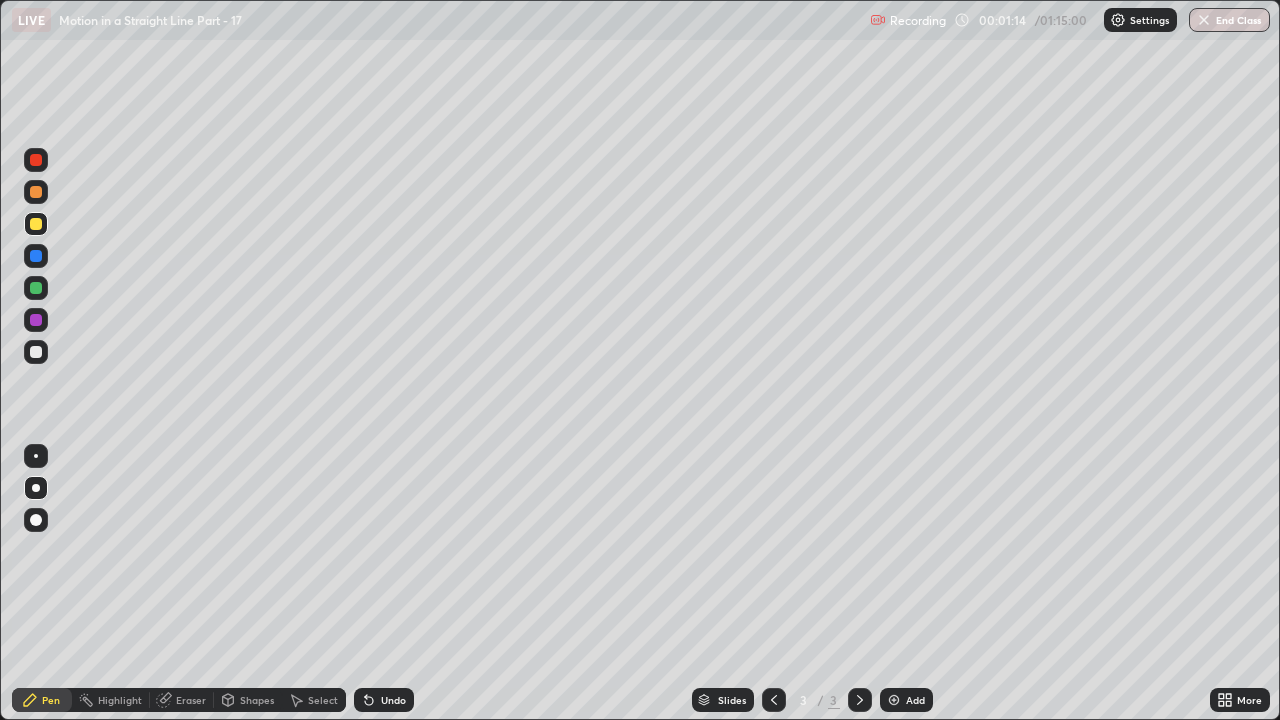 click on "Eraser" at bounding box center [191, 700] 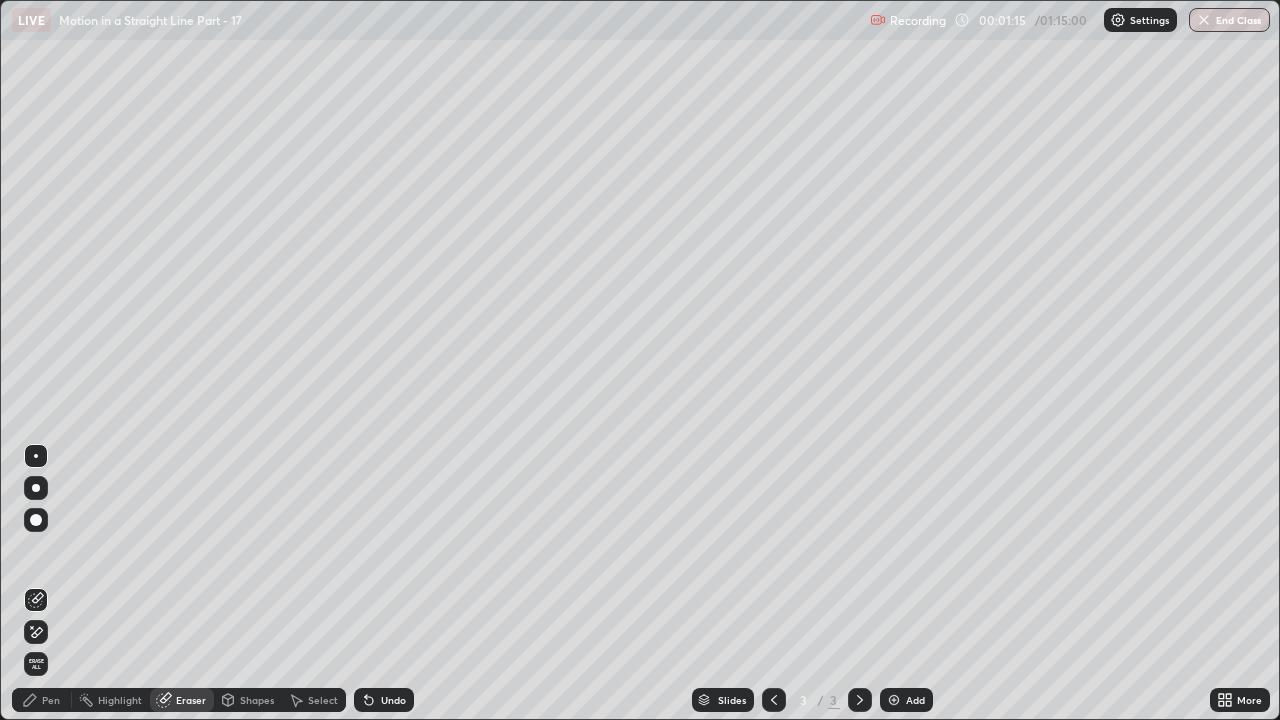 click on "Erase all" at bounding box center (36, 664) 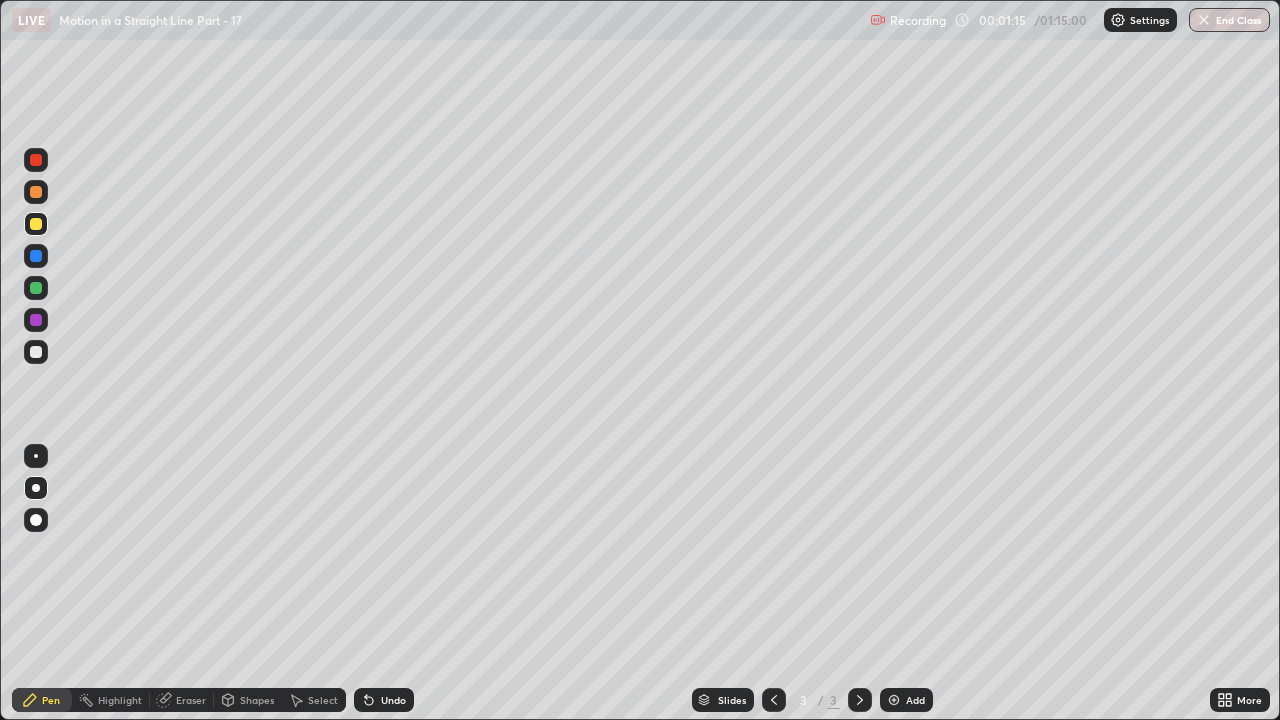 click 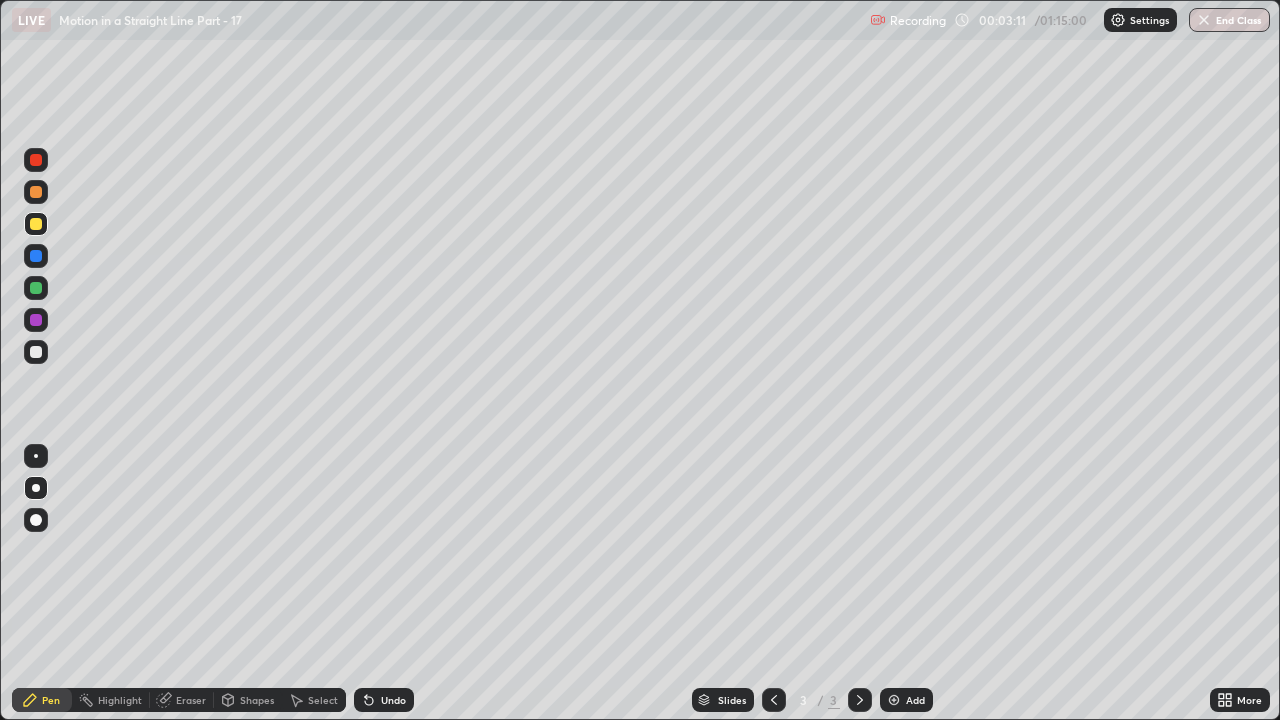 click at bounding box center [36, 288] 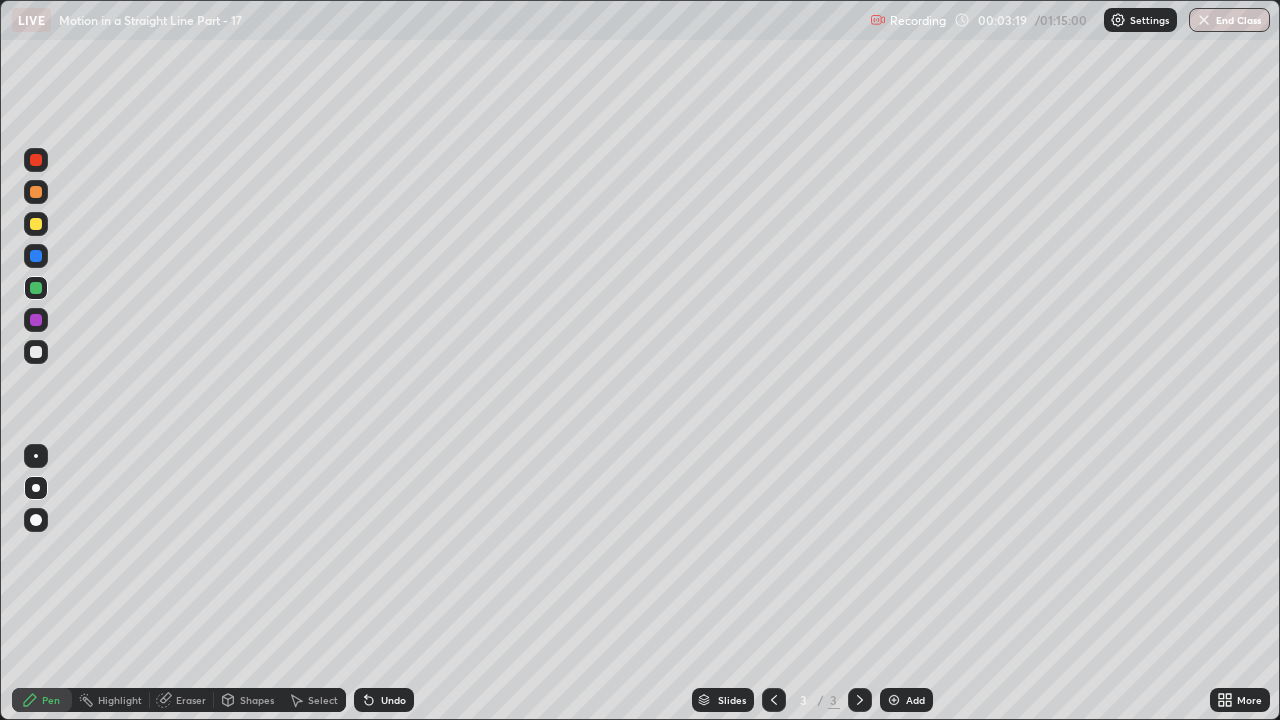 click on "Undo" at bounding box center [393, 700] 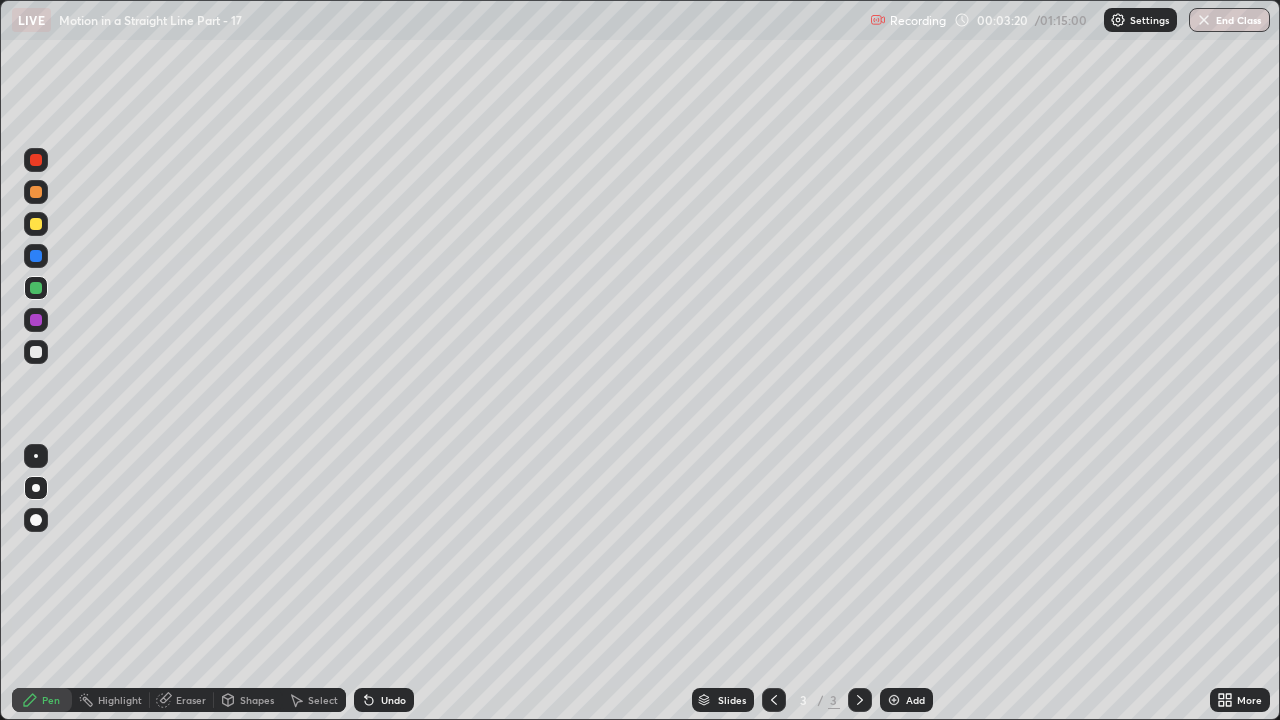 click on "Undo" at bounding box center [393, 700] 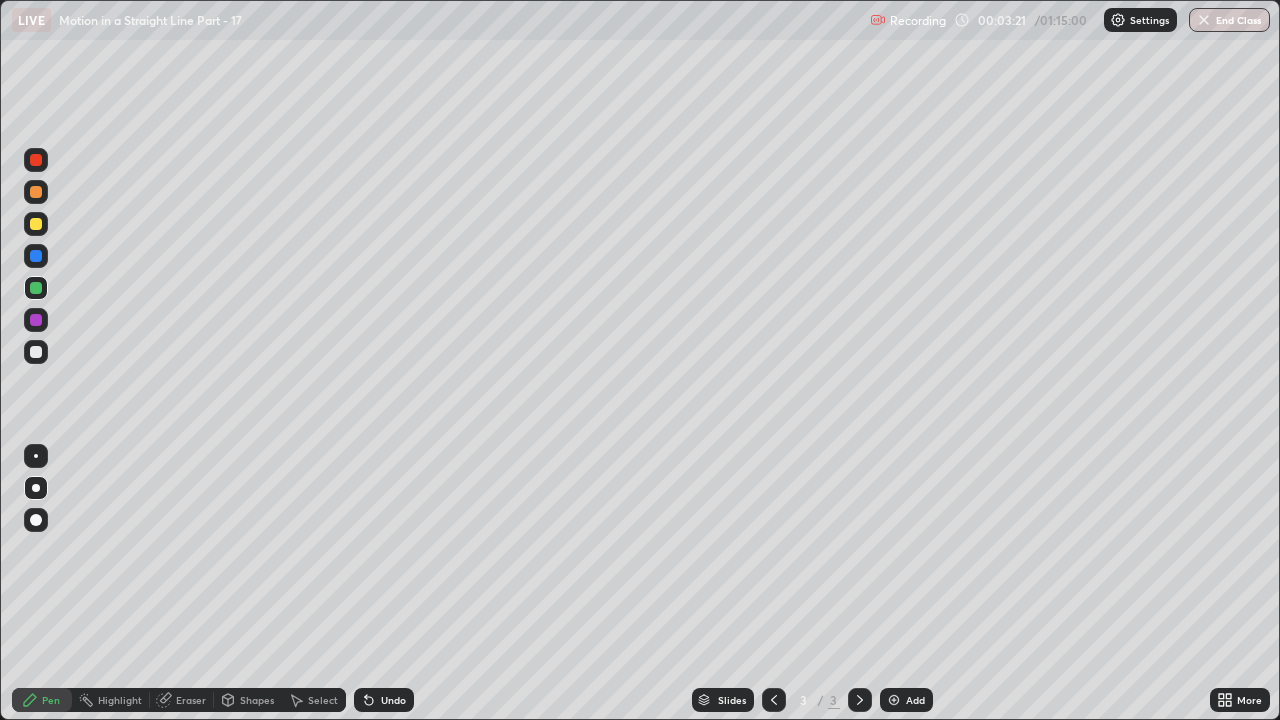 click on "Undo" at bounding box center (384, 700) 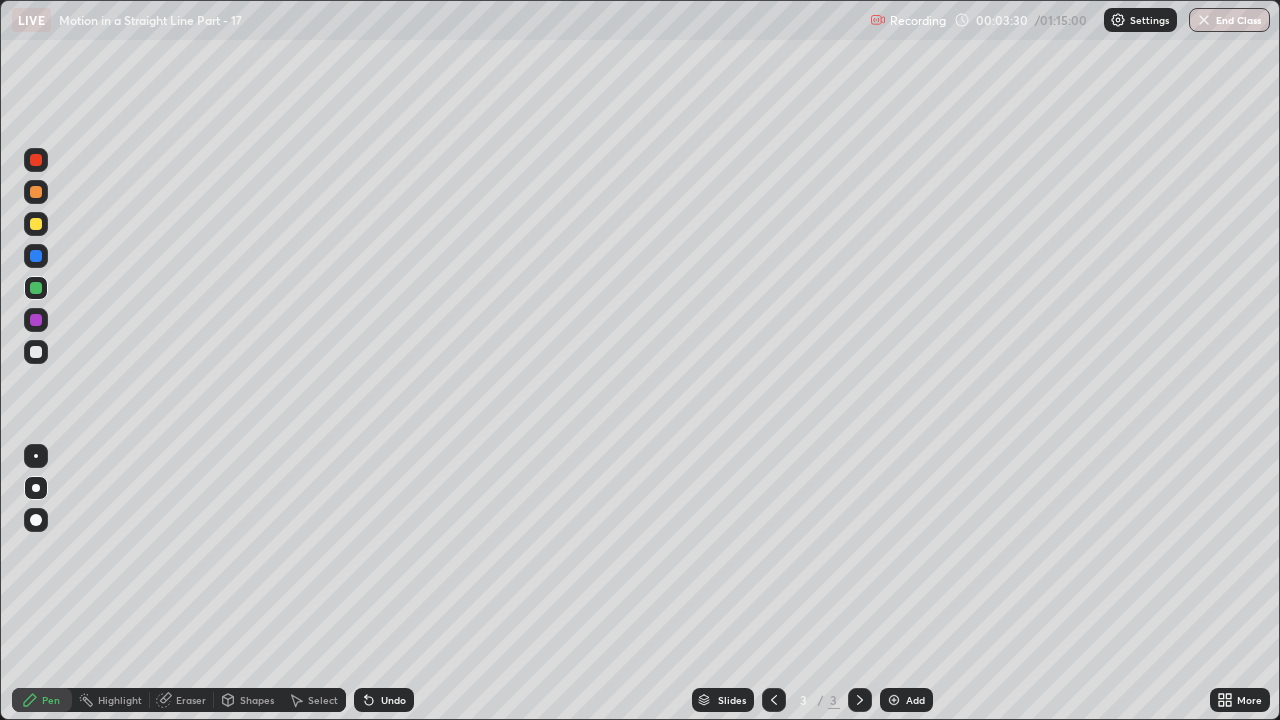 click on "Add" at bounding box center [915, 700] 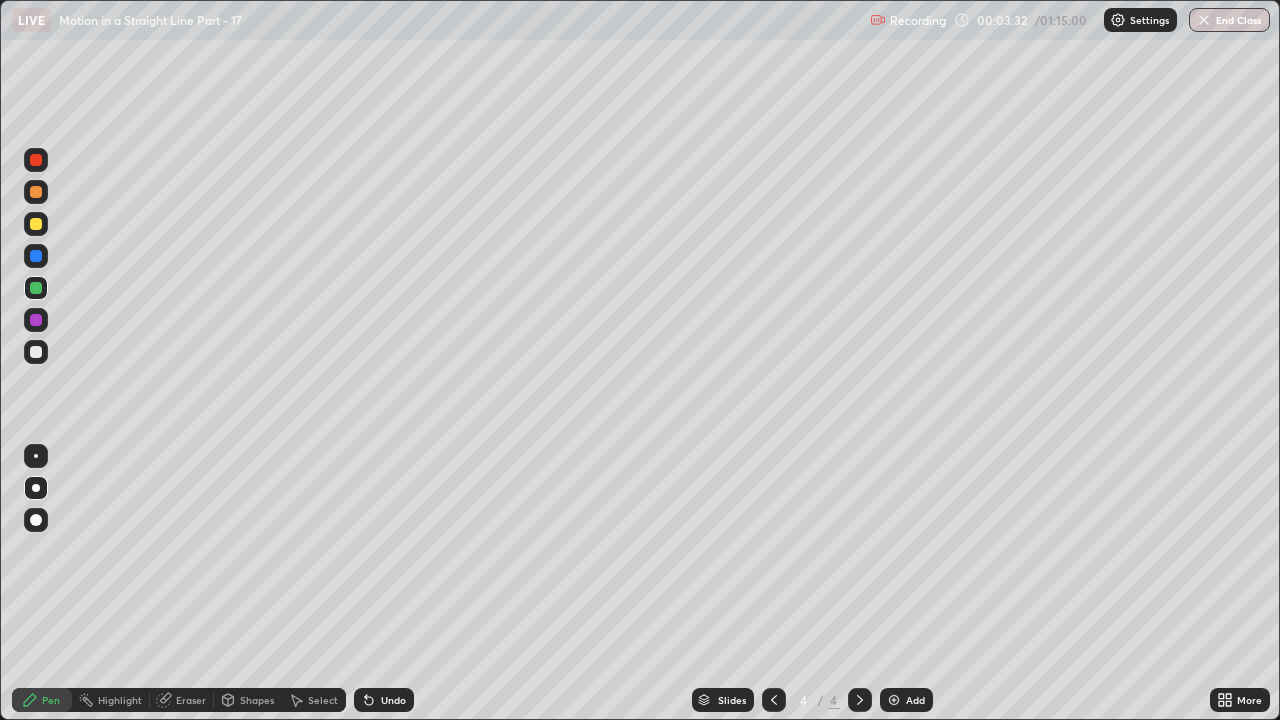 click at bounding box center (36, 224) 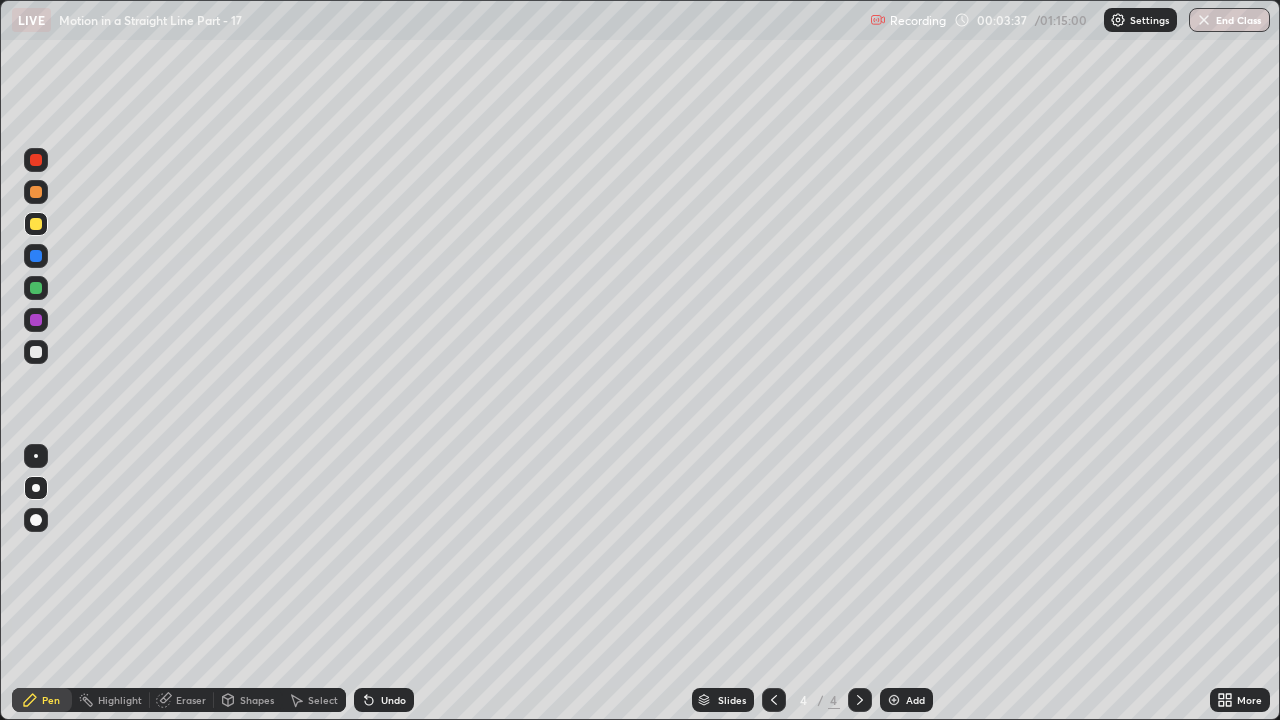 click 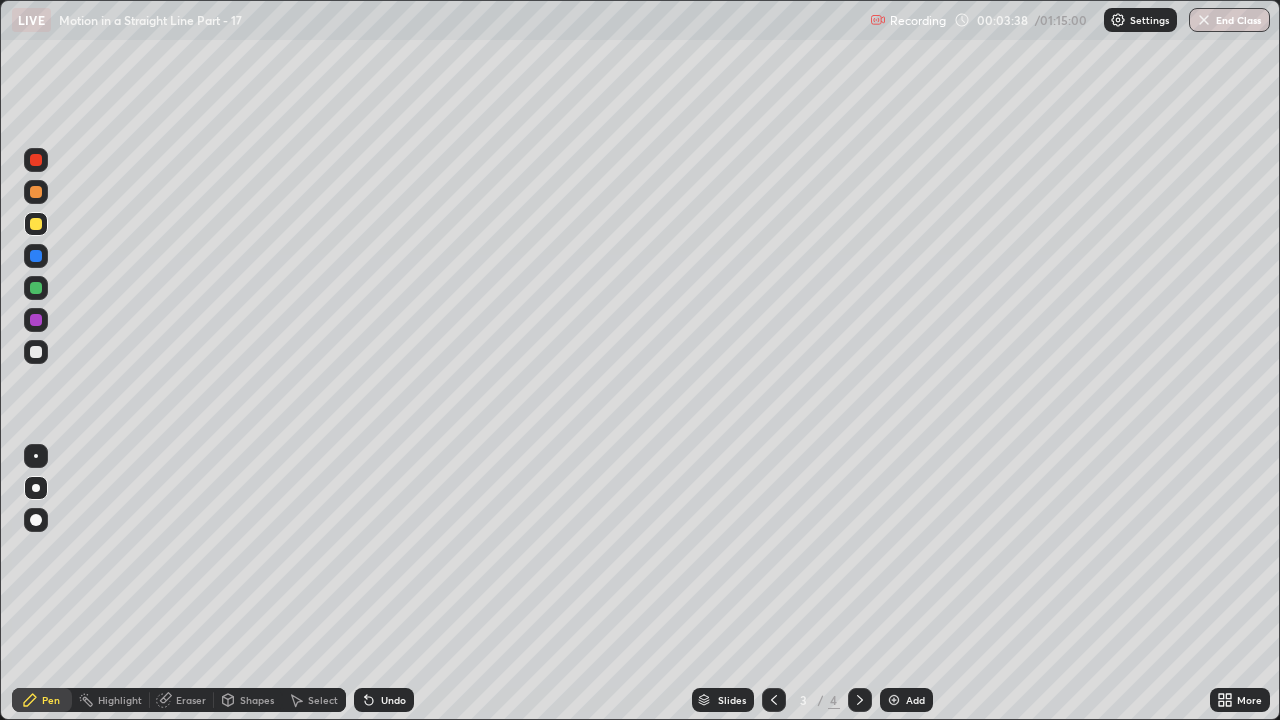 click on "Eraser" at bounding box center [191, 700] 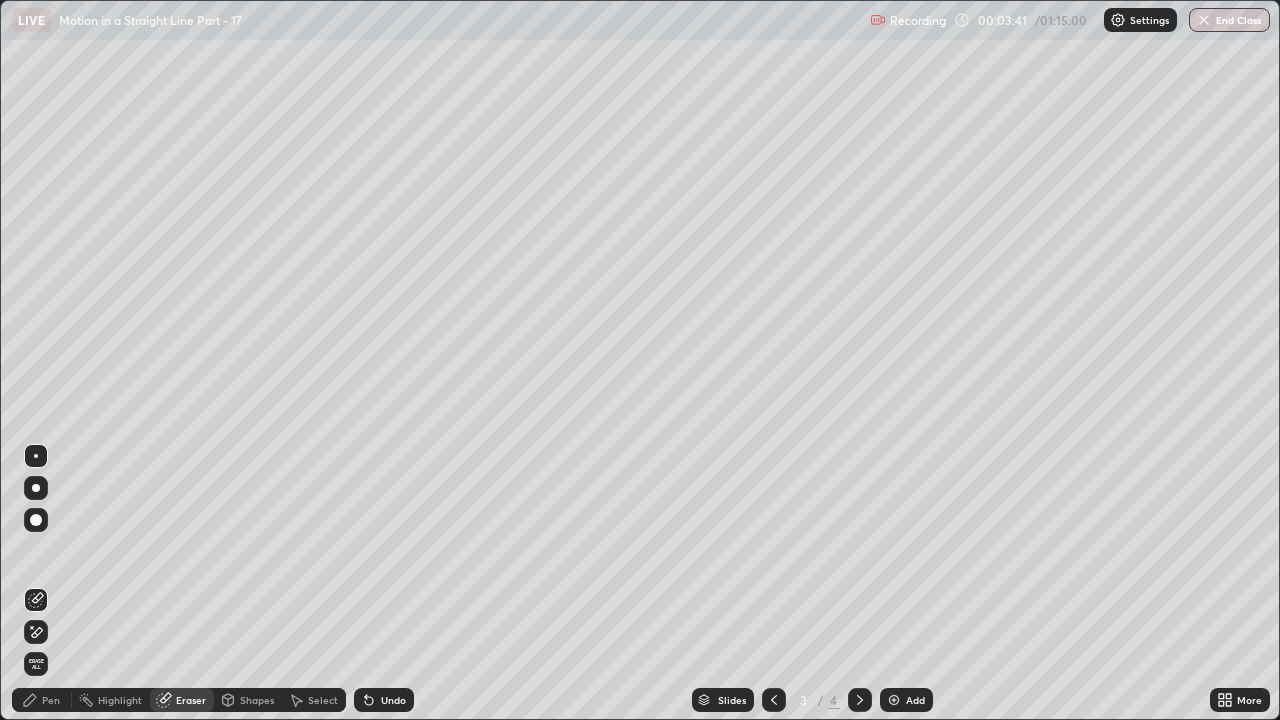 click 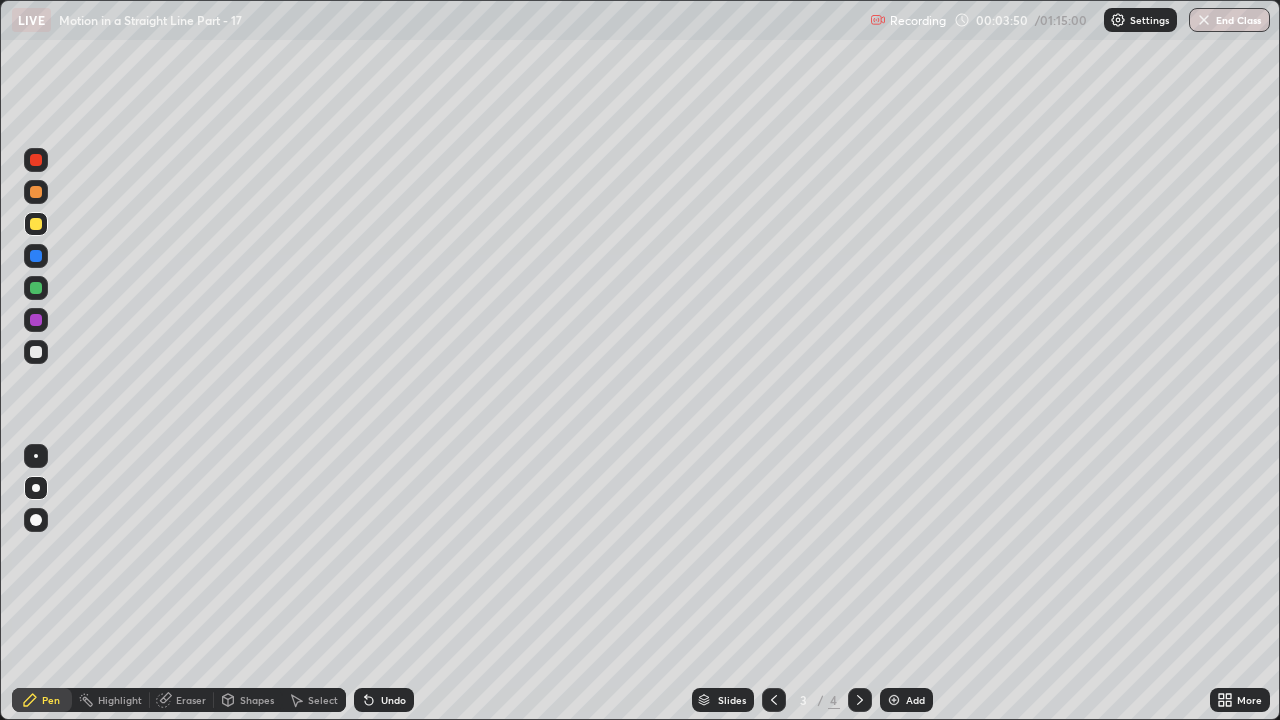 click 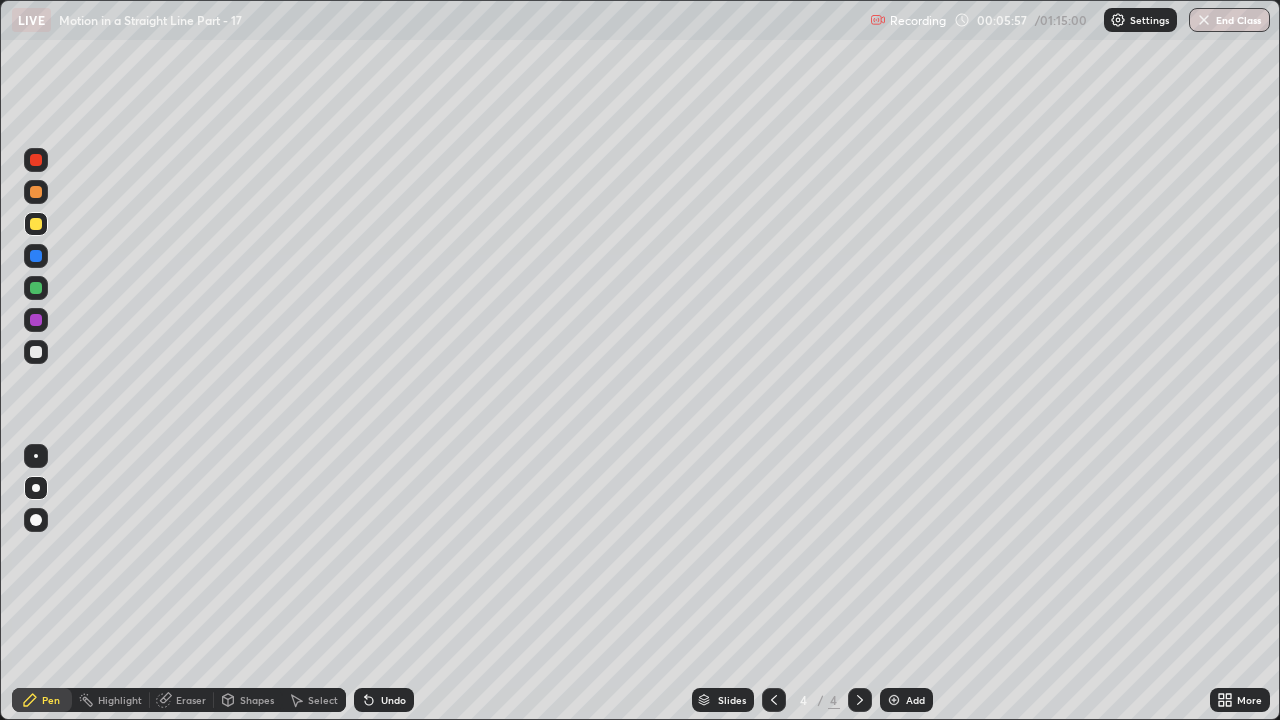 click on "Add" at bounding box center [915, 700] 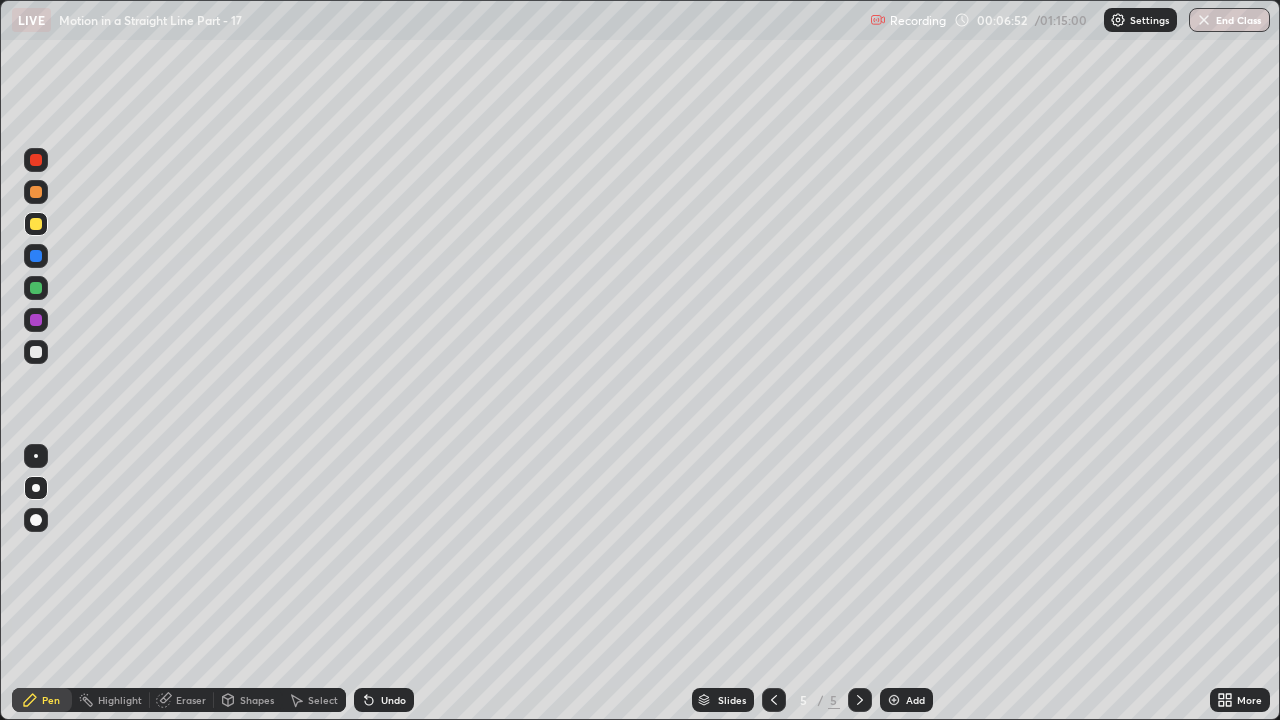 click on "Undo" at bounding box center [393, 700] 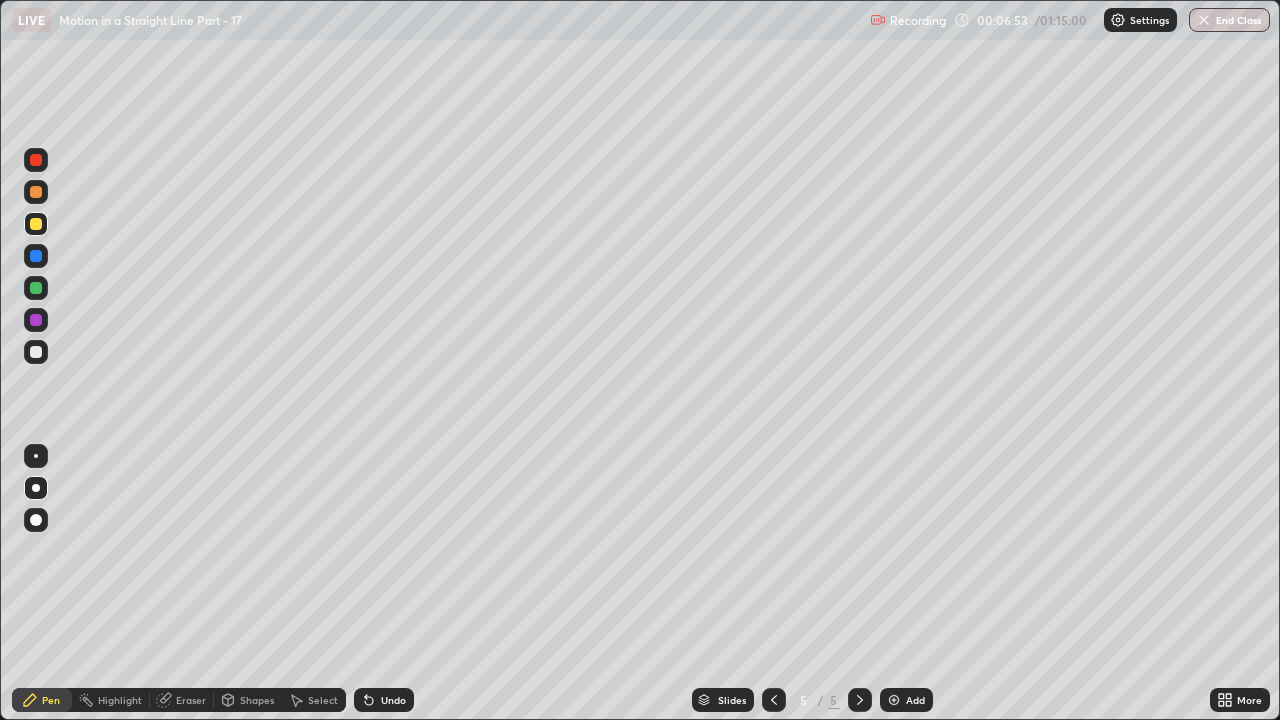 click on "Undo" at bounding box center [393, 700] 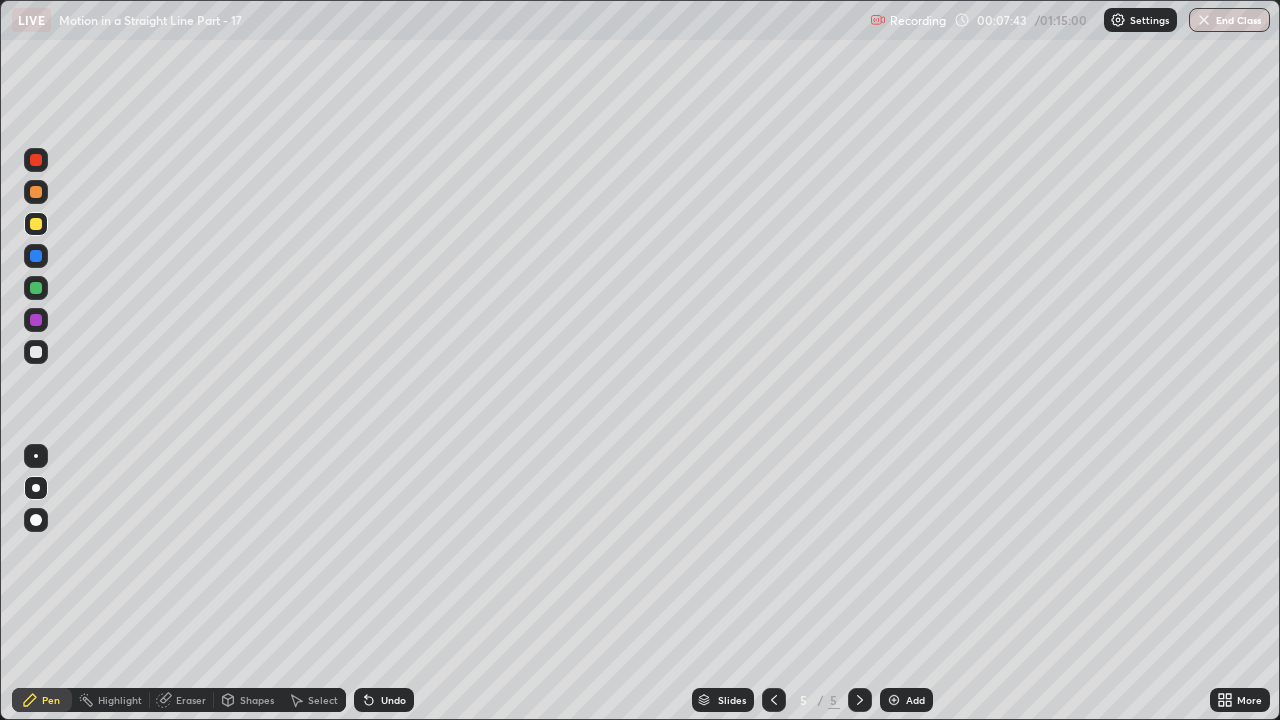 click on "Undo" at bounding box center (393, 700) 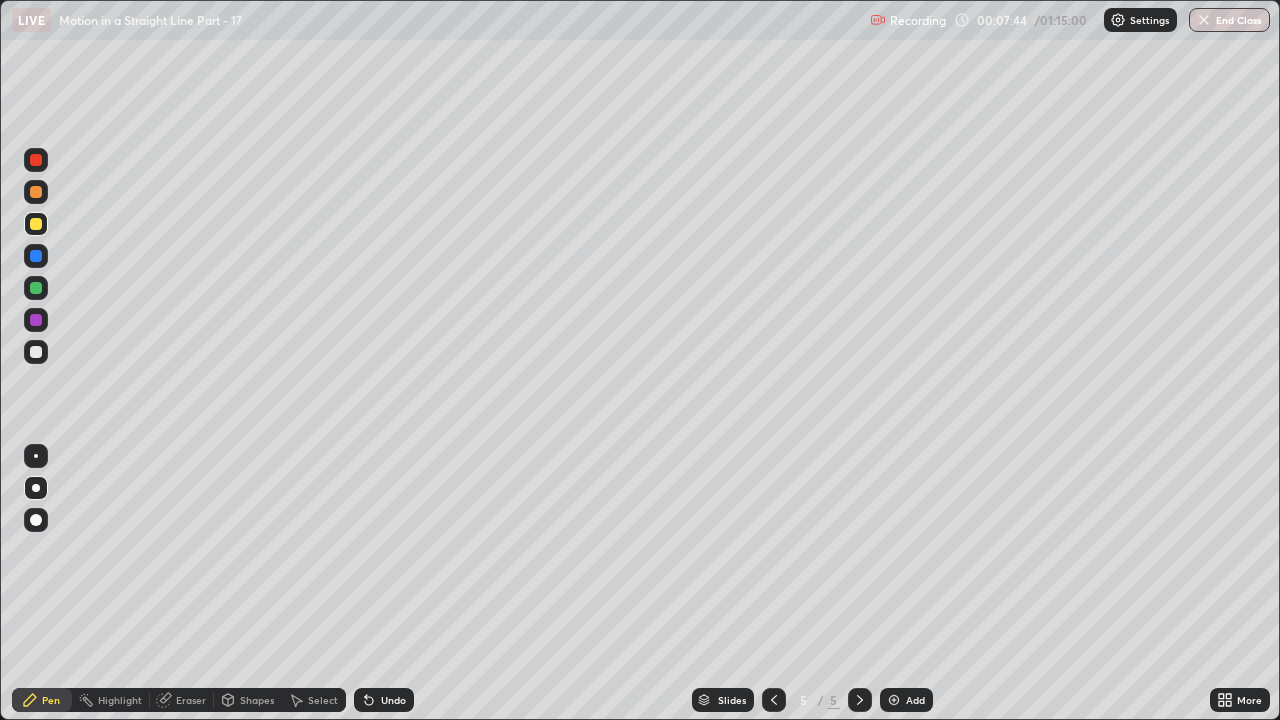 click on "Undo" at bounding box center [393, 700] 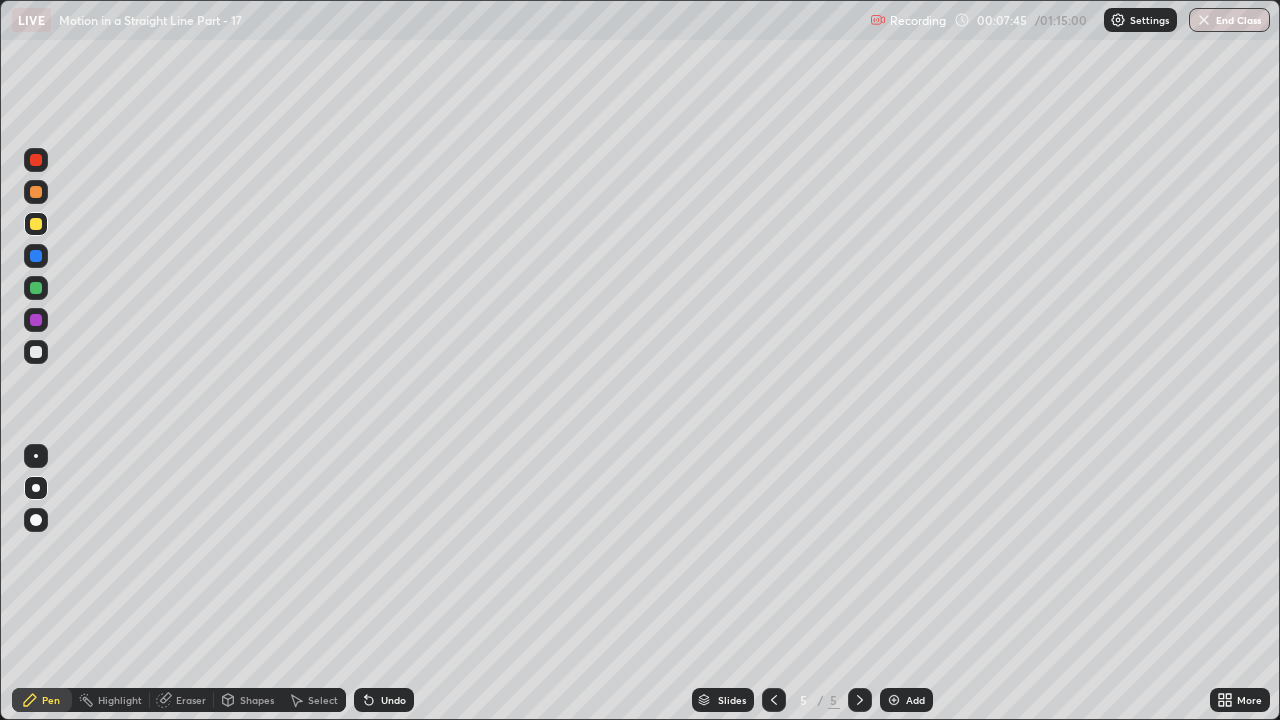 click on "Undo" at bounding box center (393, 700) 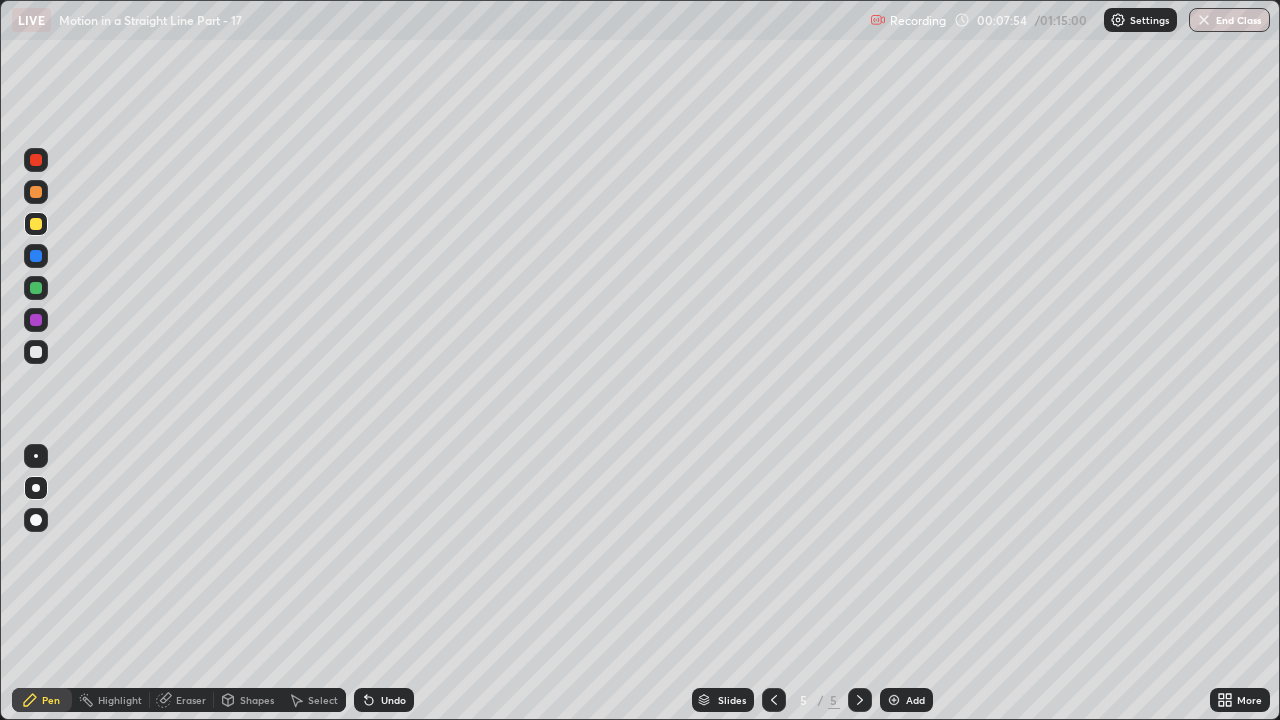 click 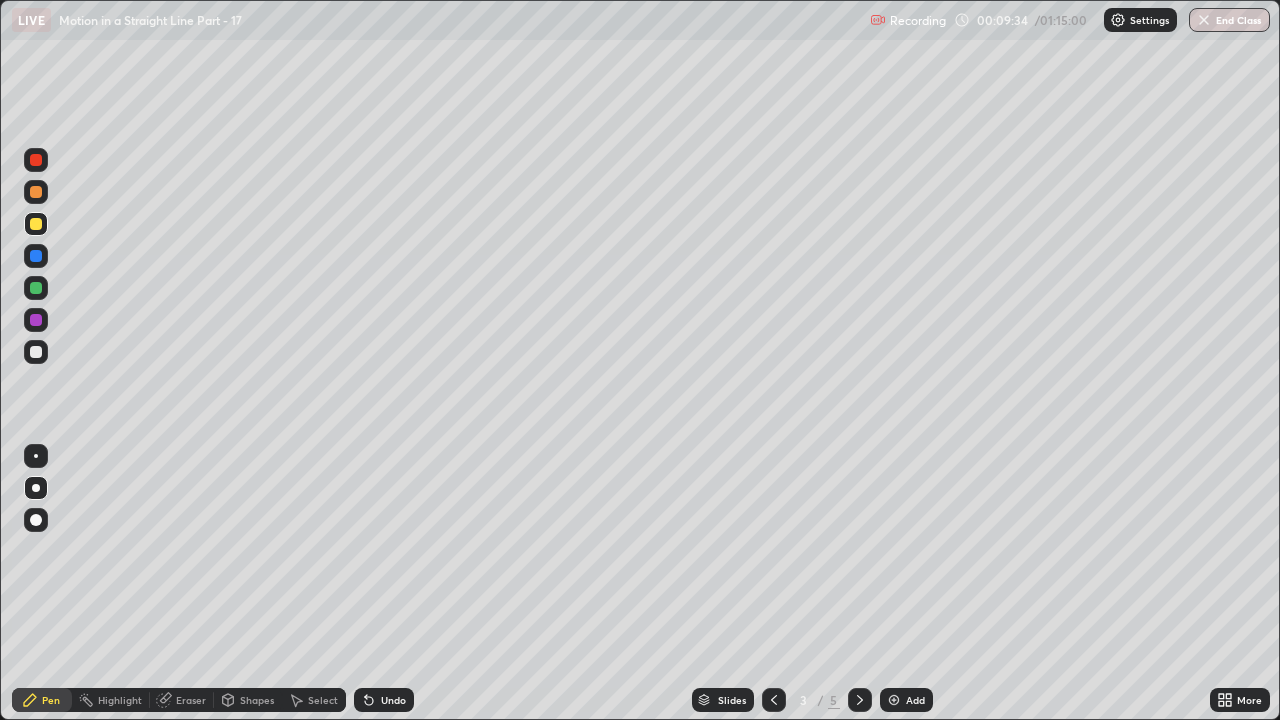 click 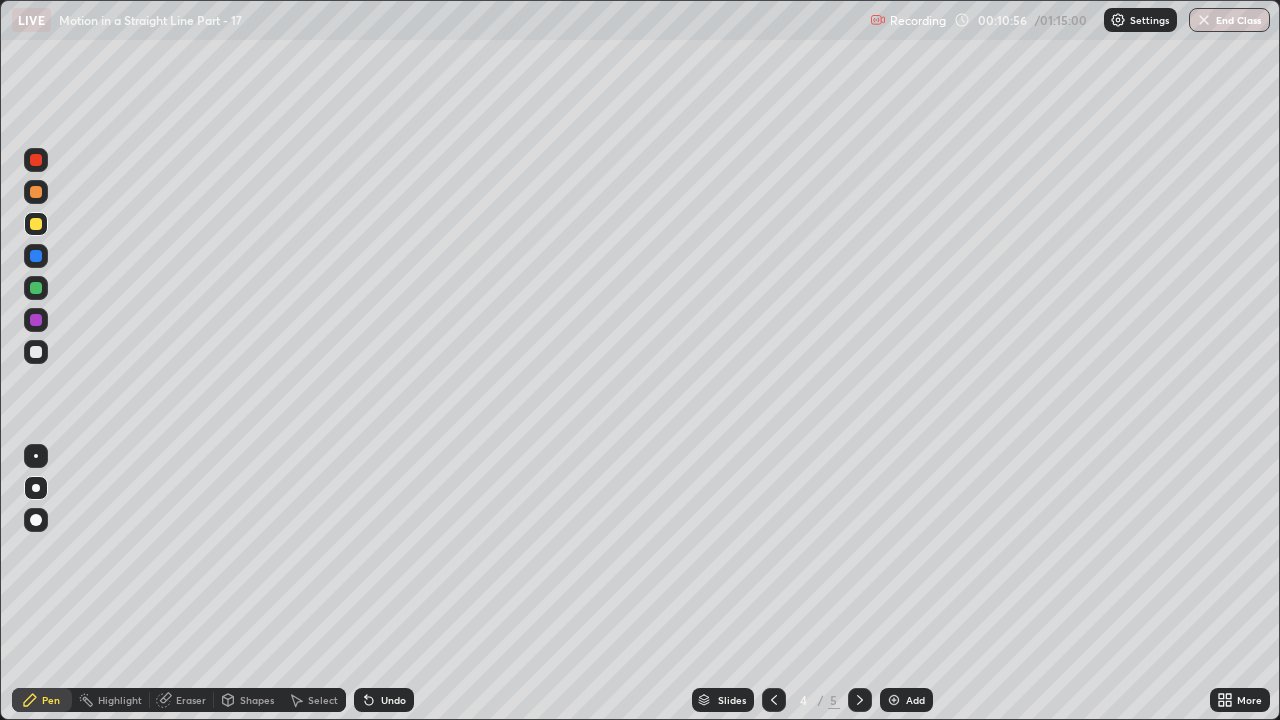 click 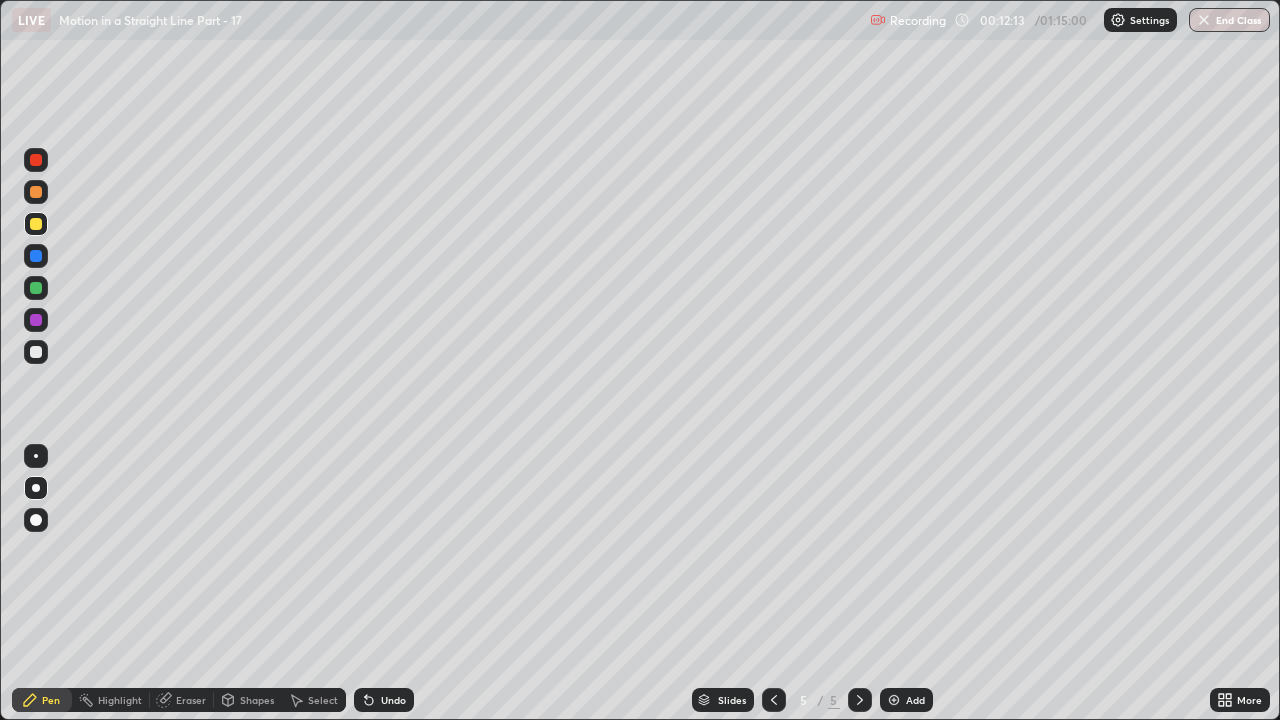 click on "Add" at bounding box center (915, 700) 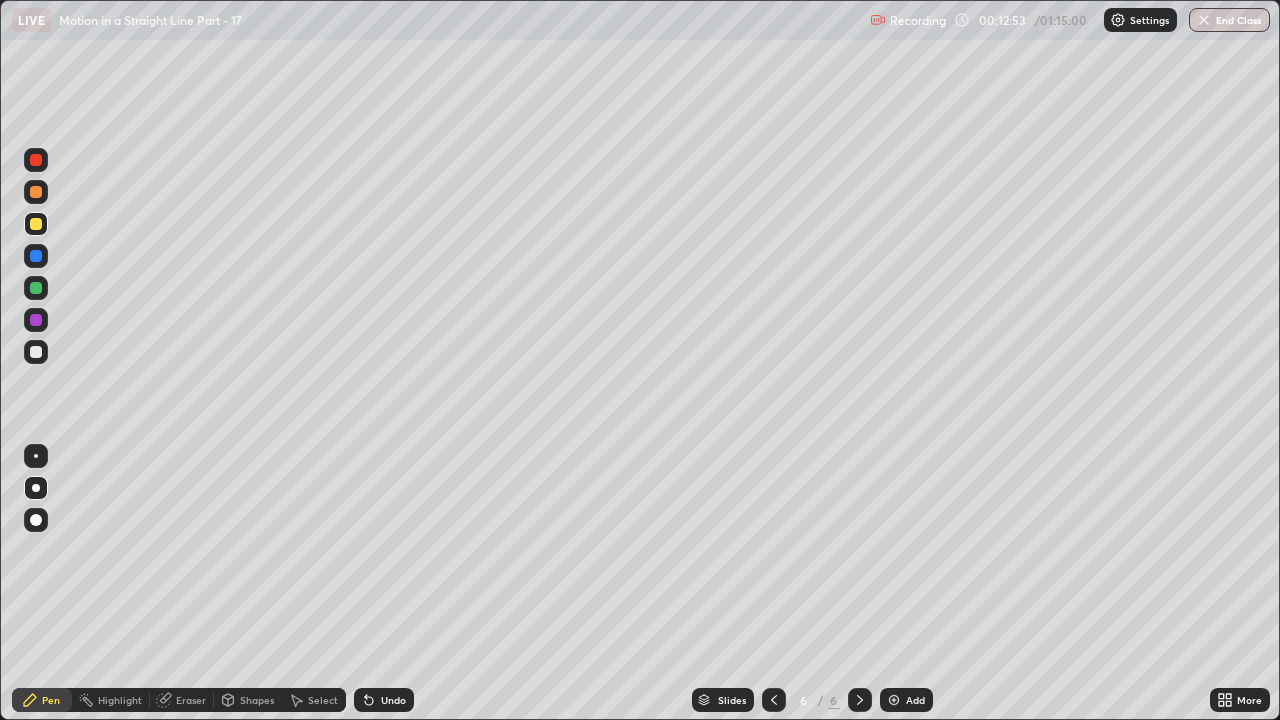 click on "Undo" at bounding box center [393, 700] 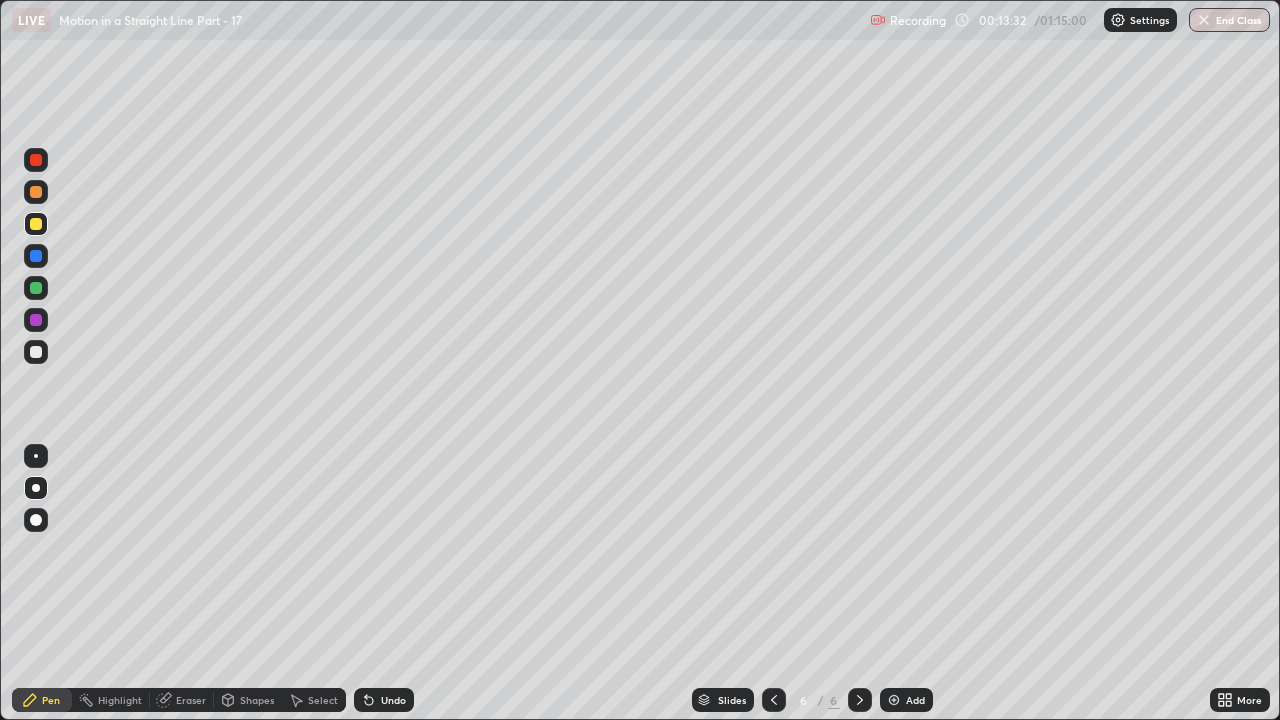 click at bounding box center [36, 288] 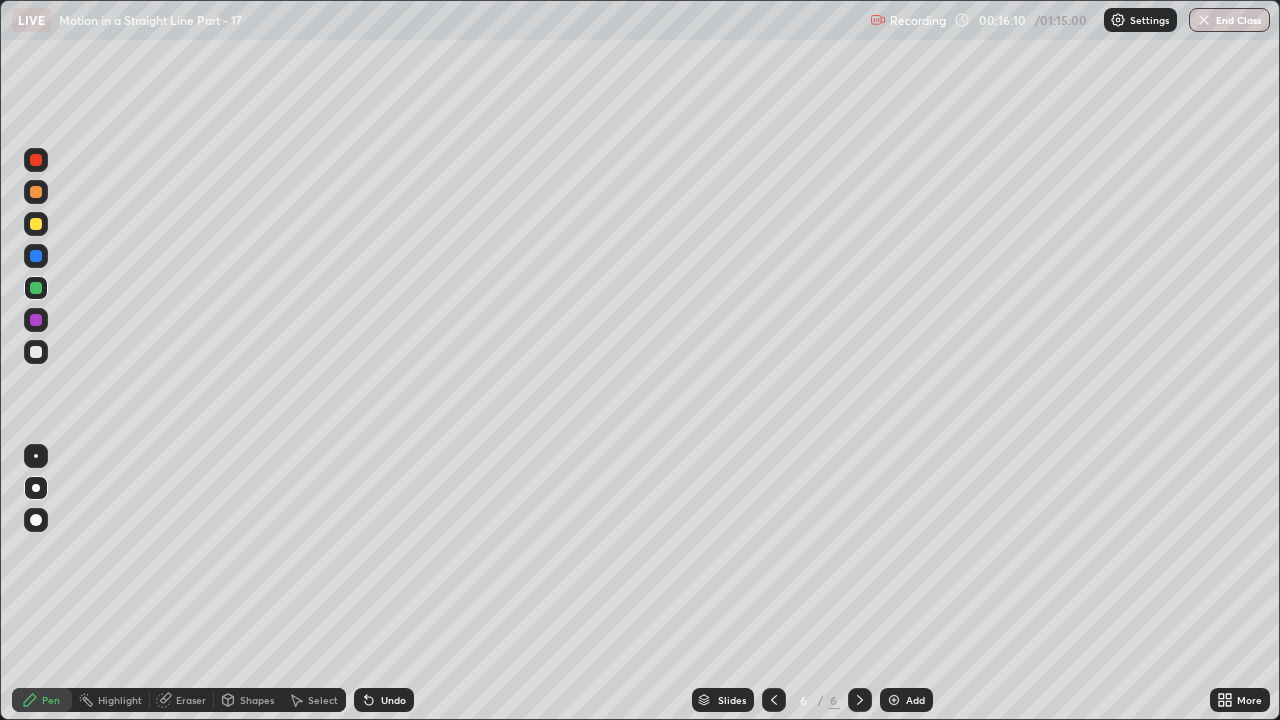 click on "Eraser" at bounding box center [191, 700] 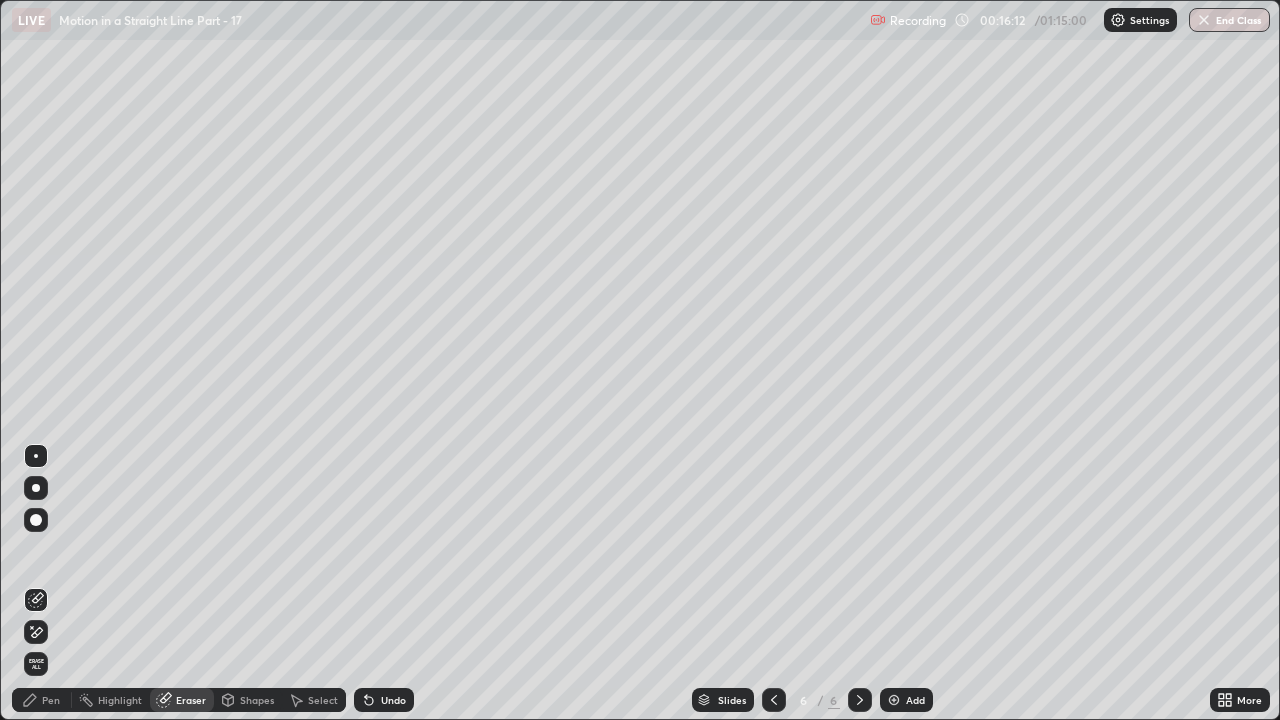 click 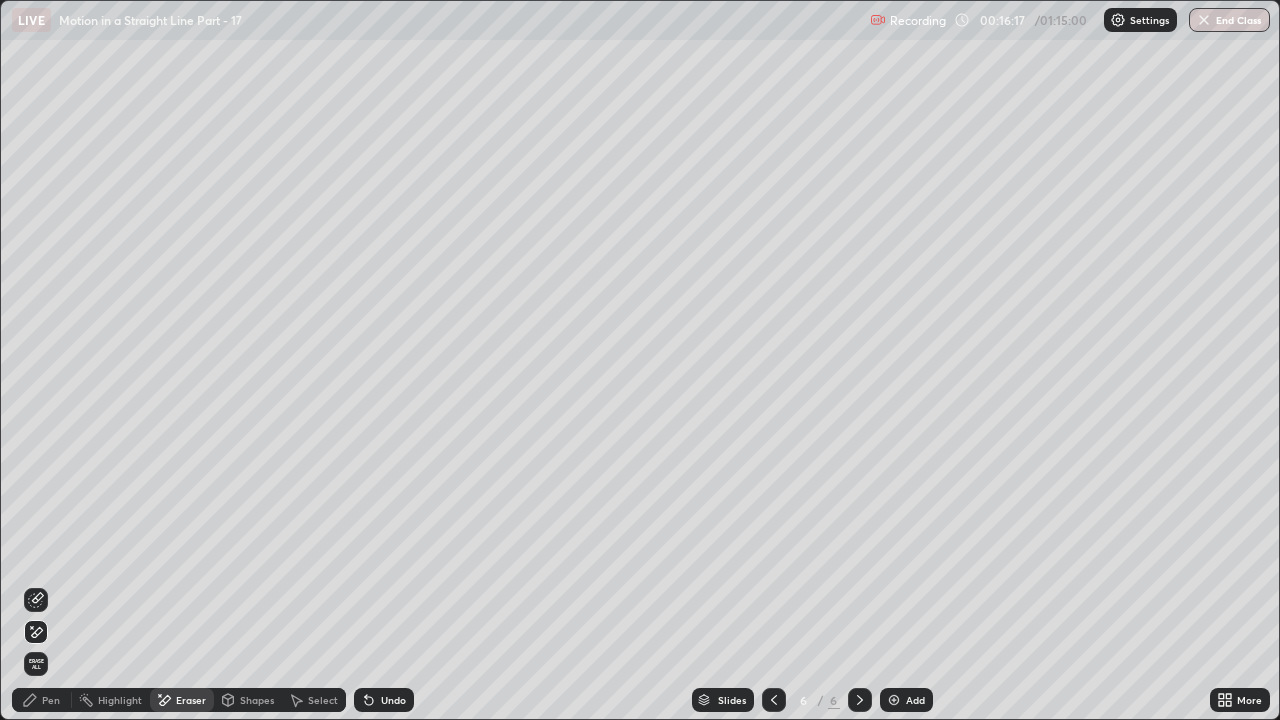 click on "Pen" at bounding box center (51, 700) 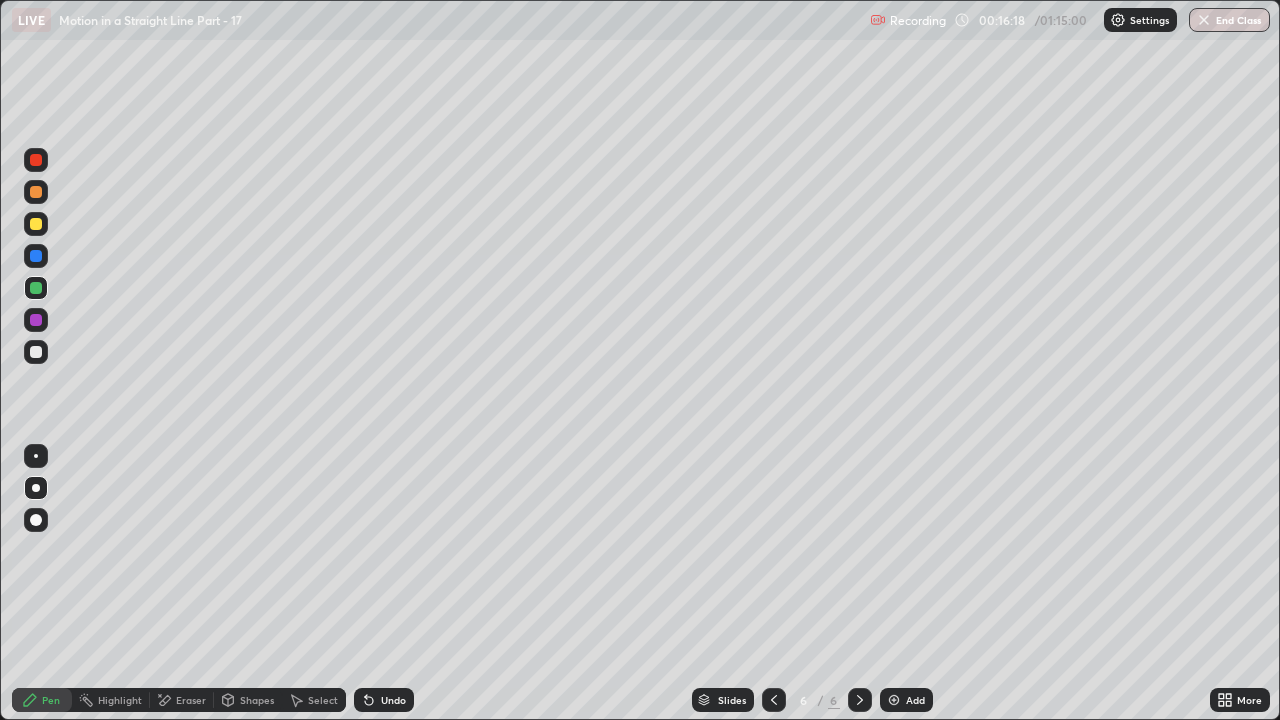 click at bounding box center [36, 224] 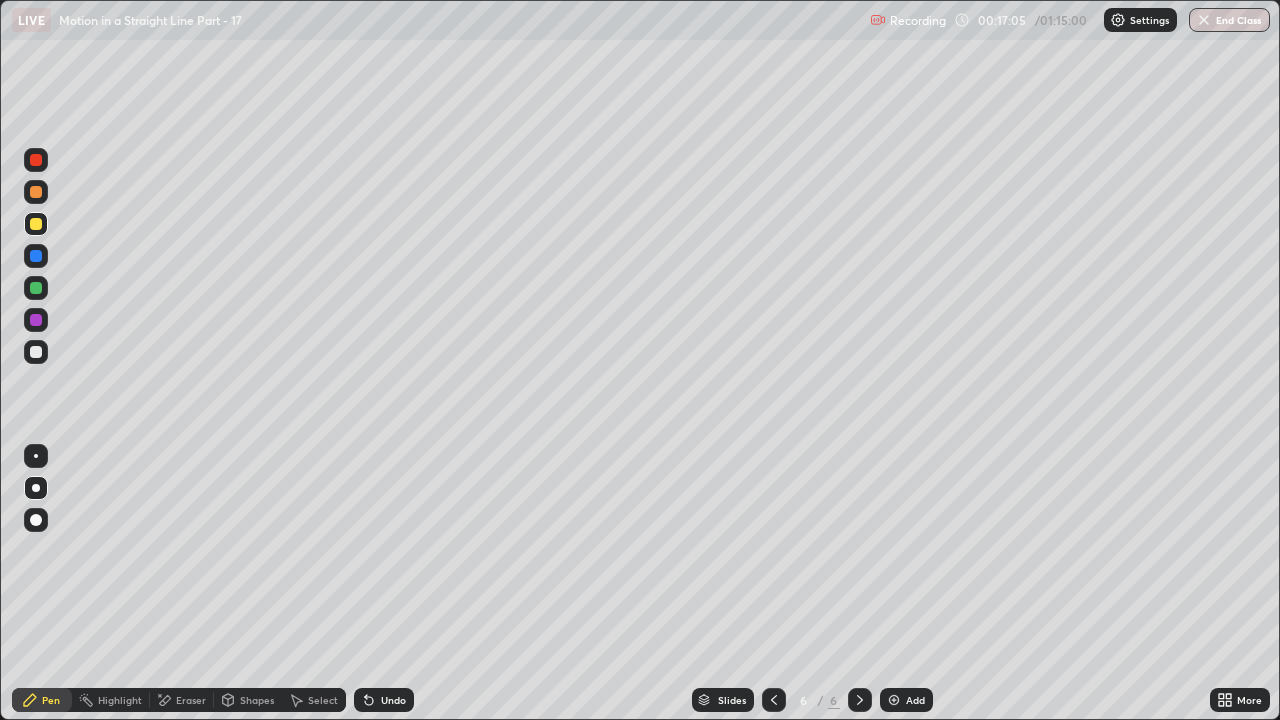 click at bounding box center [36, 288] 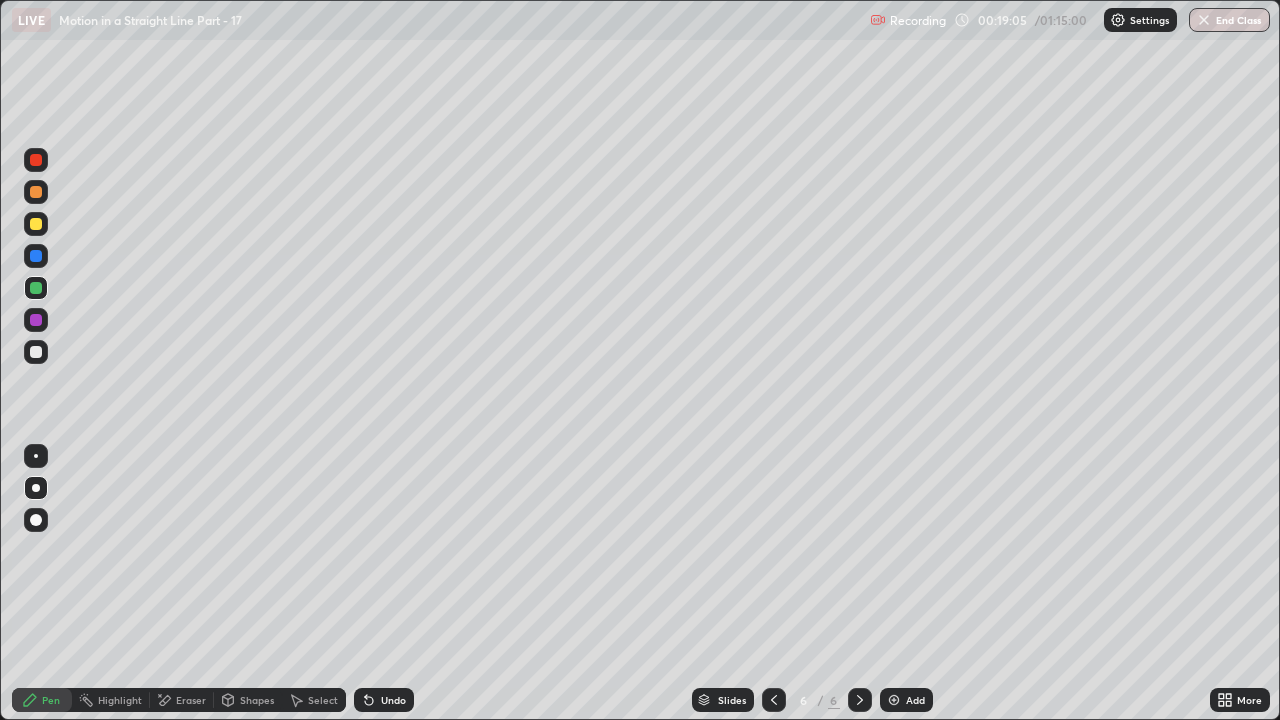 click on "Add" at bounding box center [915, 700] 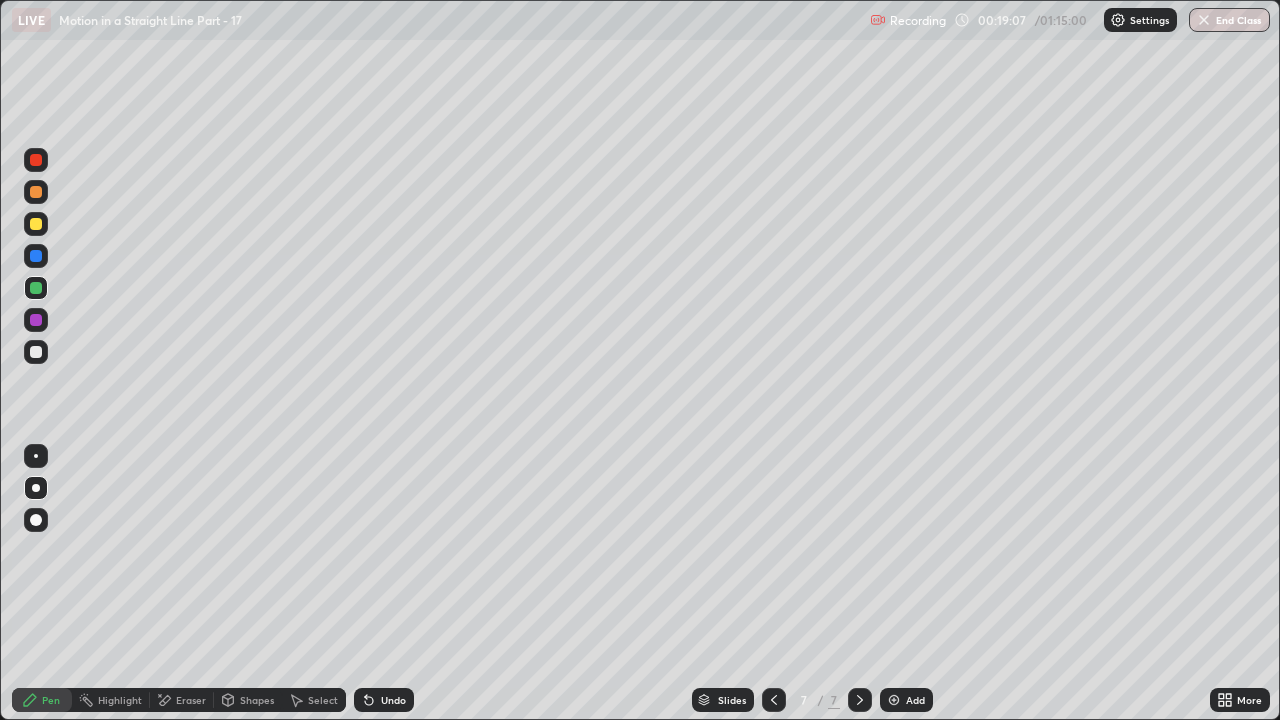 click at bounding box center [36, 224] 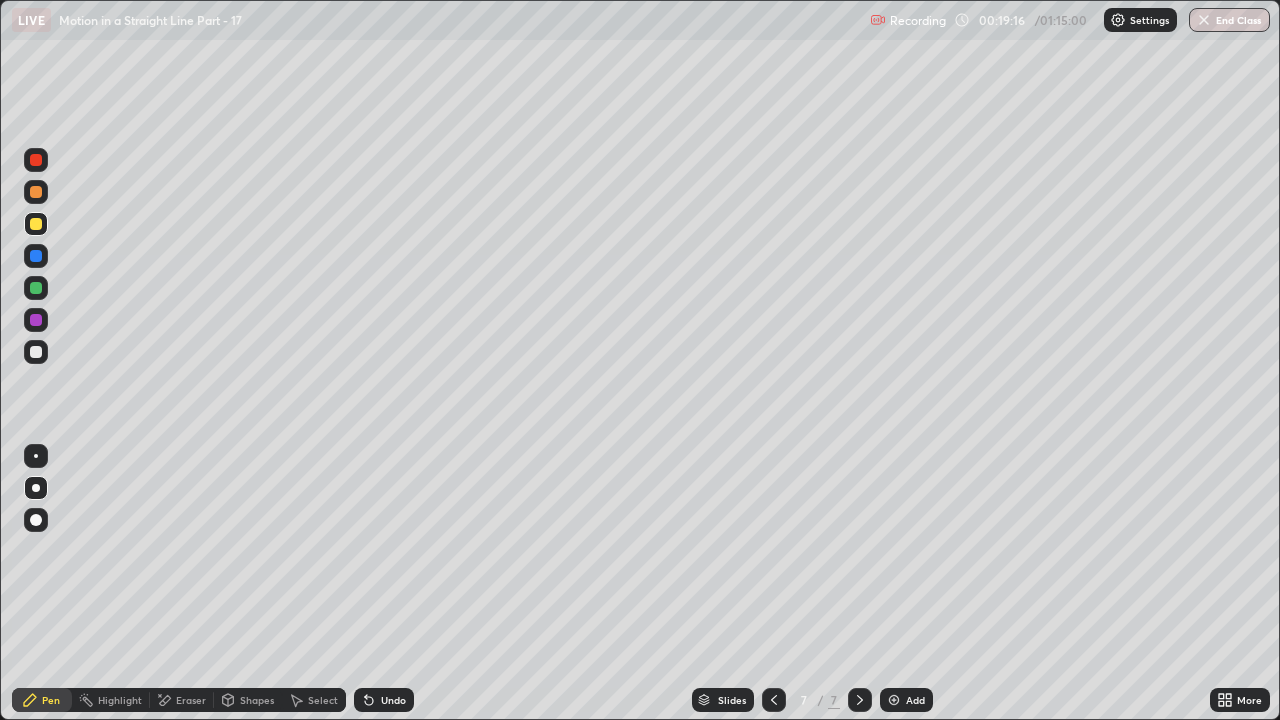 click on "Undo" at bounding box center [393, 700] 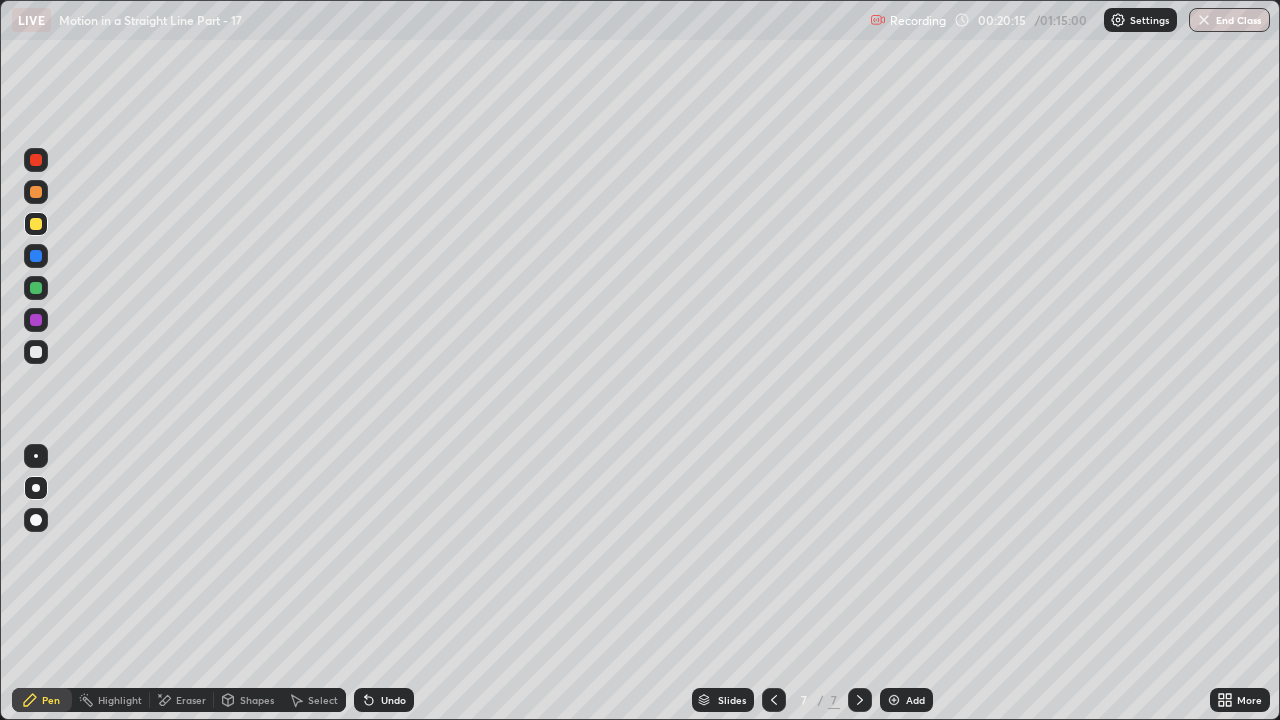 click on "Undo" at bounding box center (393, 700) 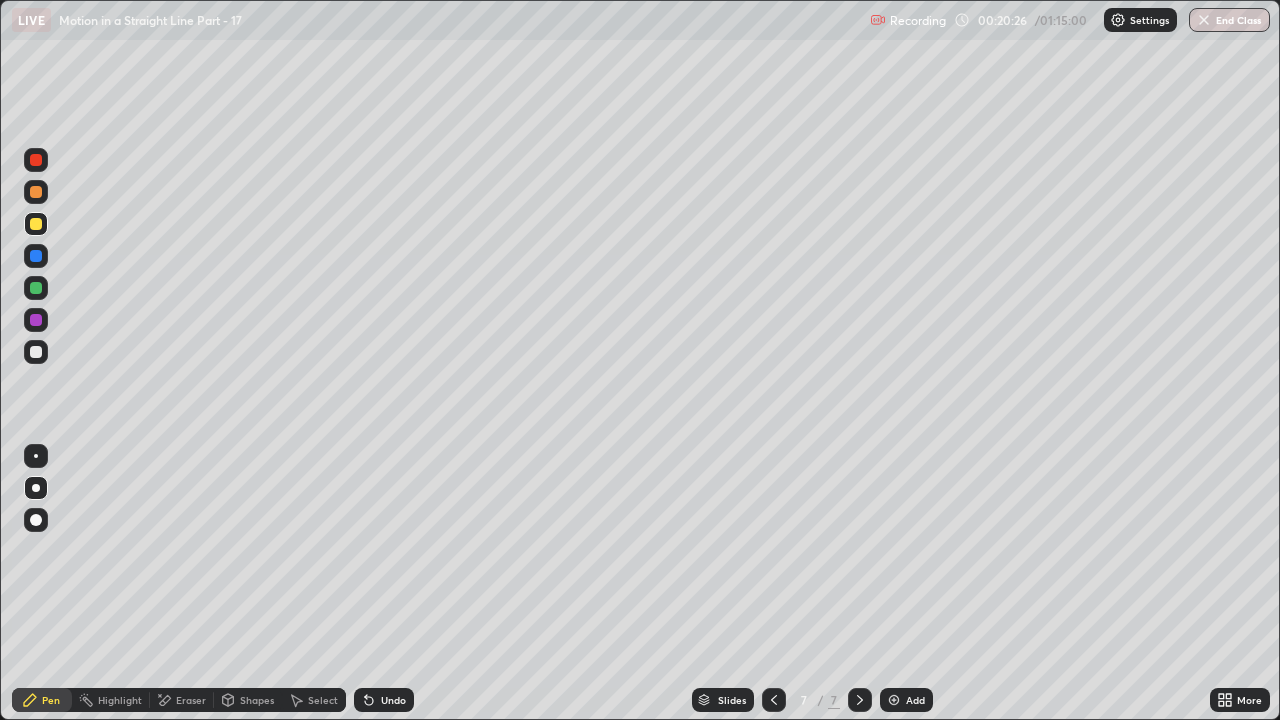 click on "Undo" at bounding box center (384, 700) 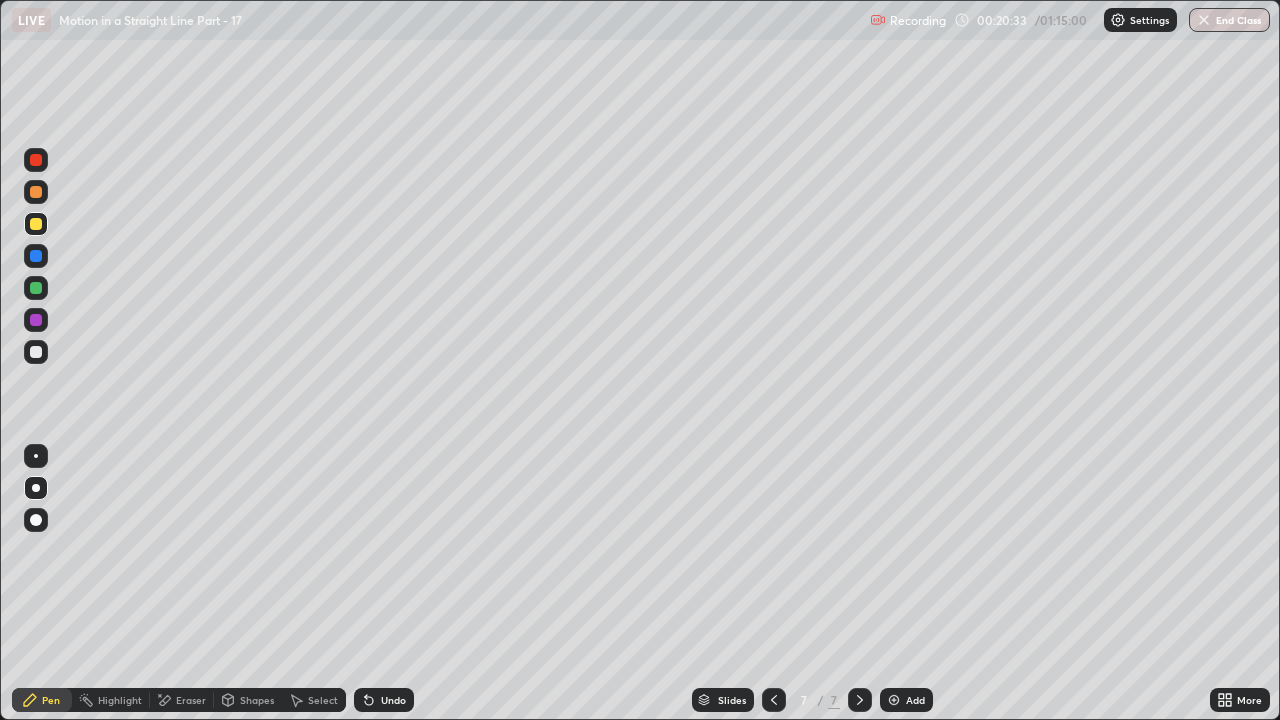 click on "Eraser" at bounding box center (191, 700) 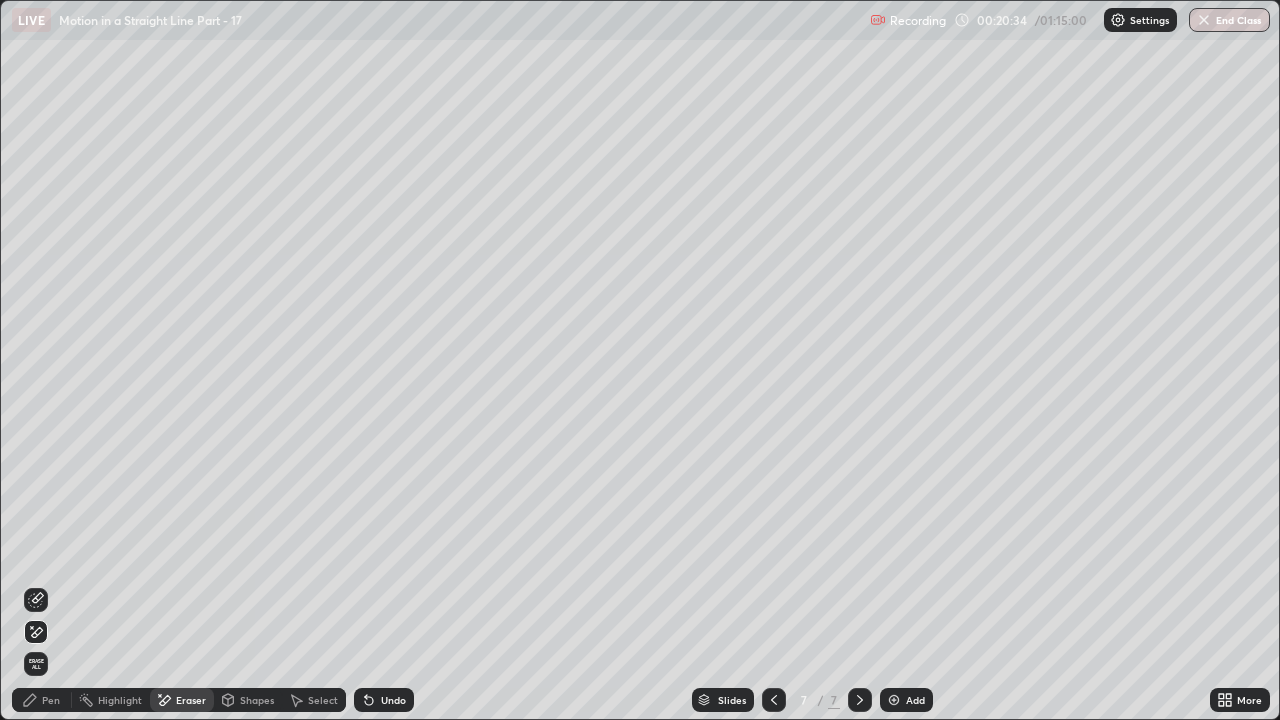 click 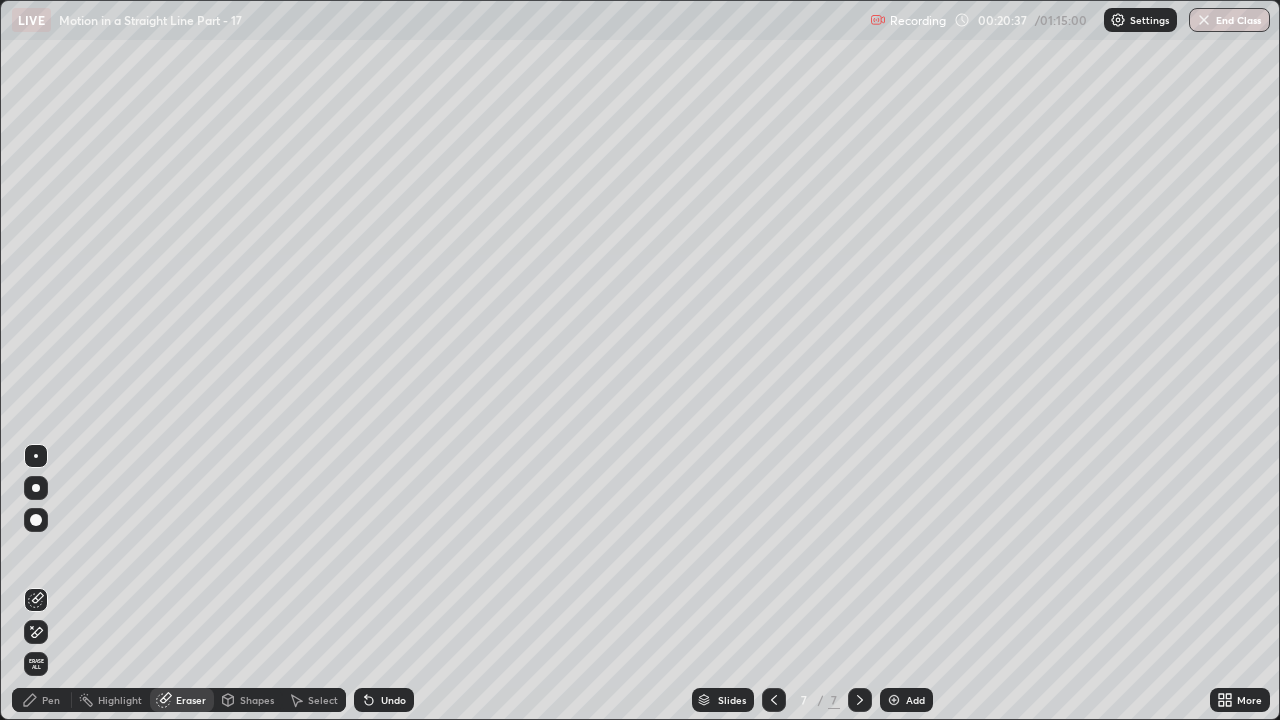 click 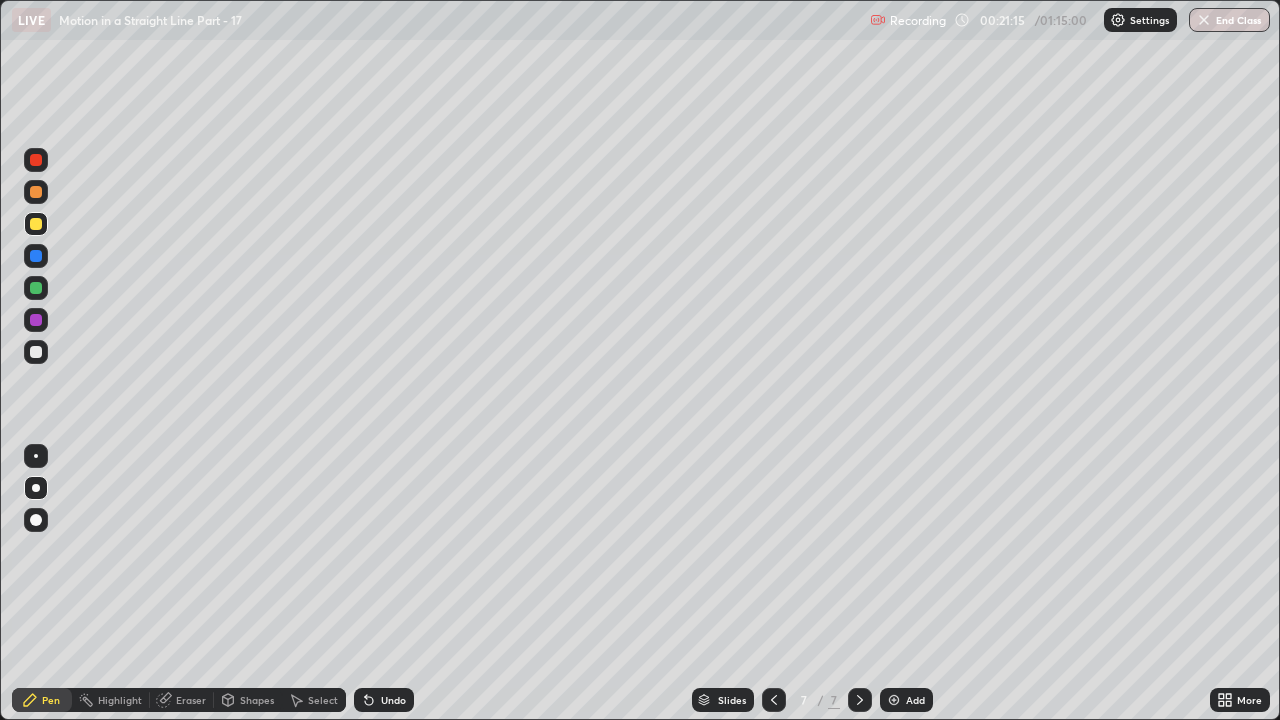 click on "Add" at bounding box center [915, 700] 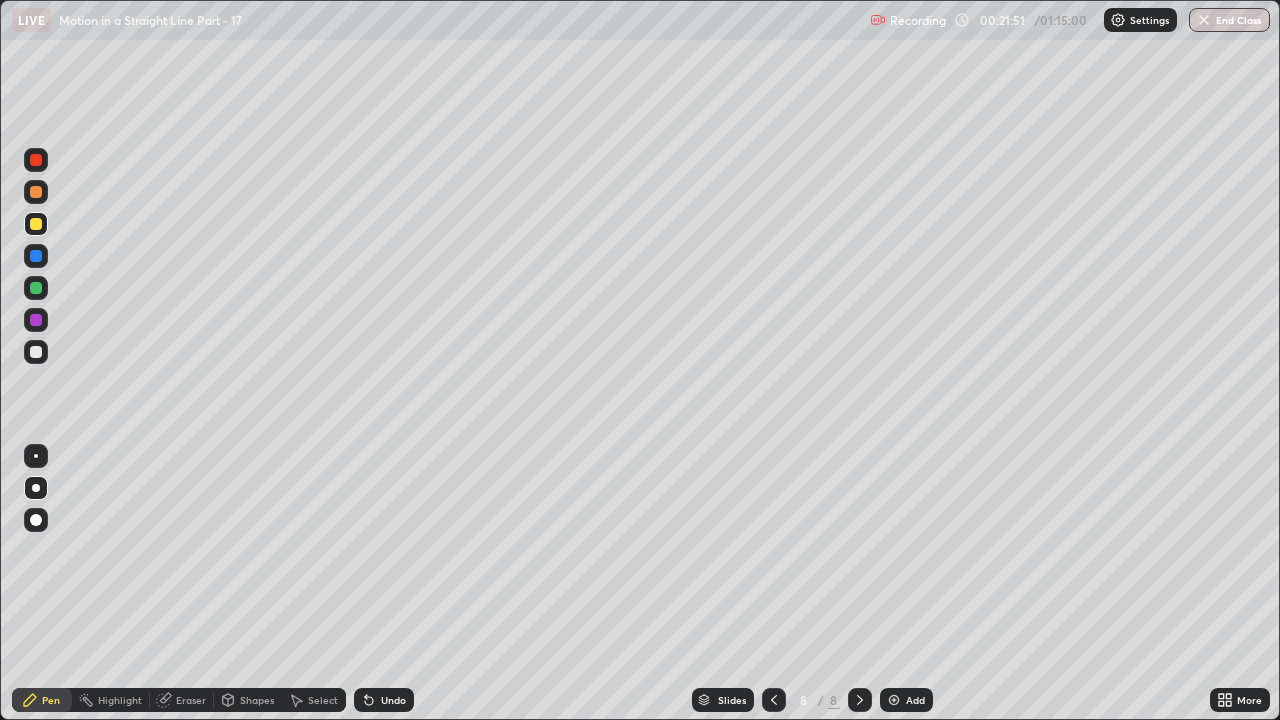 click at bounding box center (36, 352) 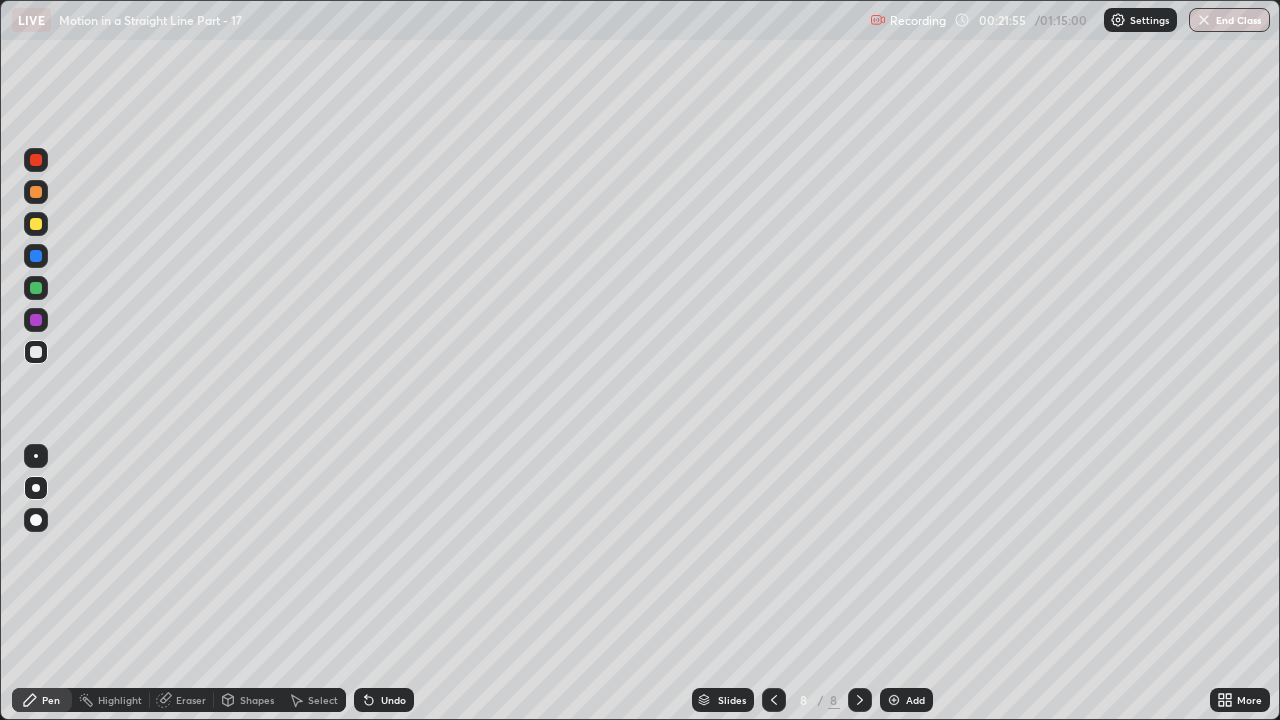 click at bounding box center (36, 224) 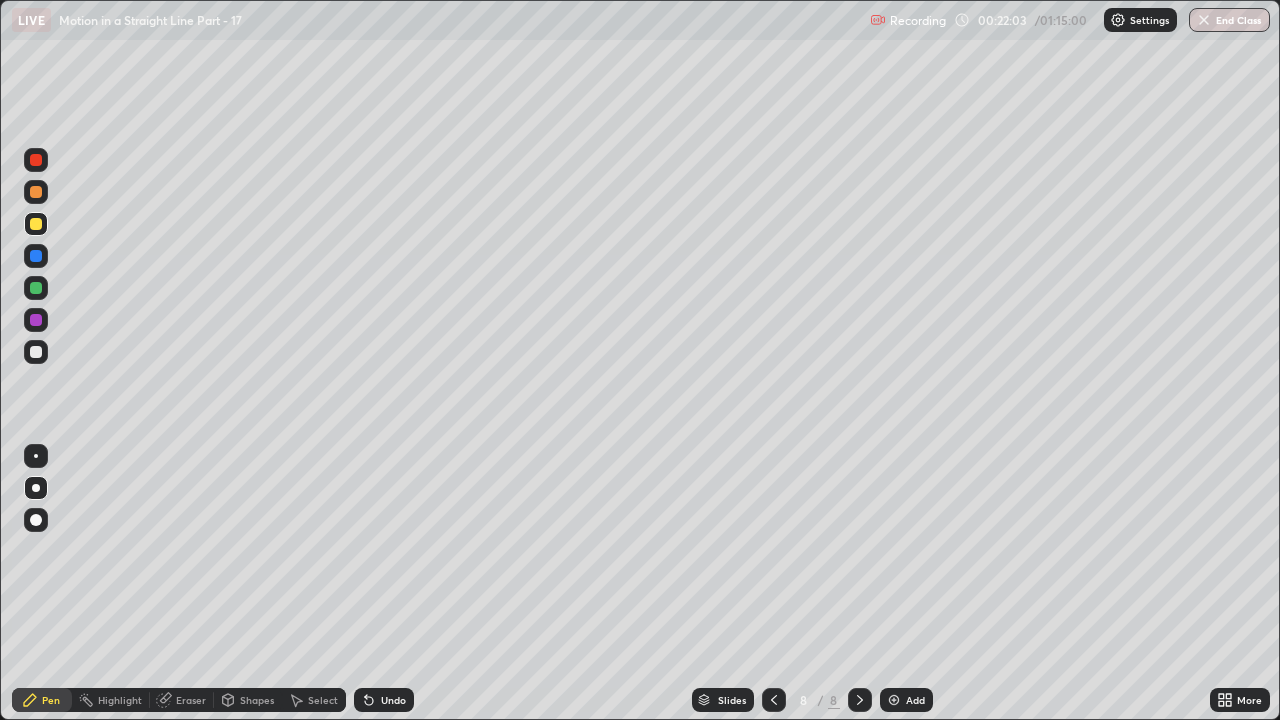 click at bounding box center [36, 288] 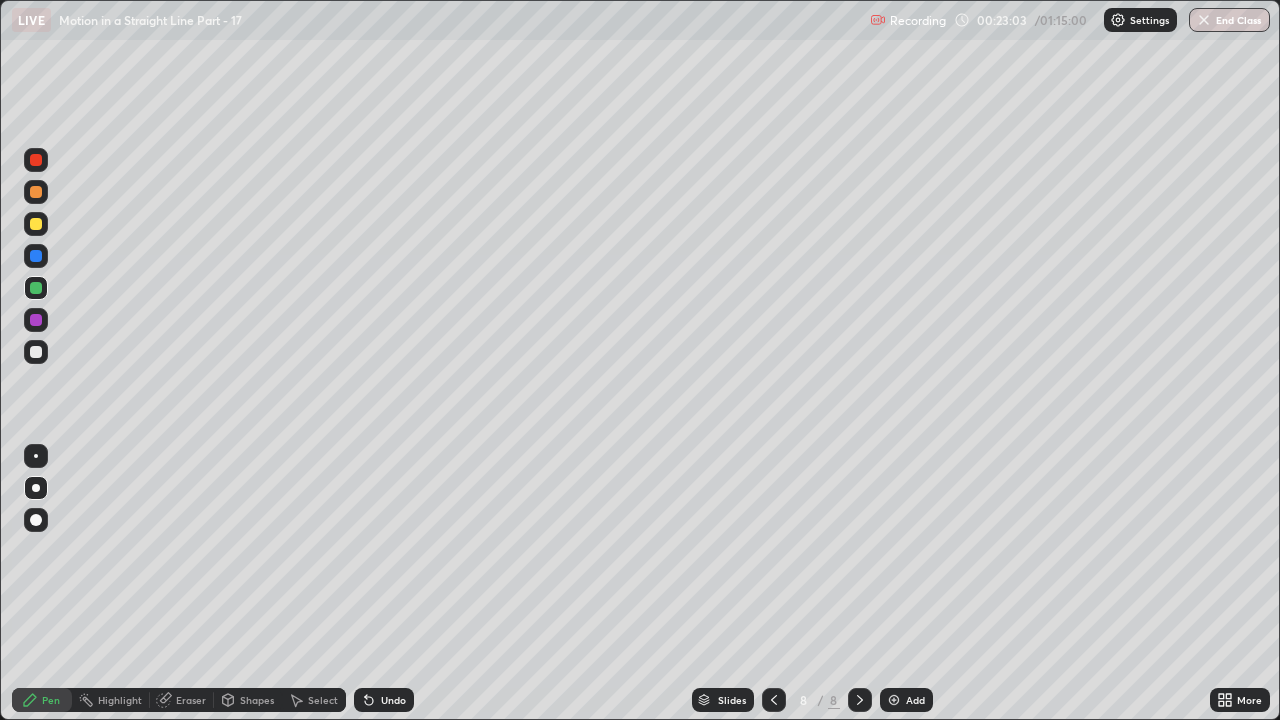 click on "Eraser" at bounding box center (191, 700) 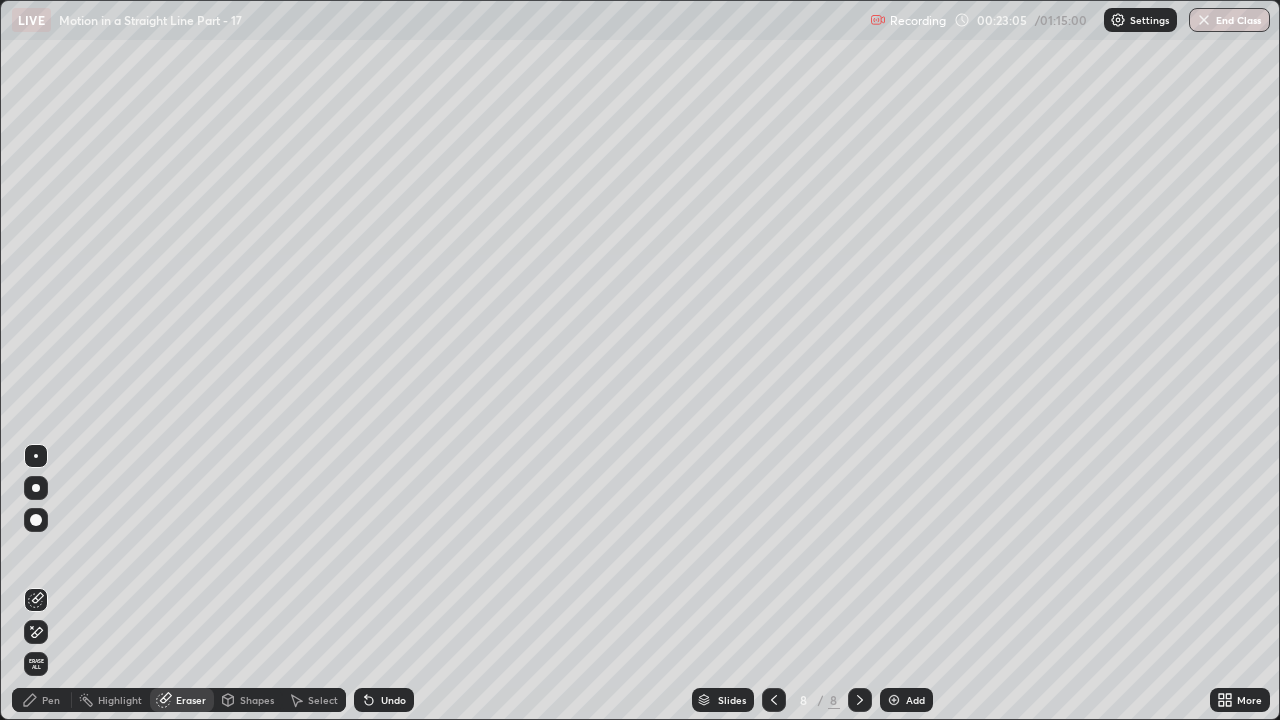 click 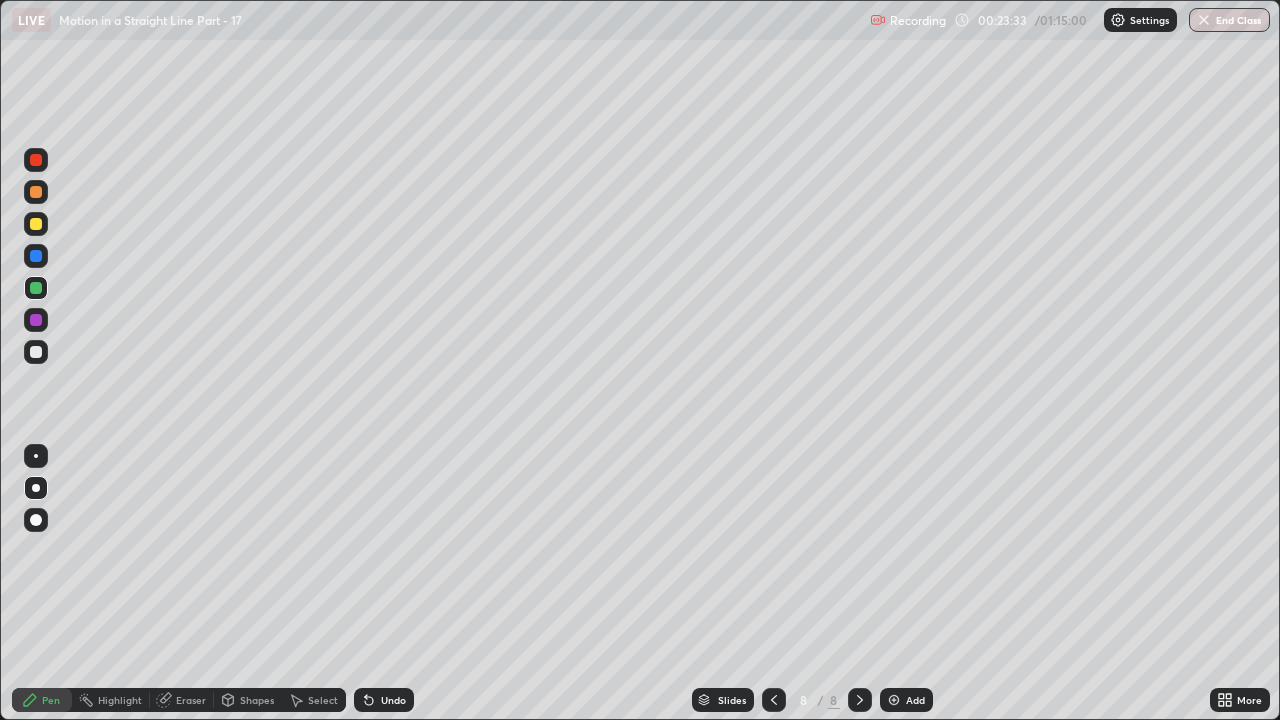 click on "Add" at bounding box center [915, 700] 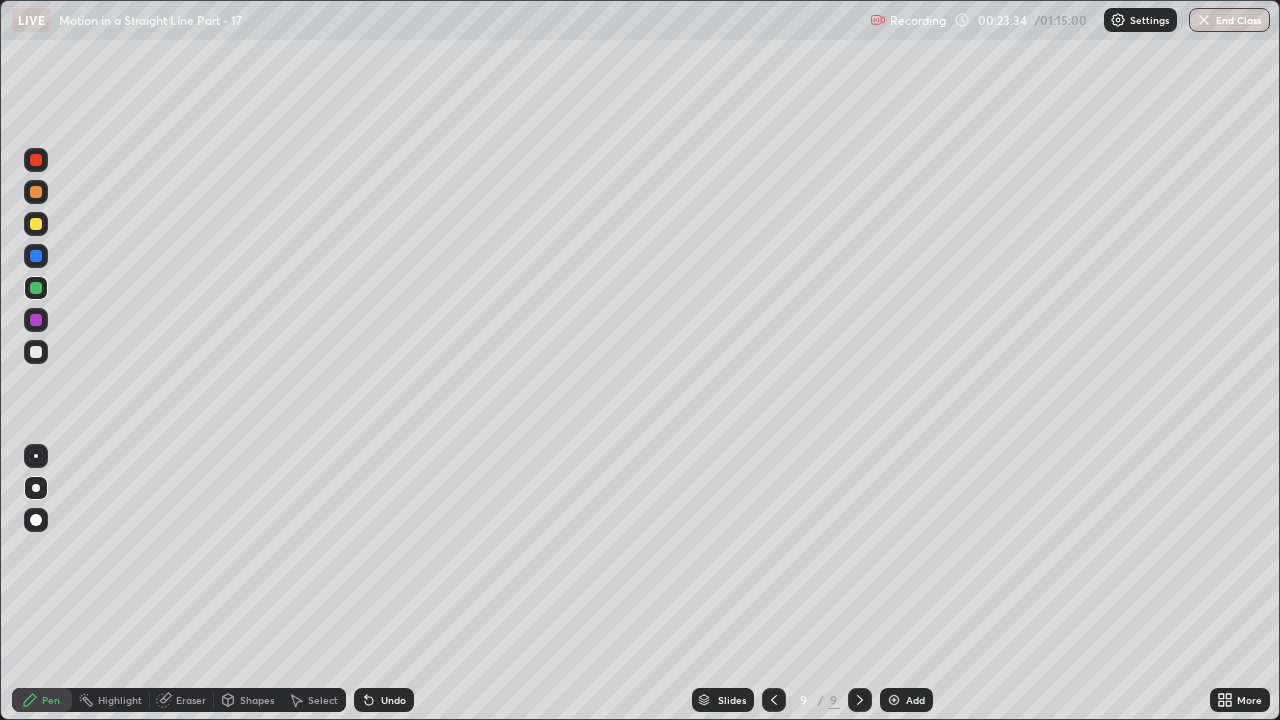 click at bounding box center (36, 224) 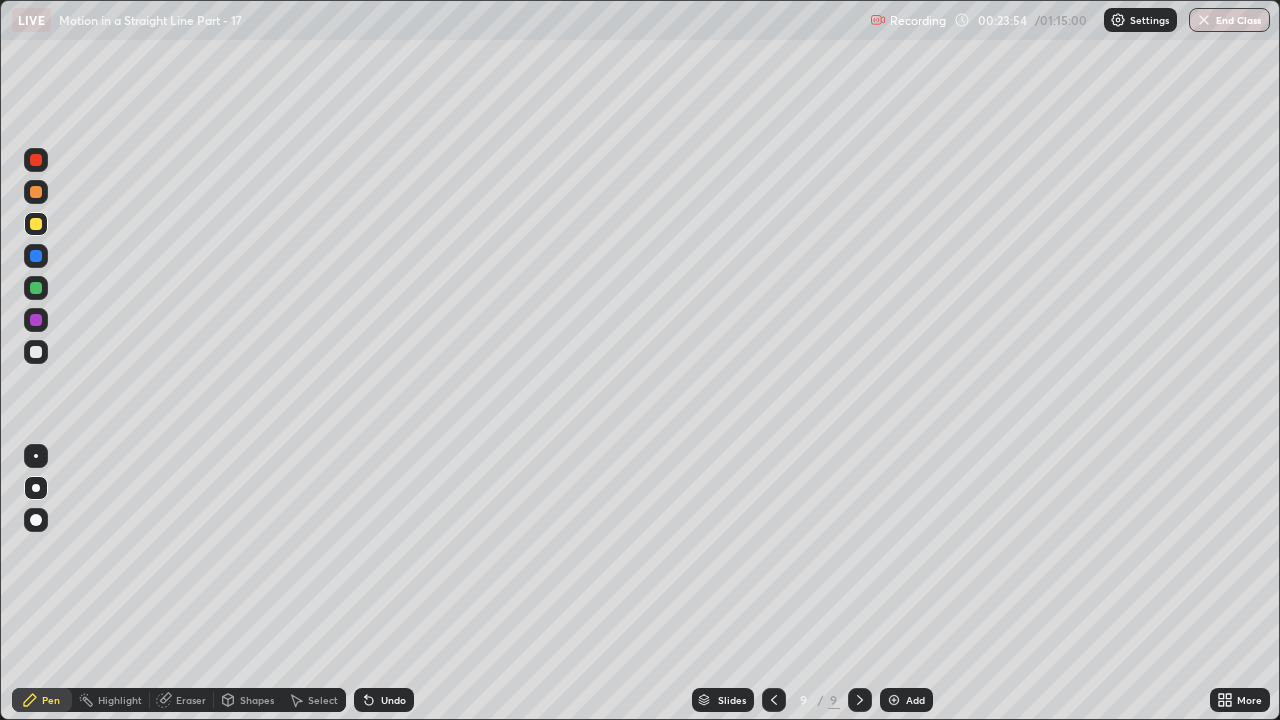 click on "Undo" at bounding box center [393, 700] 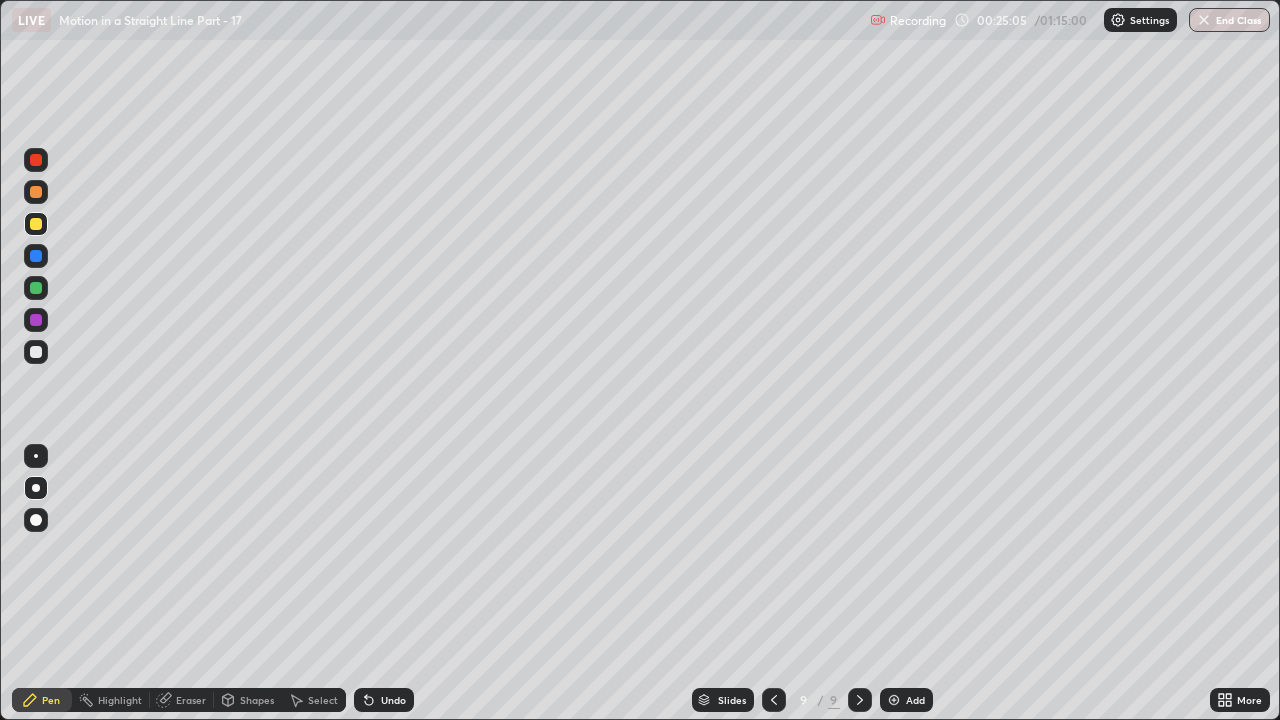 click 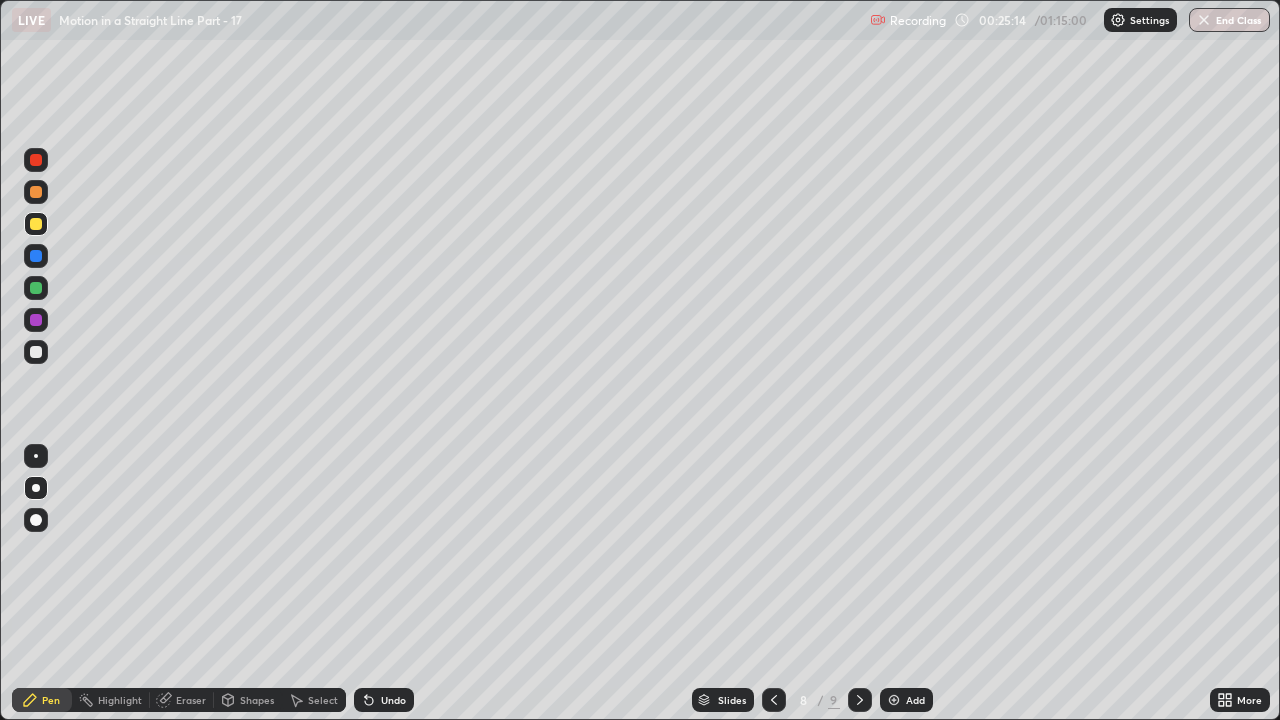 click 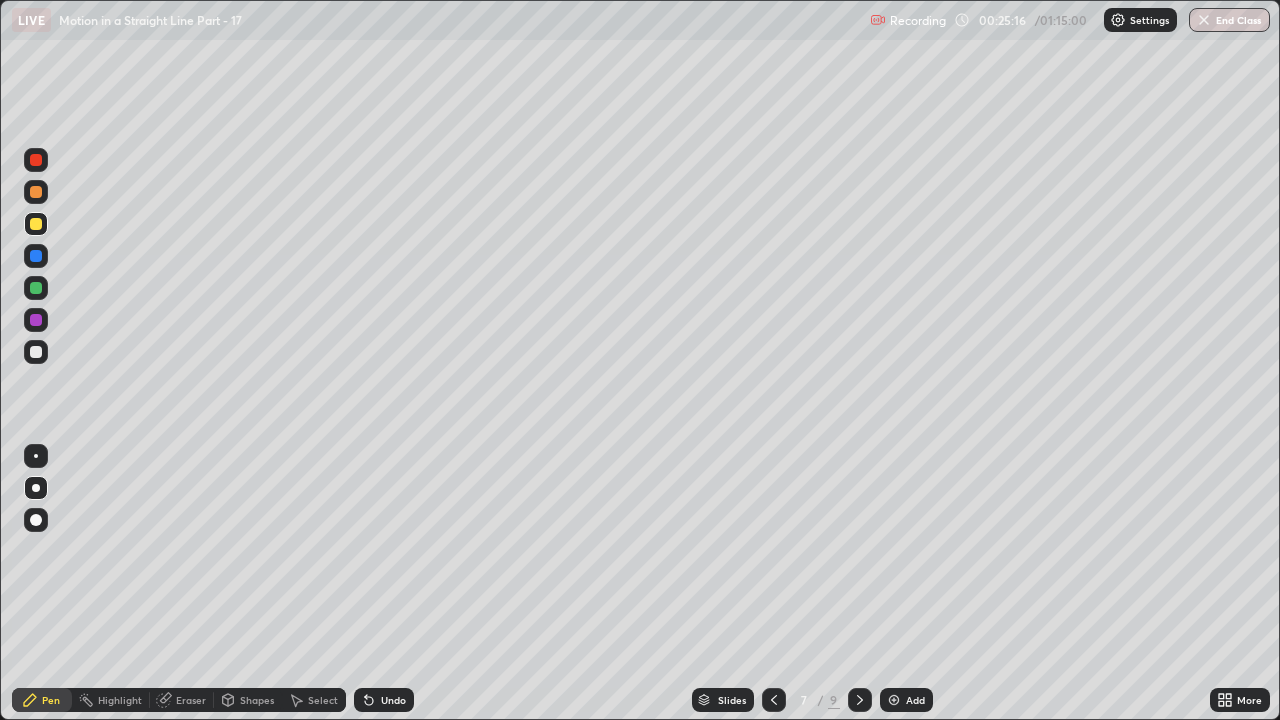 click 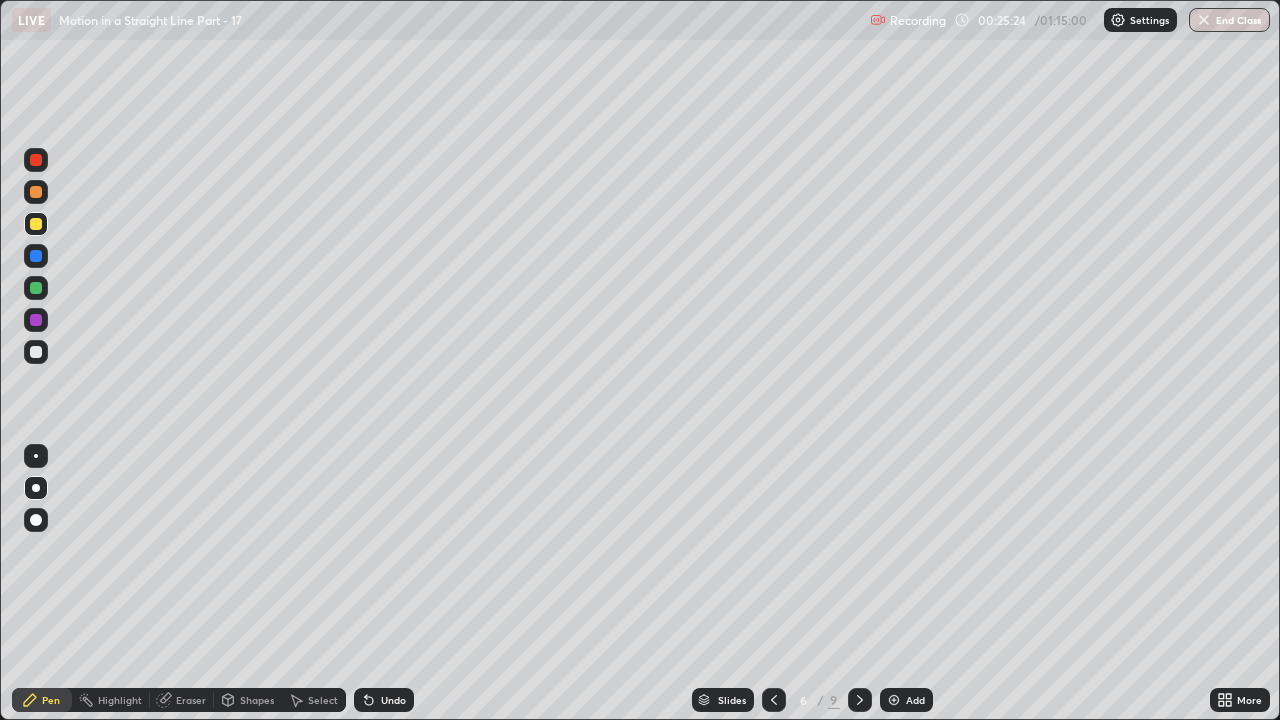 click 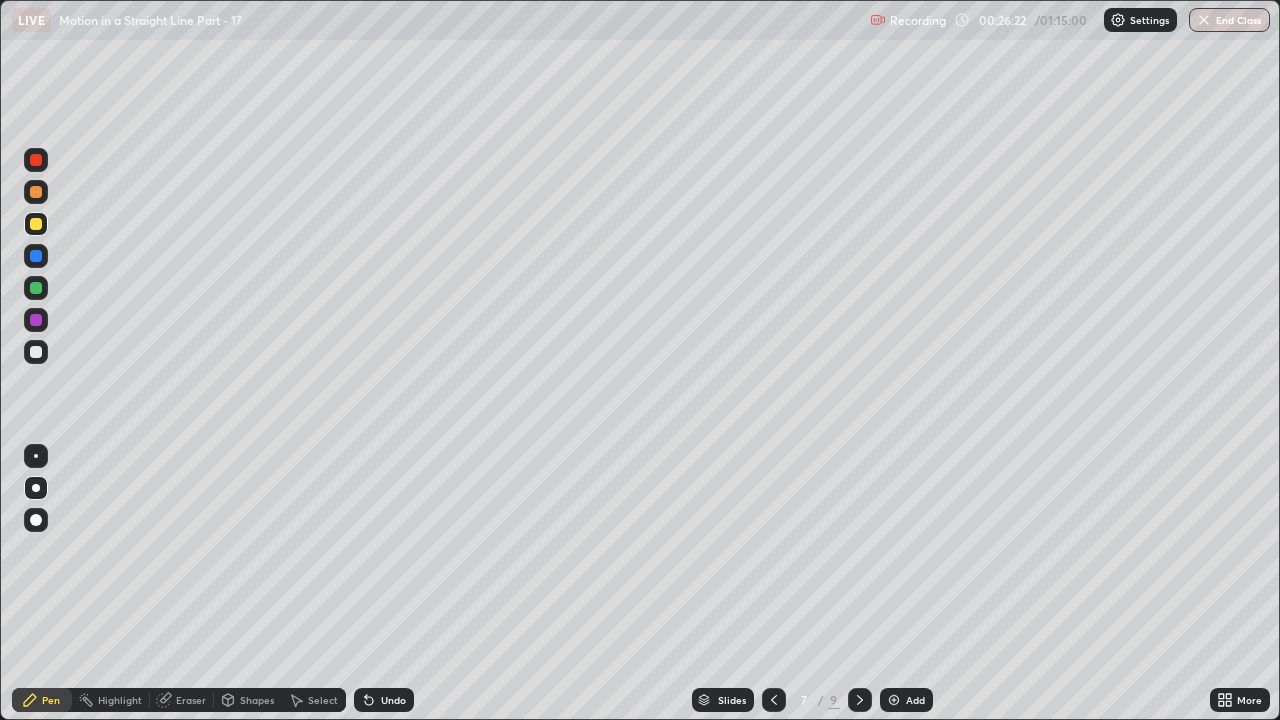 click 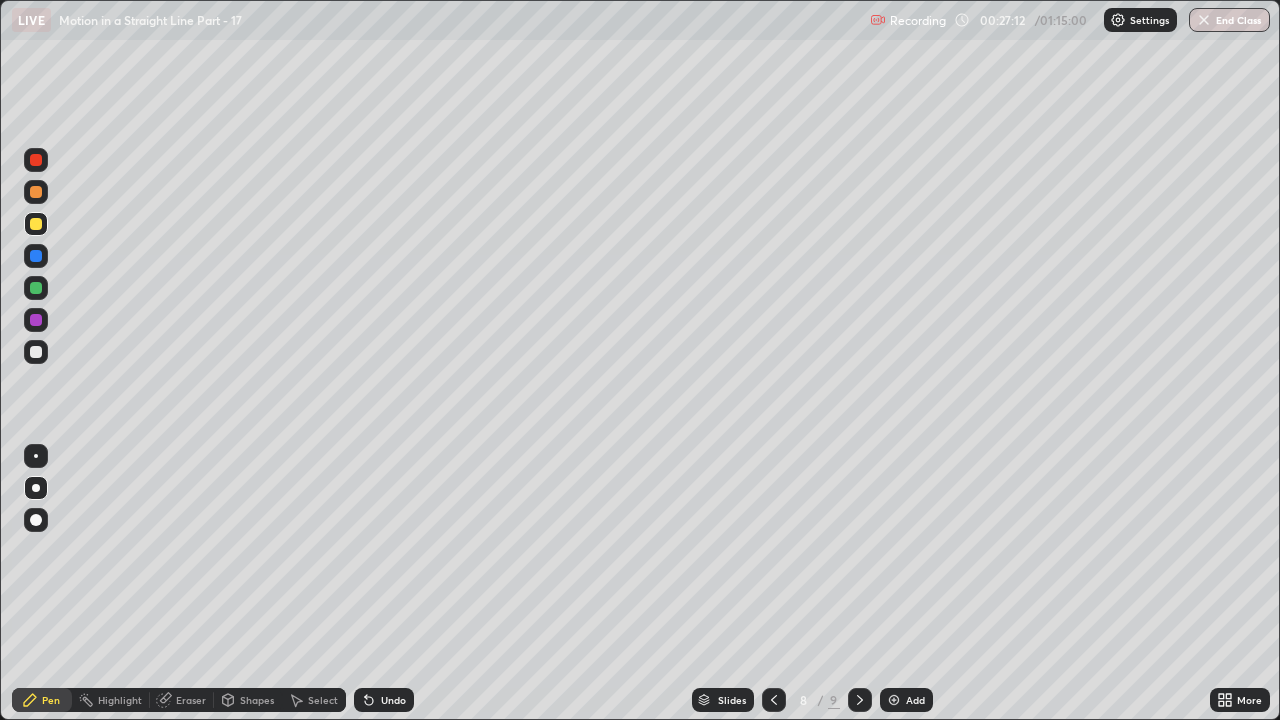 click 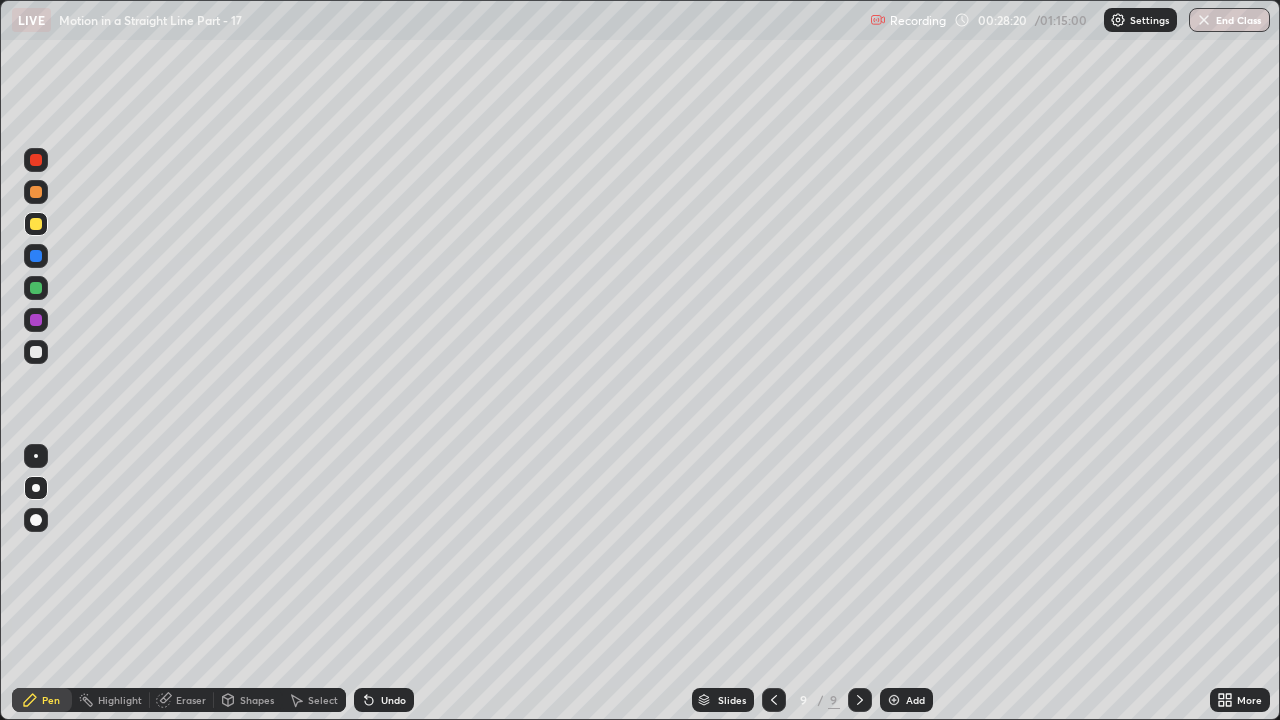 click 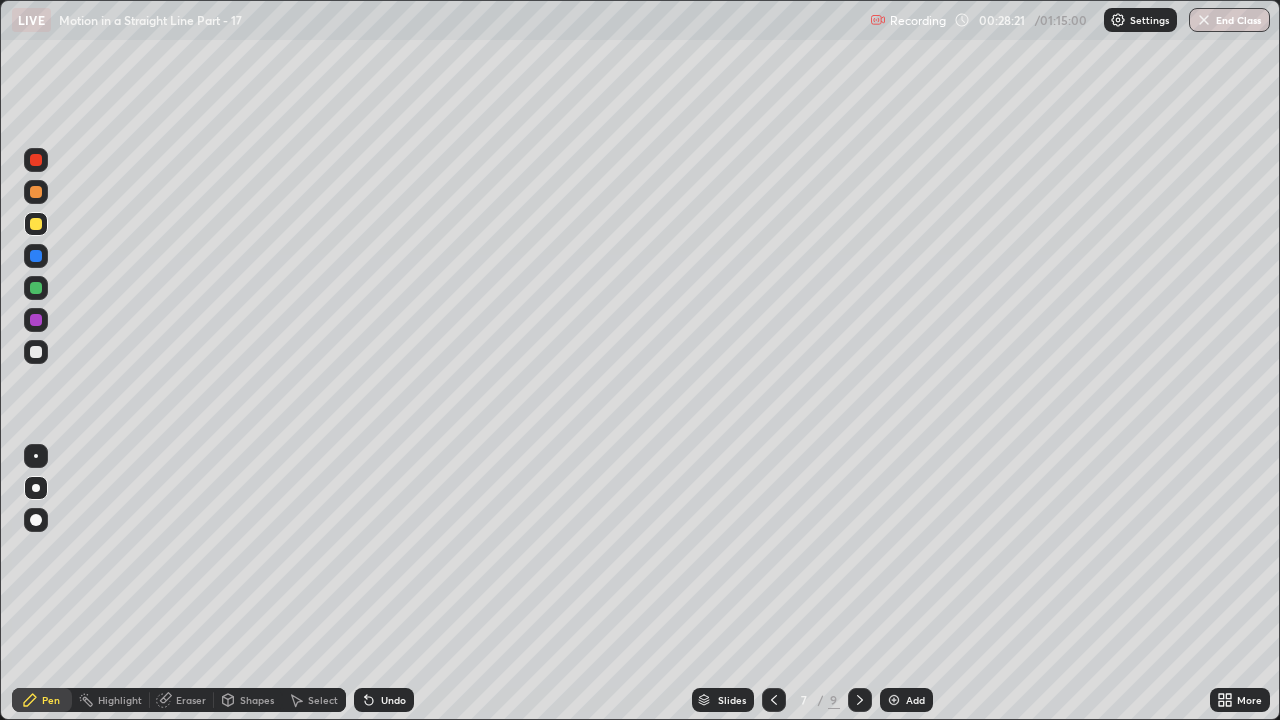 click 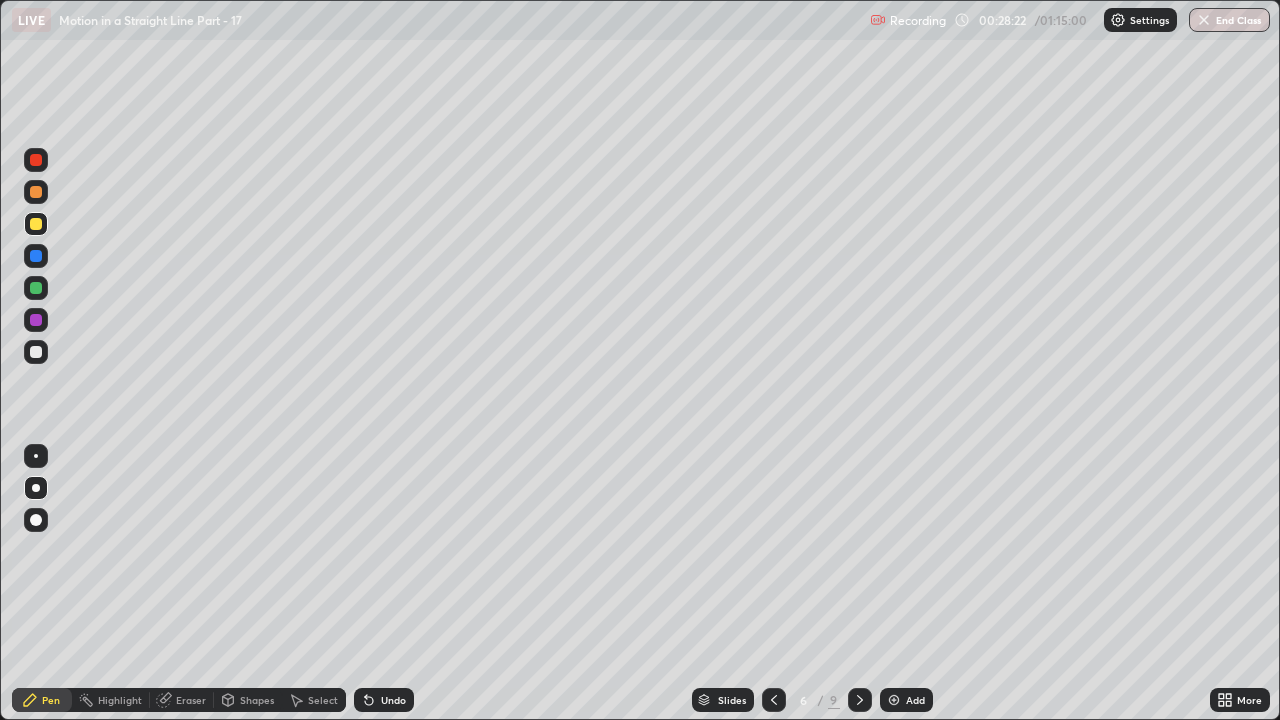 click 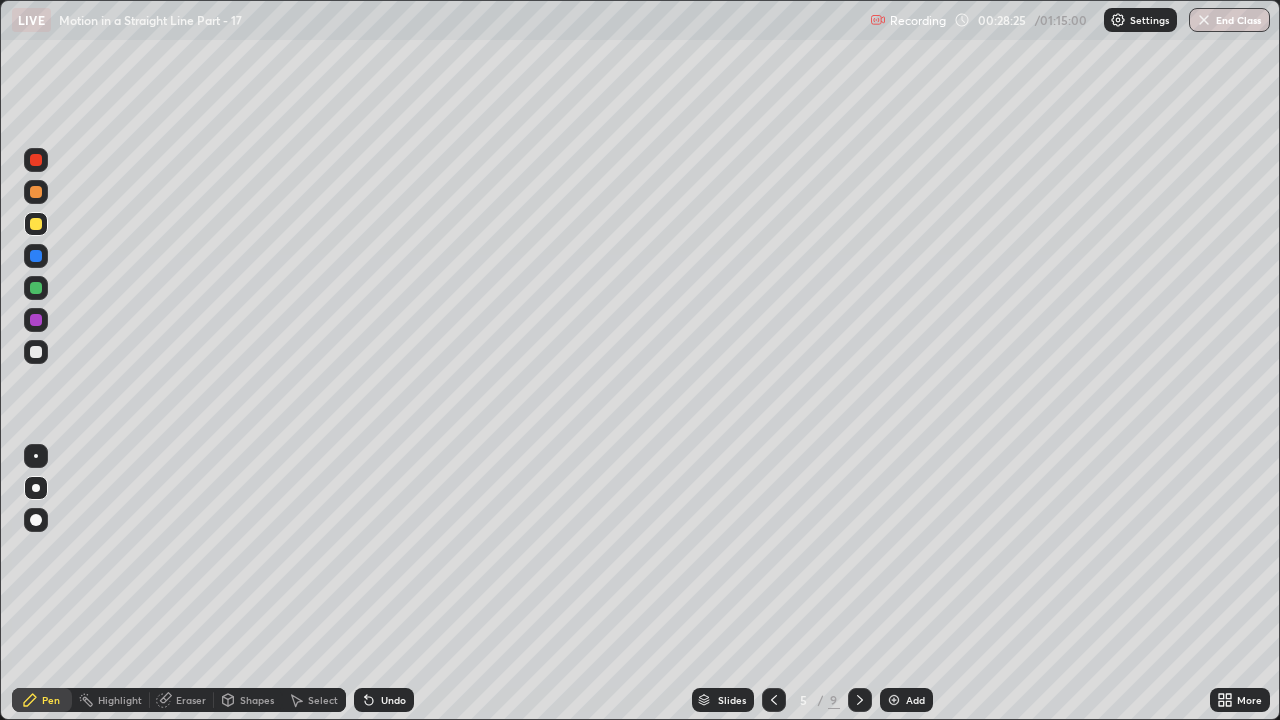 click at bounding box center [860, 700] 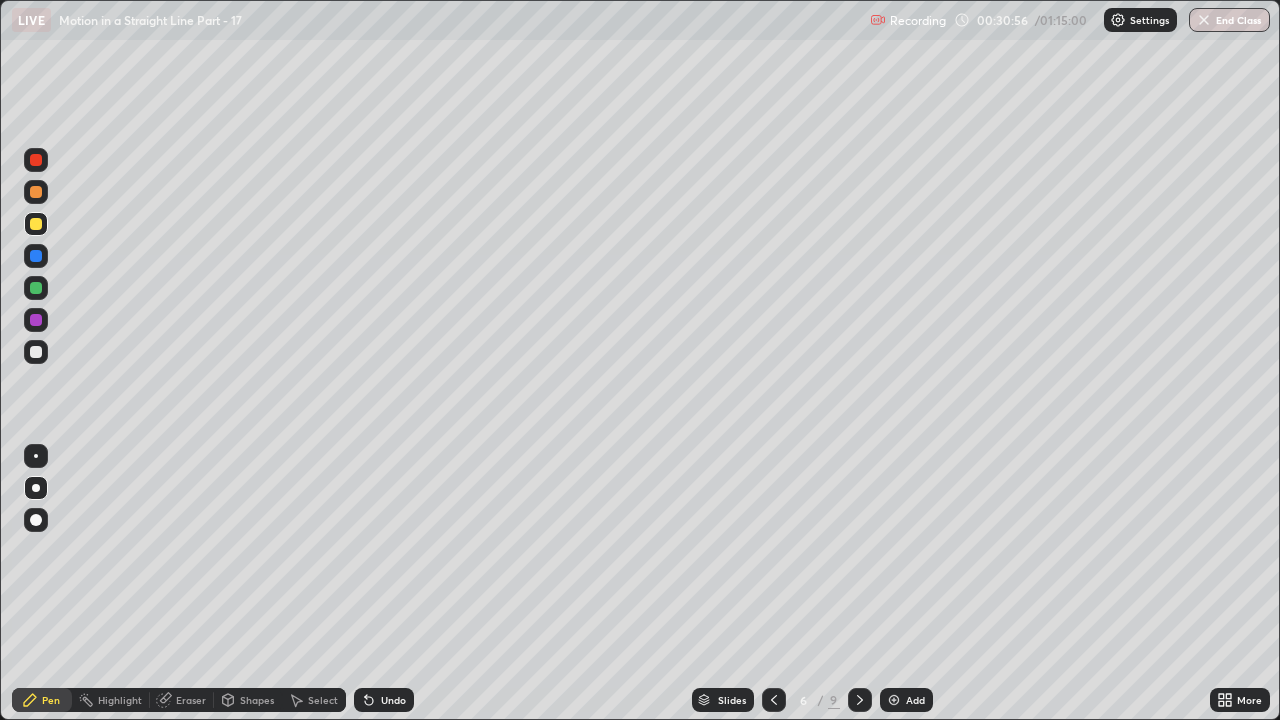 click 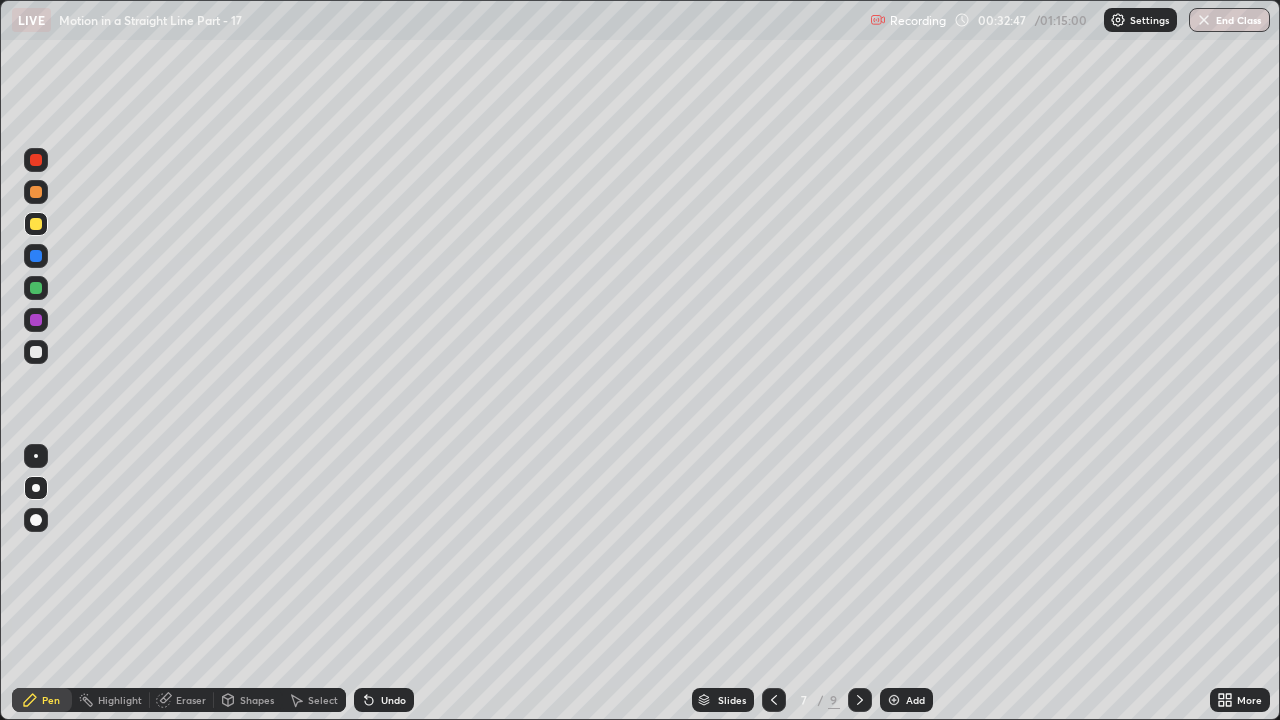 click 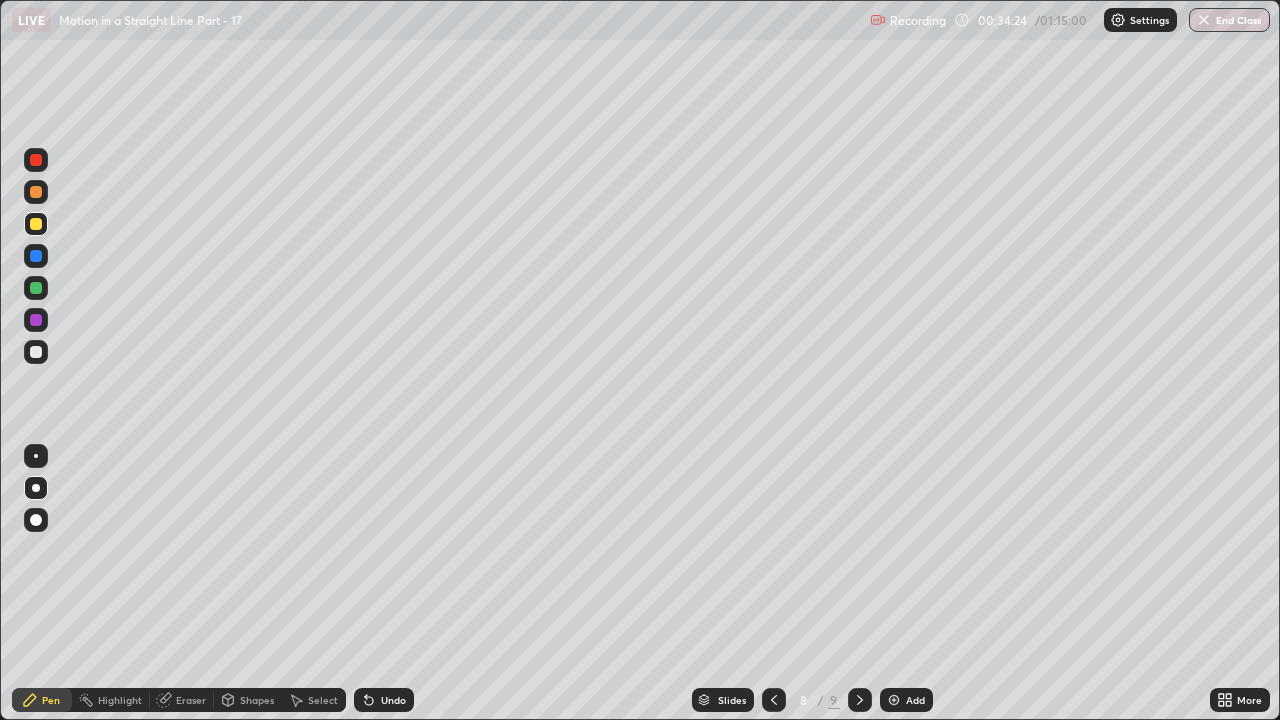 click 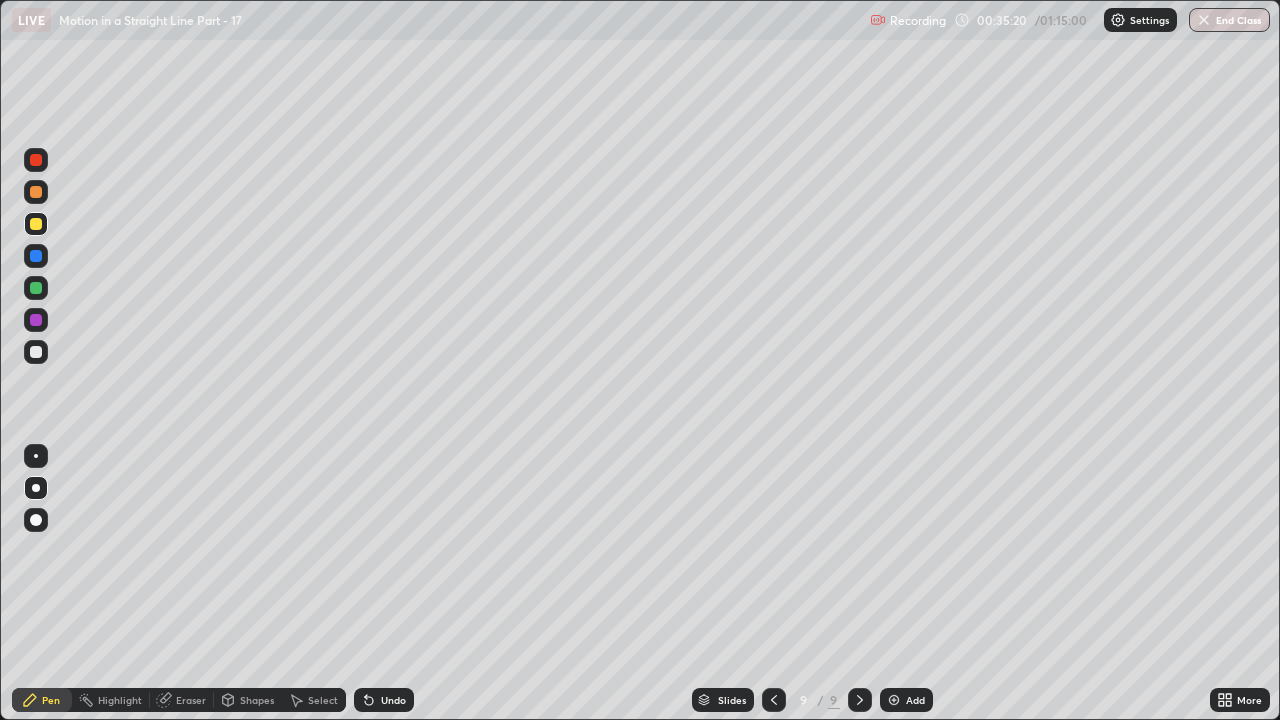 click on "Add" at bounding box center (915, 700) 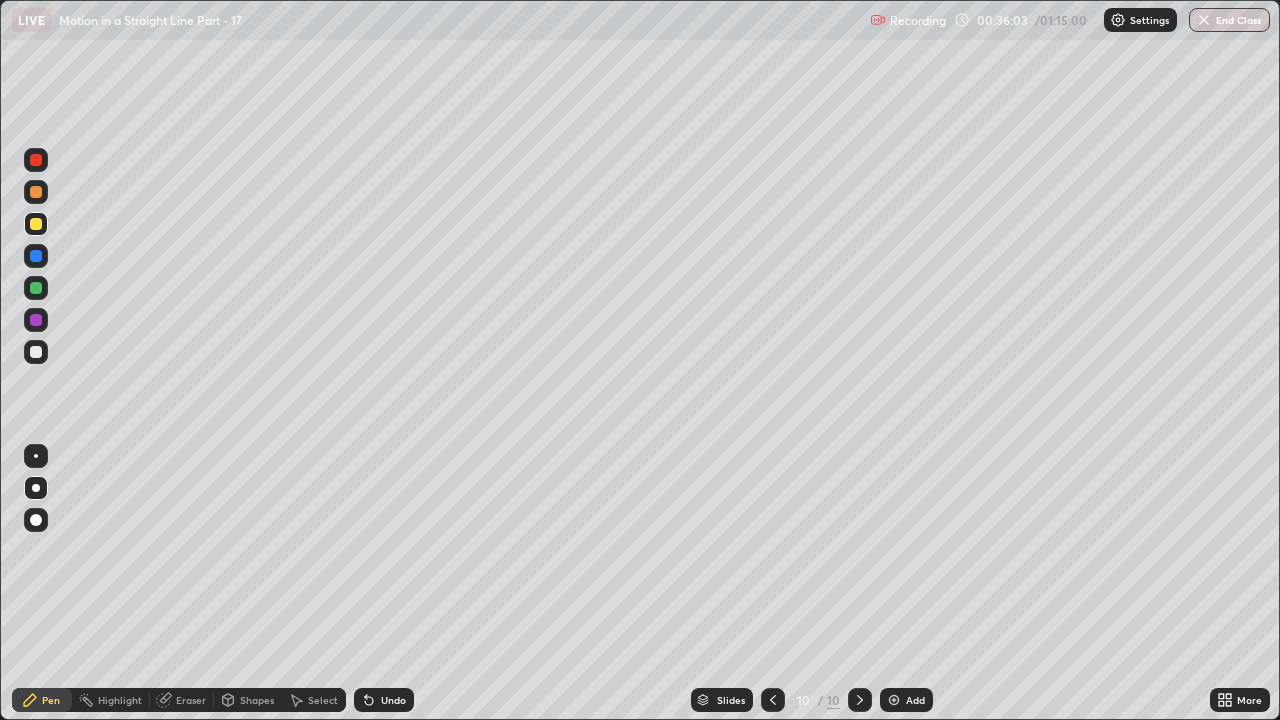 click on "Undo" at bounding box center (384, 700) 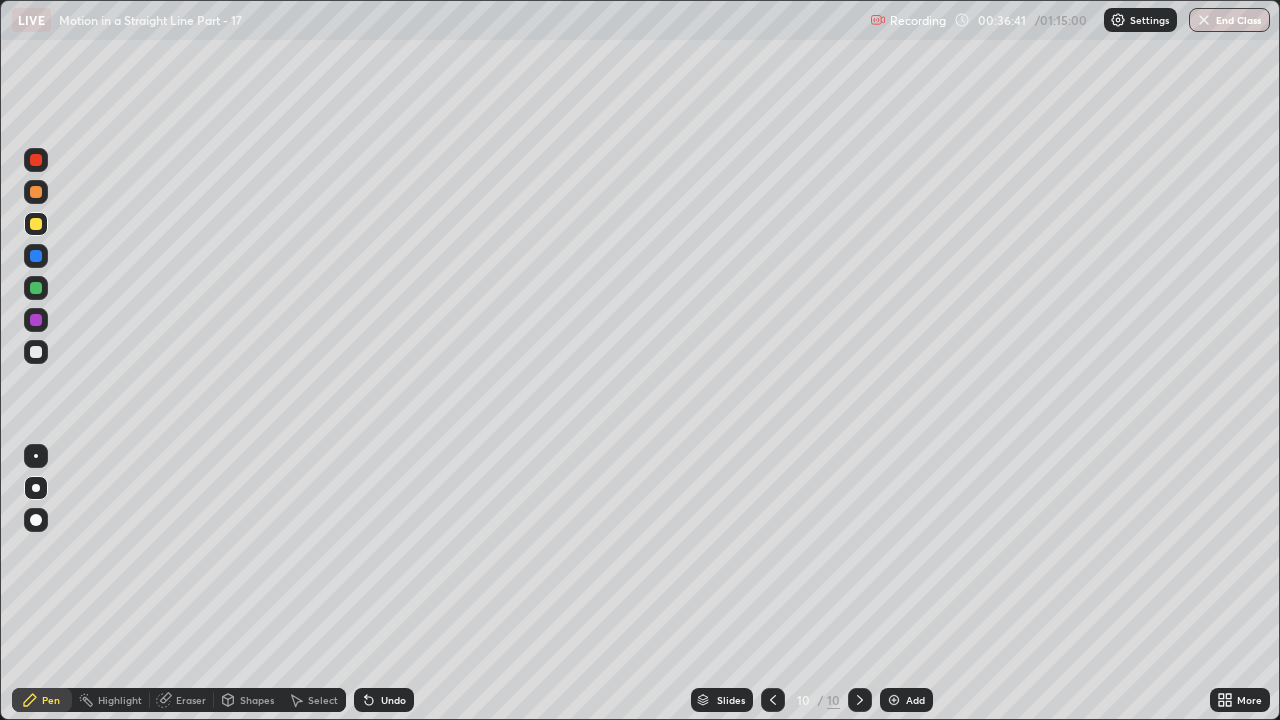 click on "Undo" at bounding box center [393, 700] 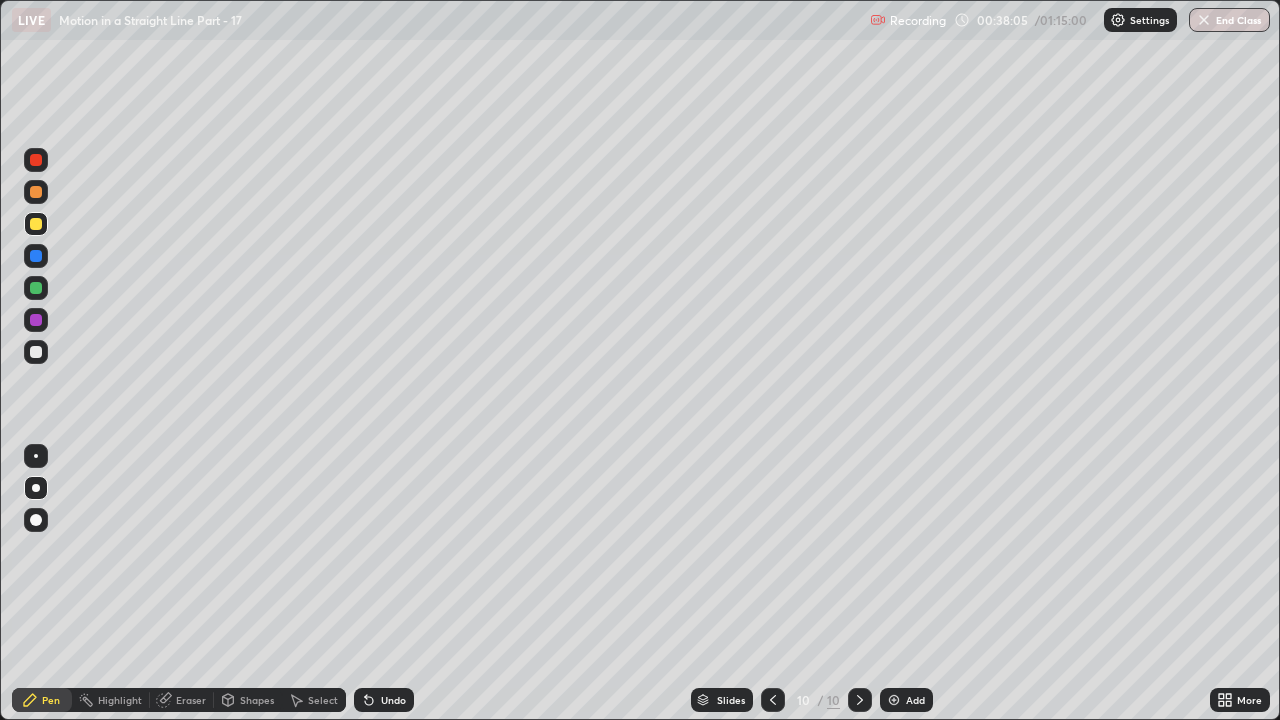 click on "Undo" at bounding box center (393, 700) 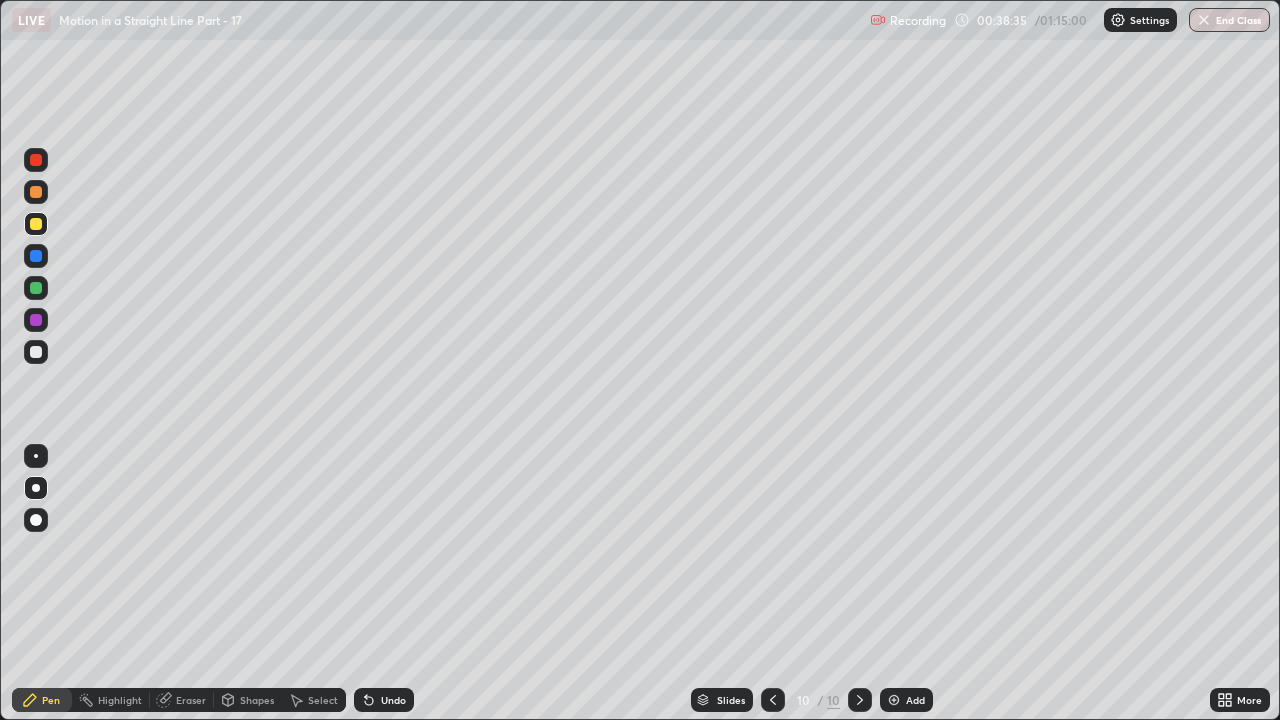 click on "Undo" at bounding box center [384, 700] 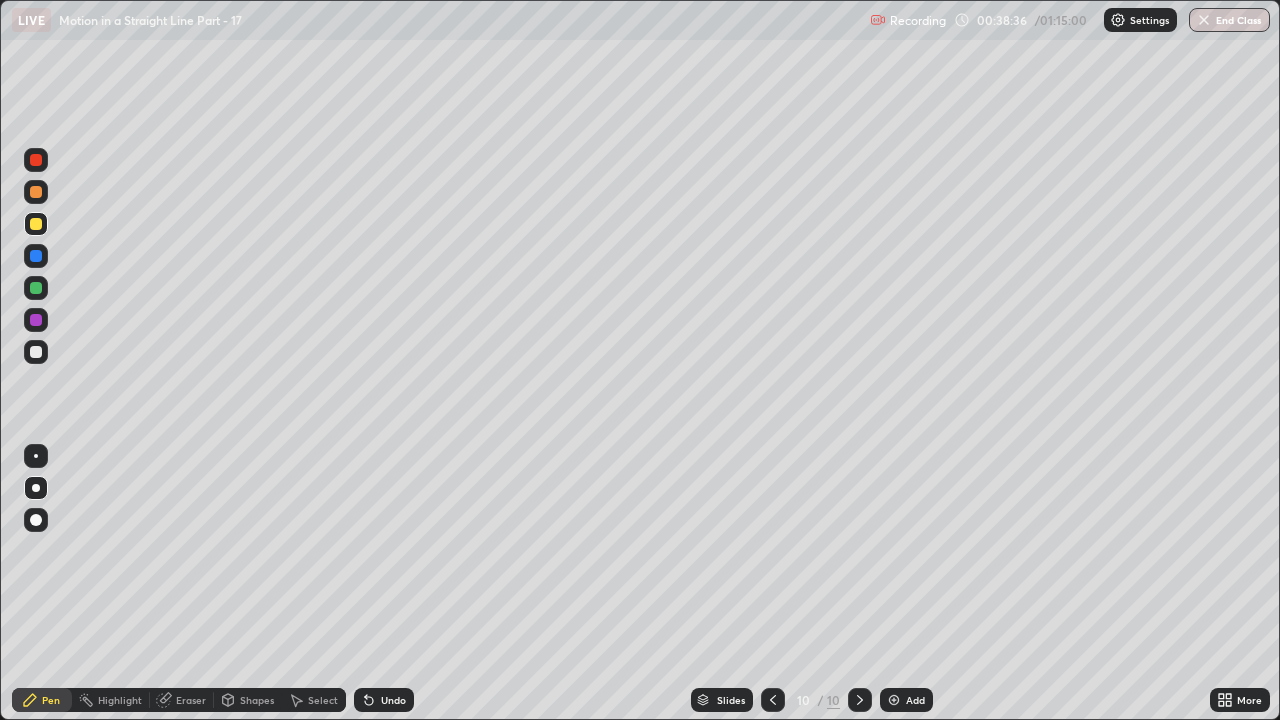 click on "Undo" at bounding box center (384, 700) 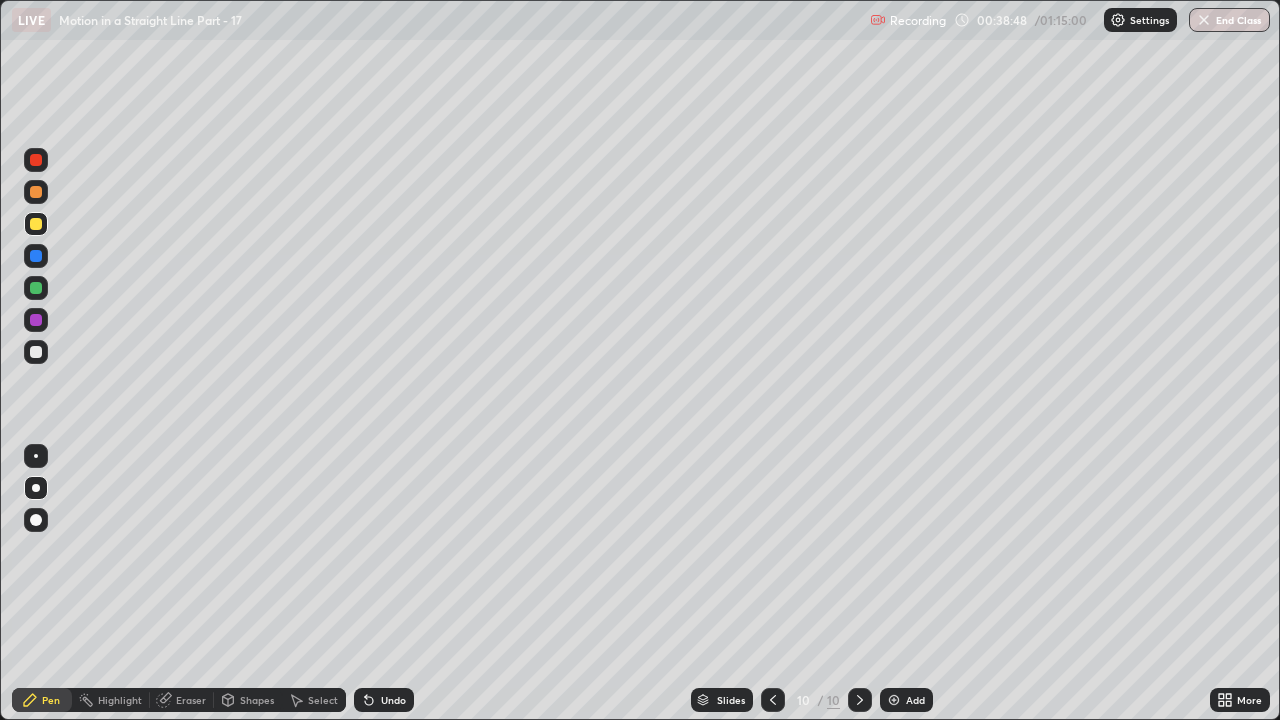 click on "Undo" at bounding box center [384, 700] 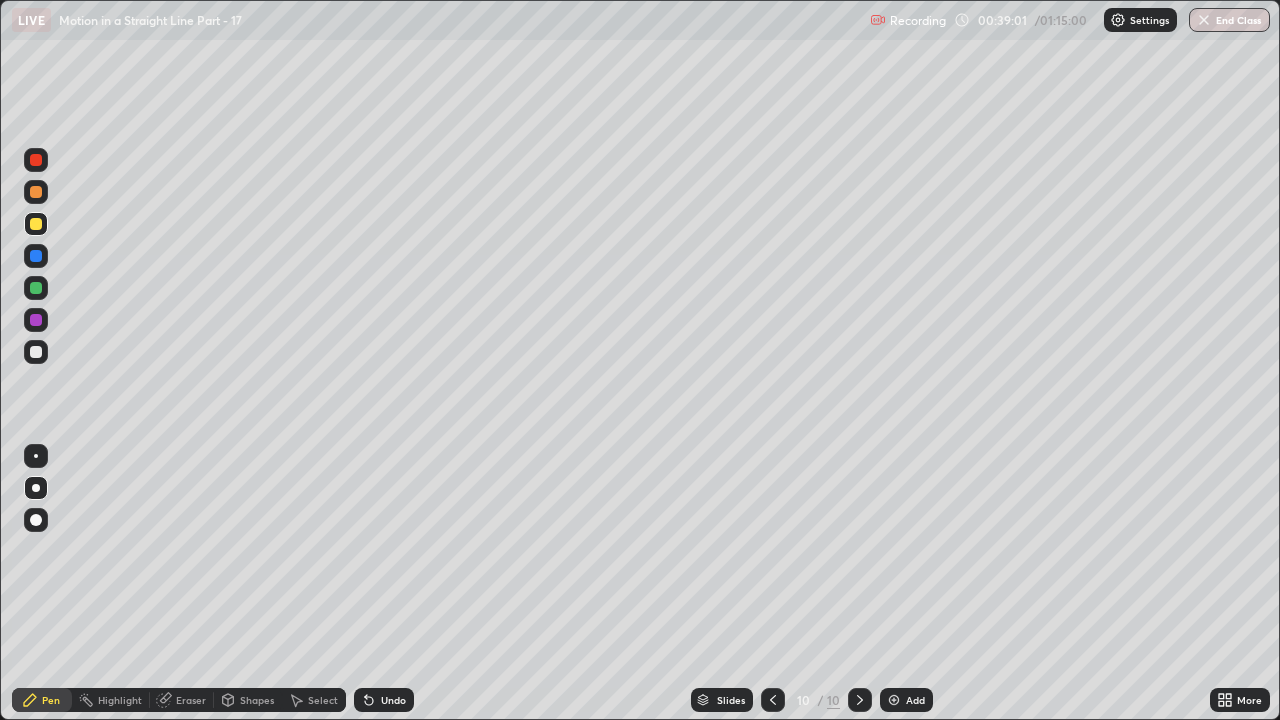 click 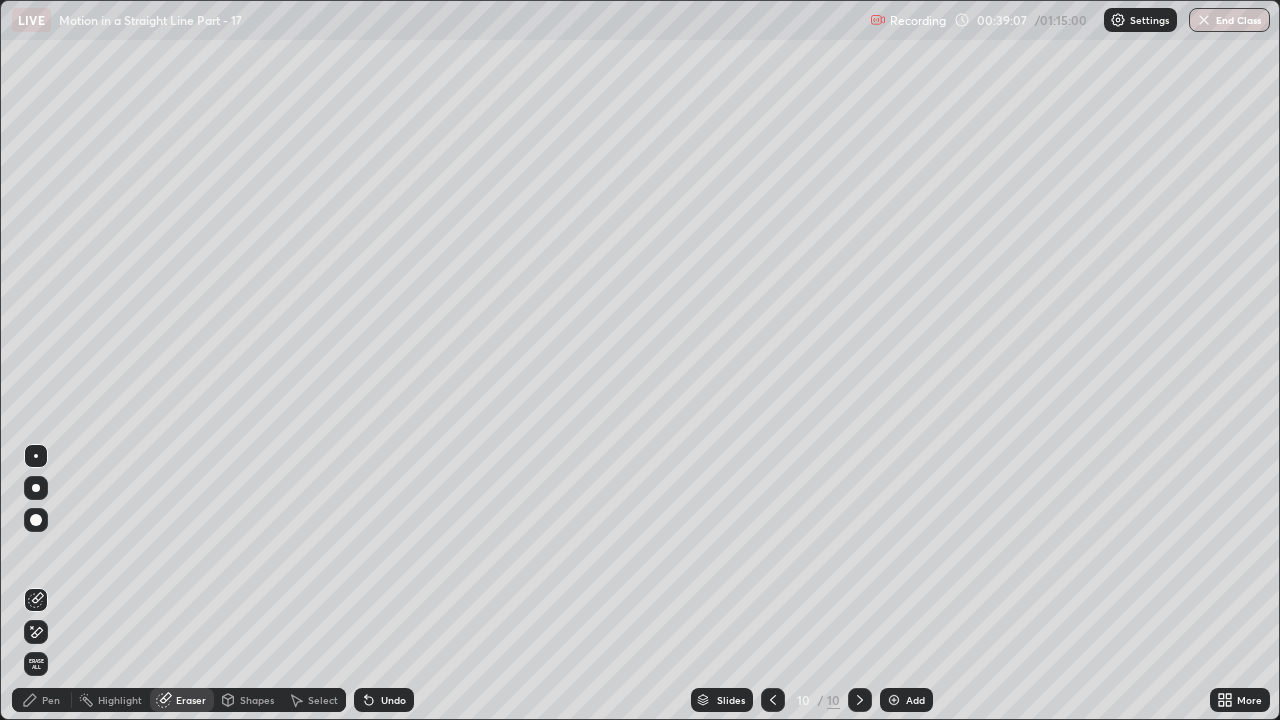 click 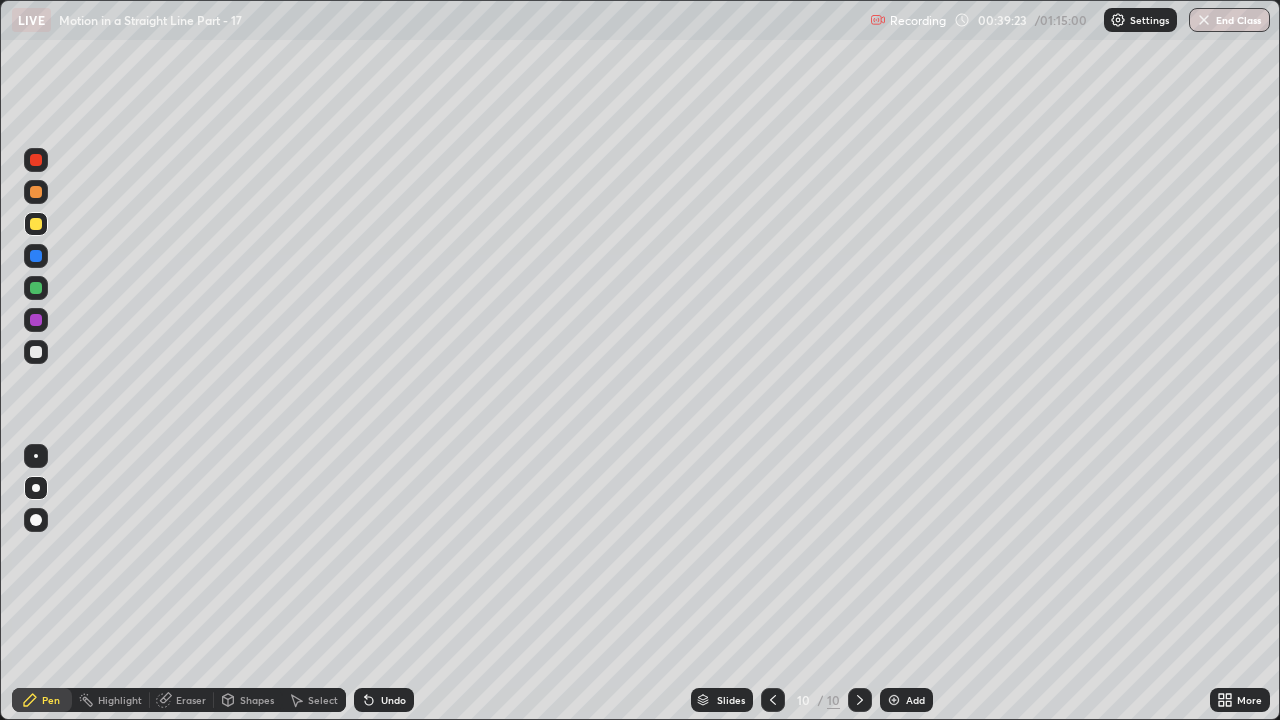 click on "Undo" at bounding box center [384, 700] 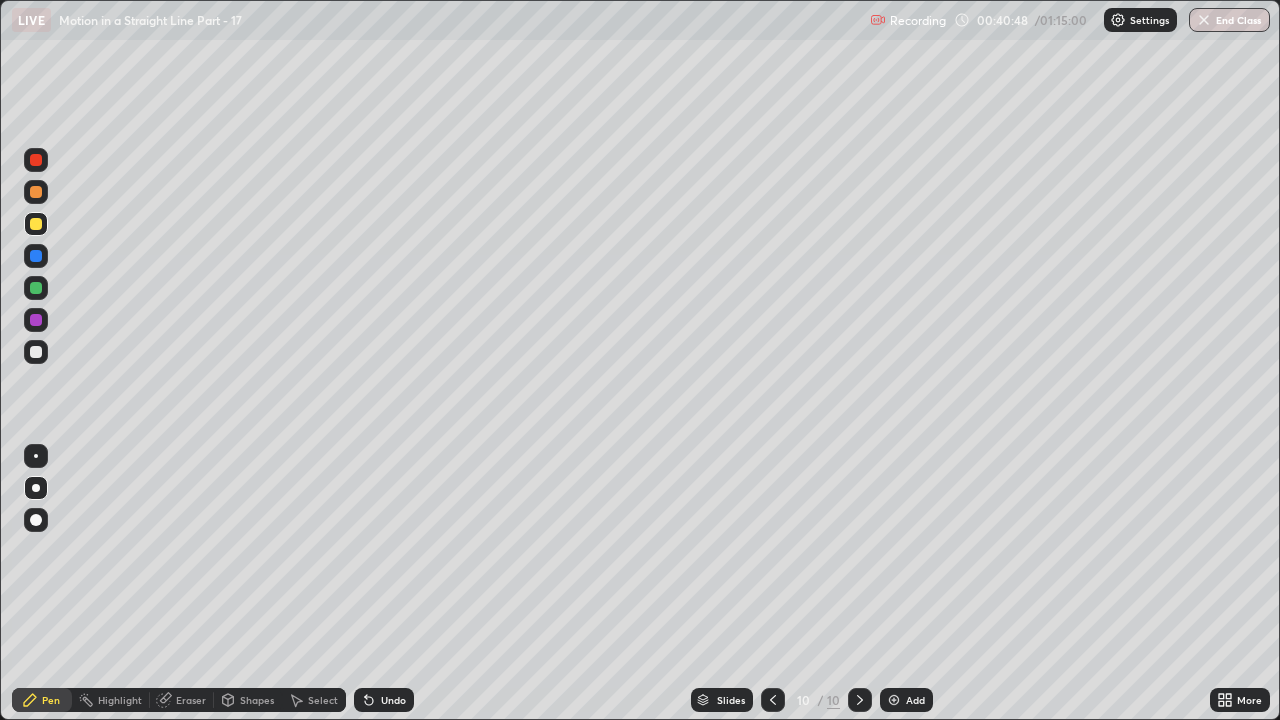 click on "Add" at bounding box center (915, 700) 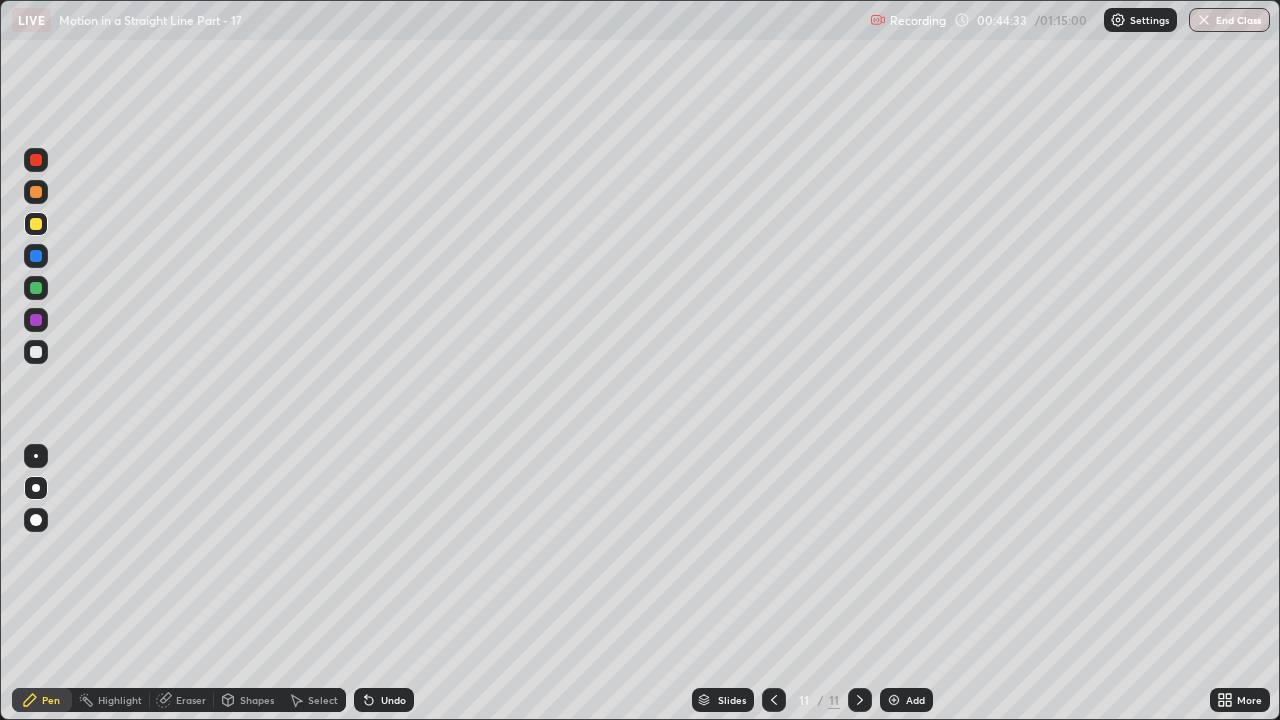 click 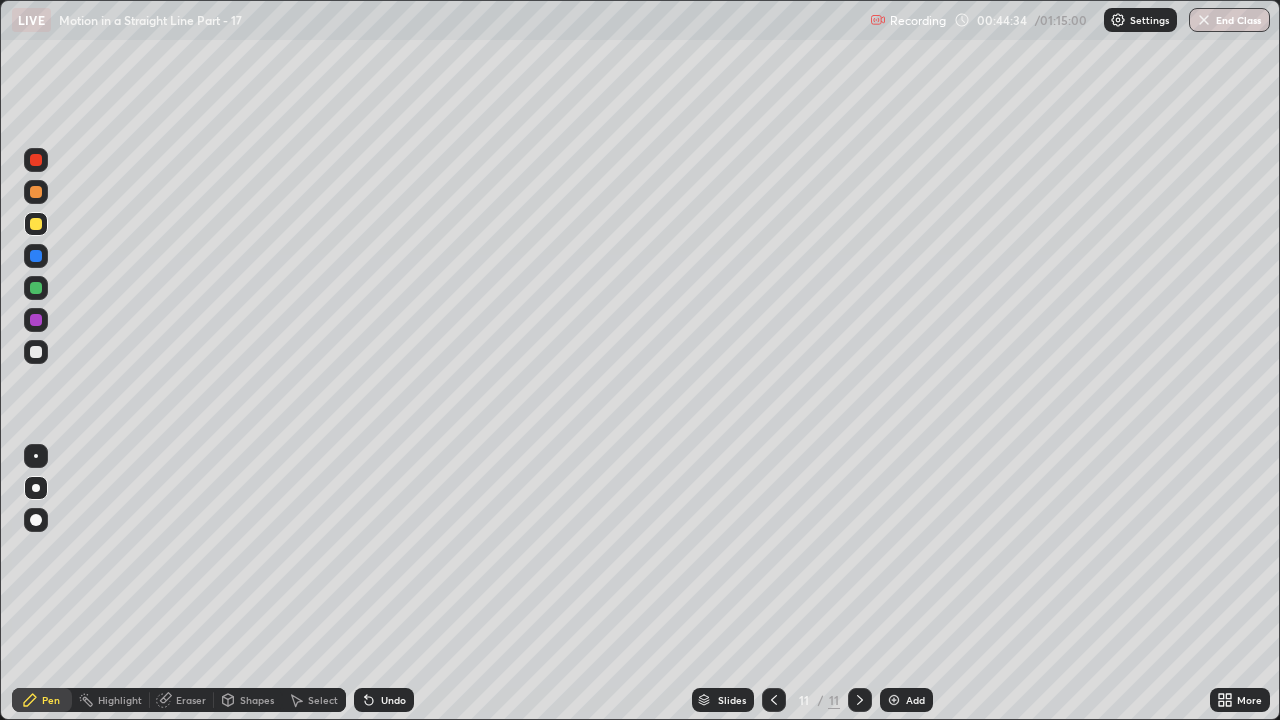 click on "Undo" at bounding box center [384, 700] 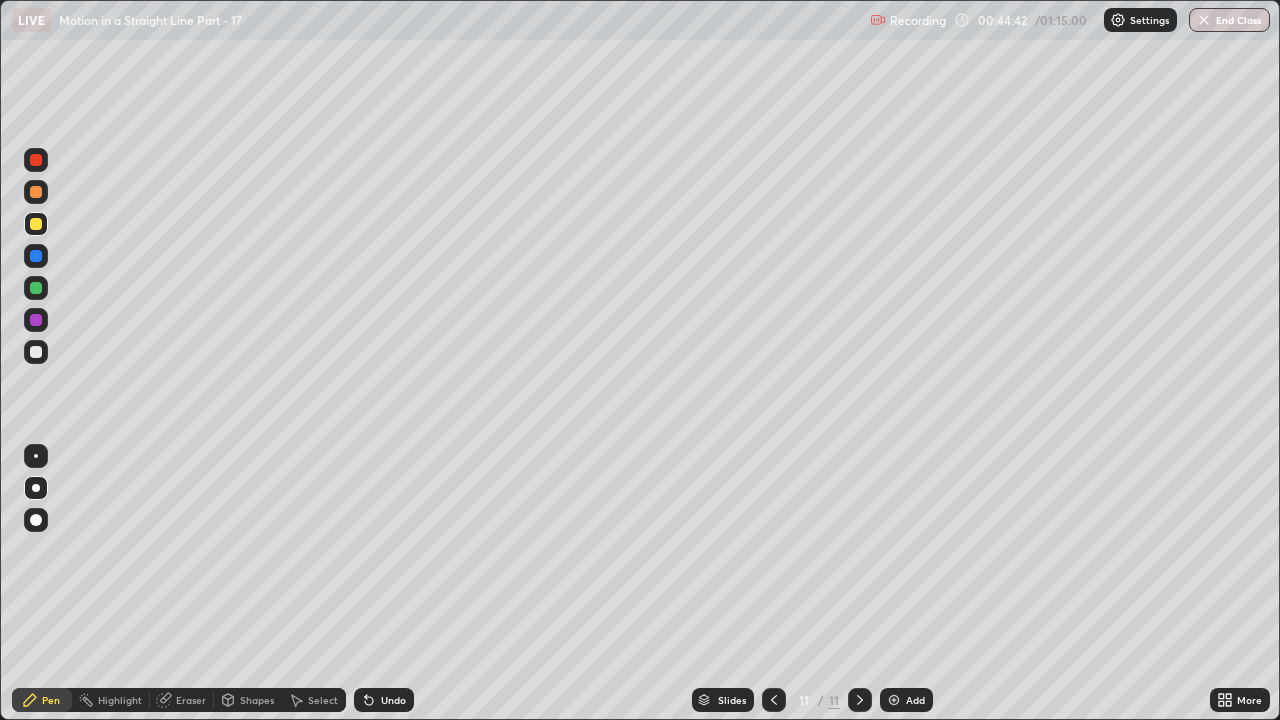 click on "Undo" at bounding box center (393, 700) 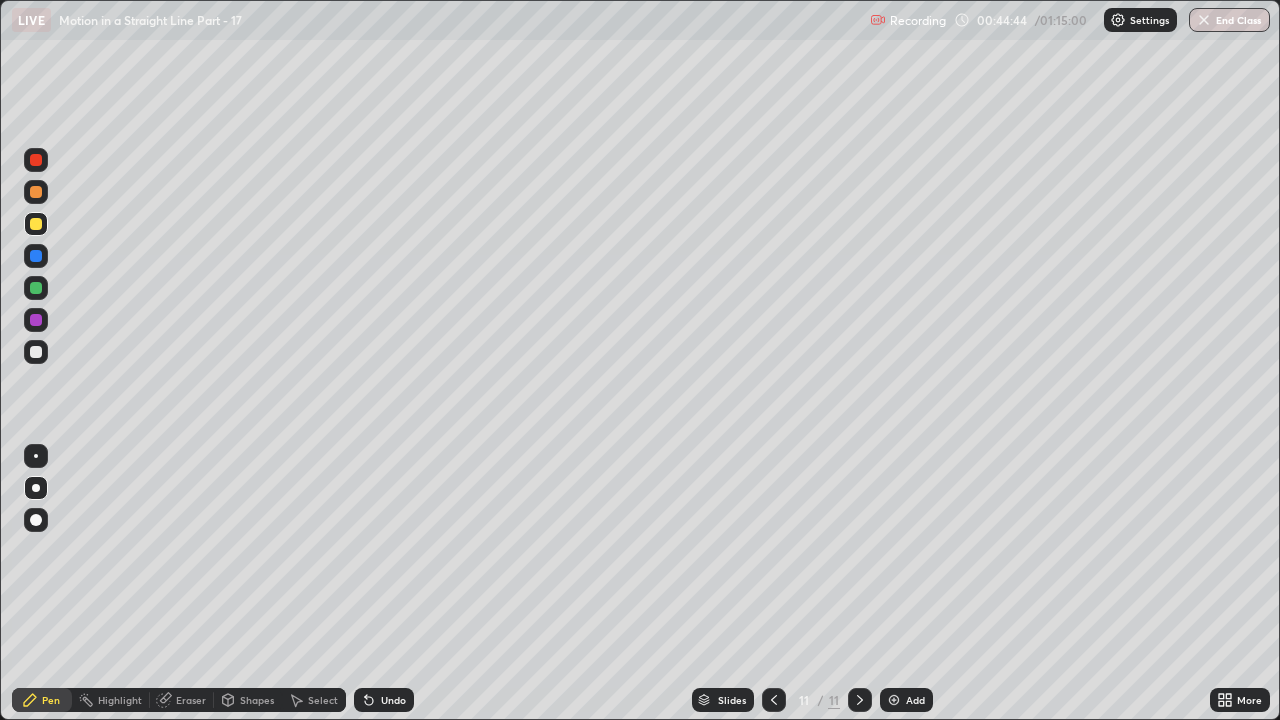 click on "Undo" at bounding box center (393, 700) 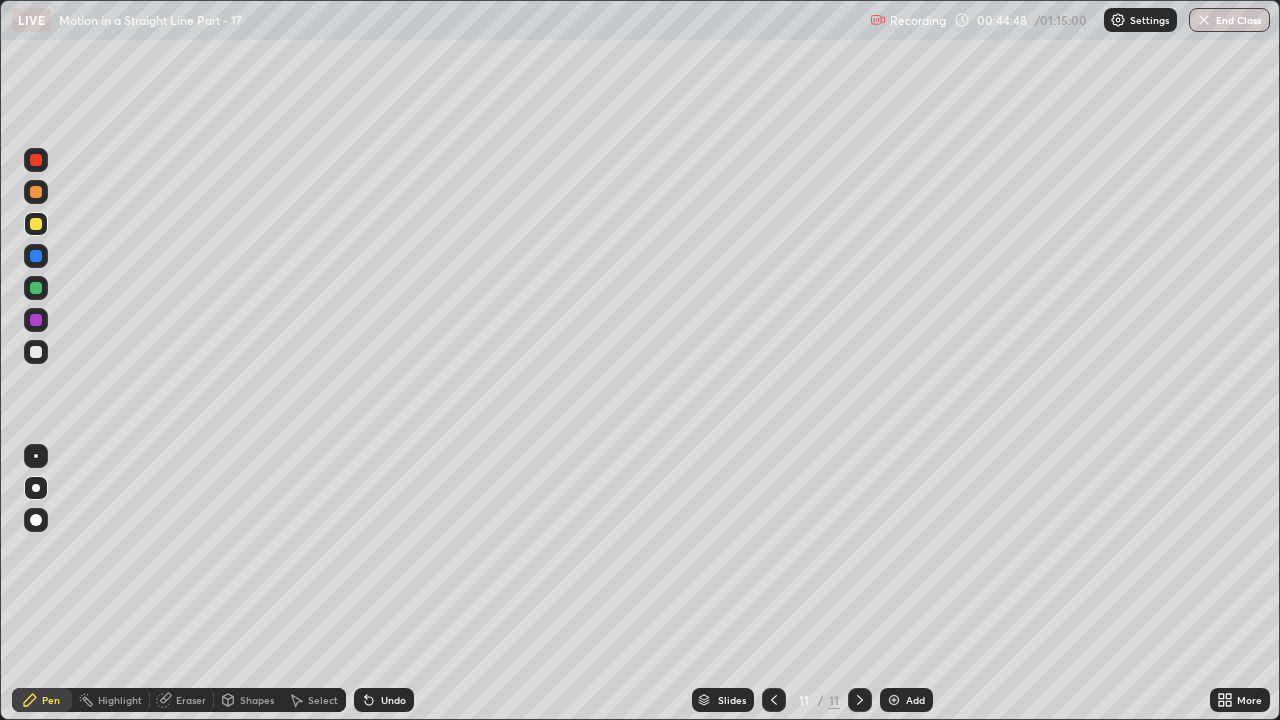 click at bounding box center [36, 288] 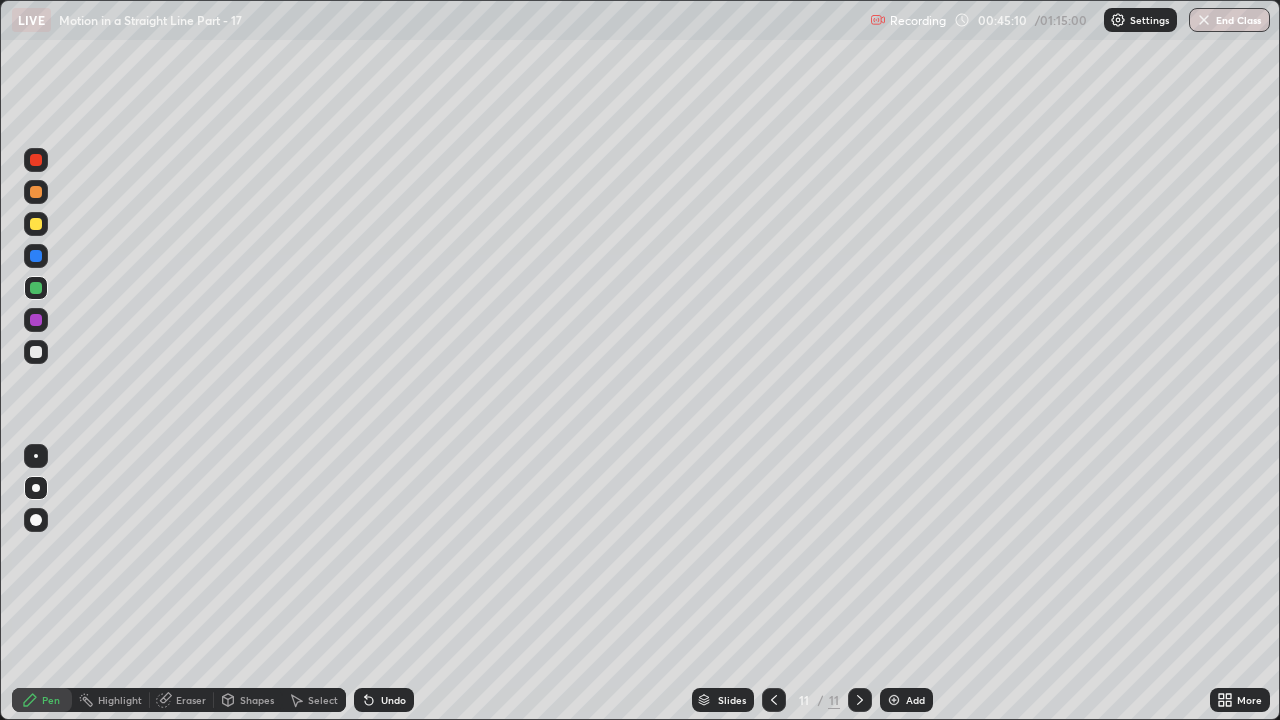 click at bounding box center [36, 224] 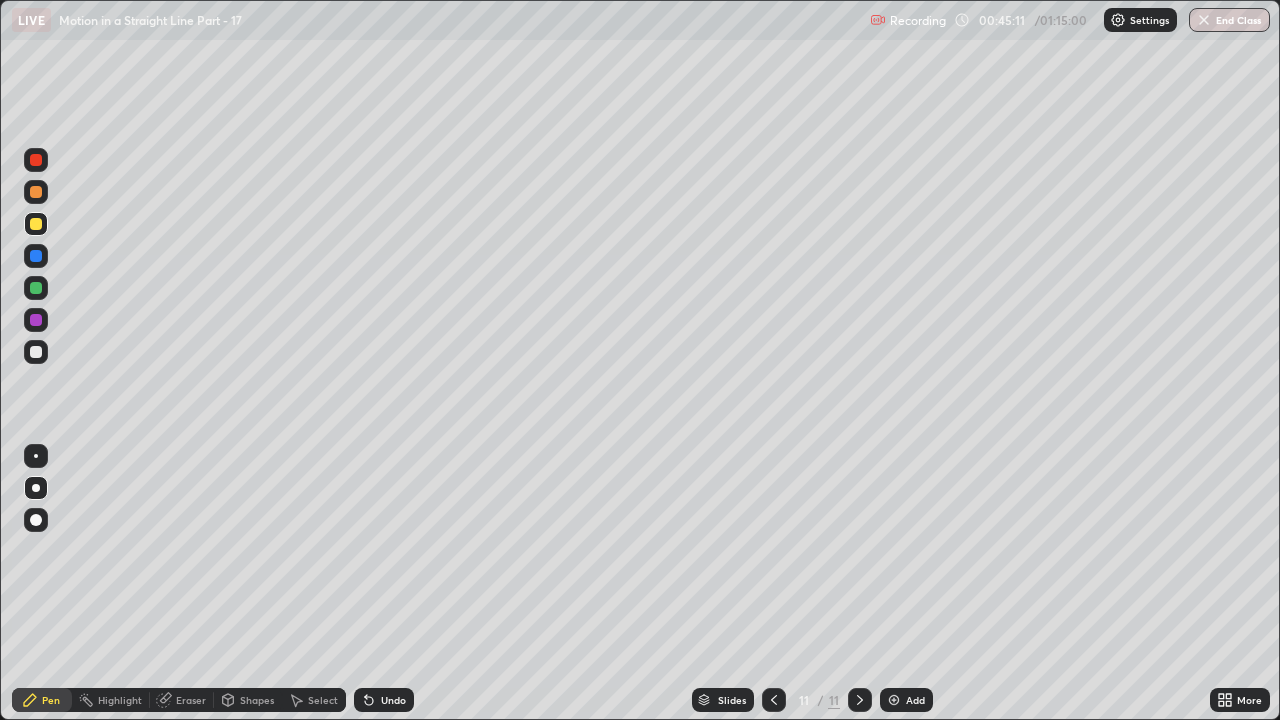 click at bounding box center (36, 352) 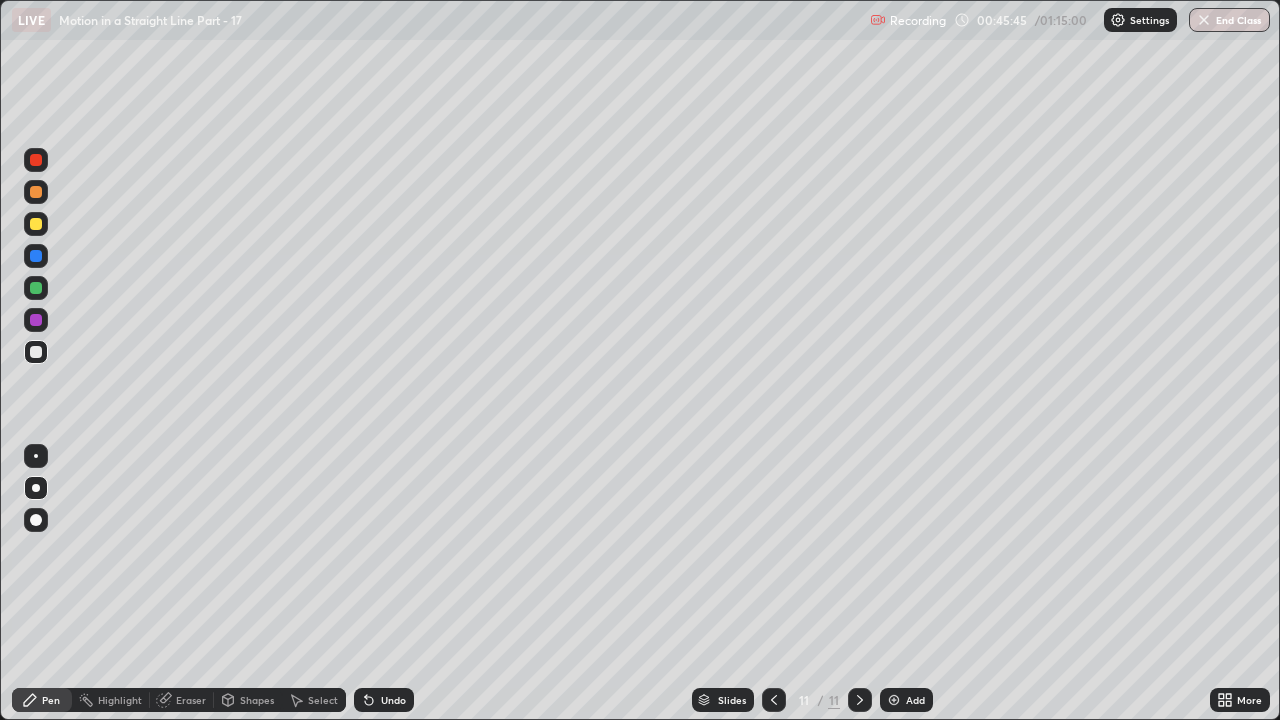 click at bounding box center (36, 320) 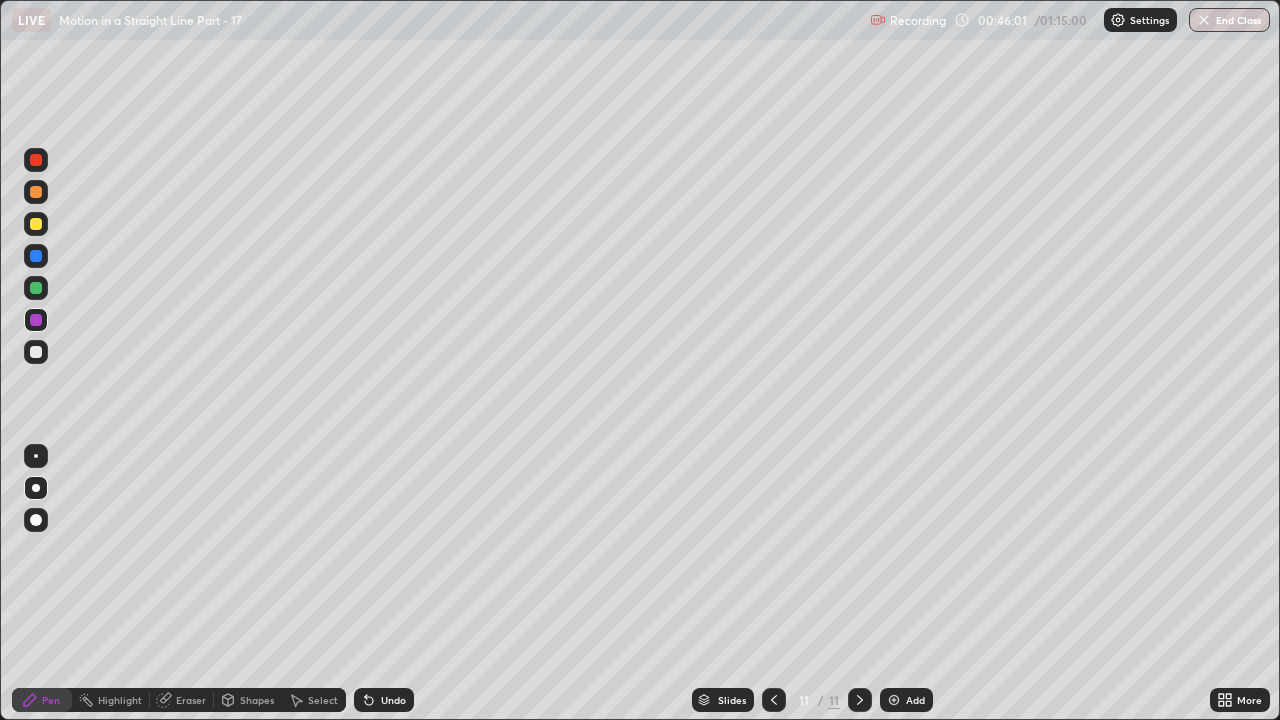 click at bounding box center [36, 224] 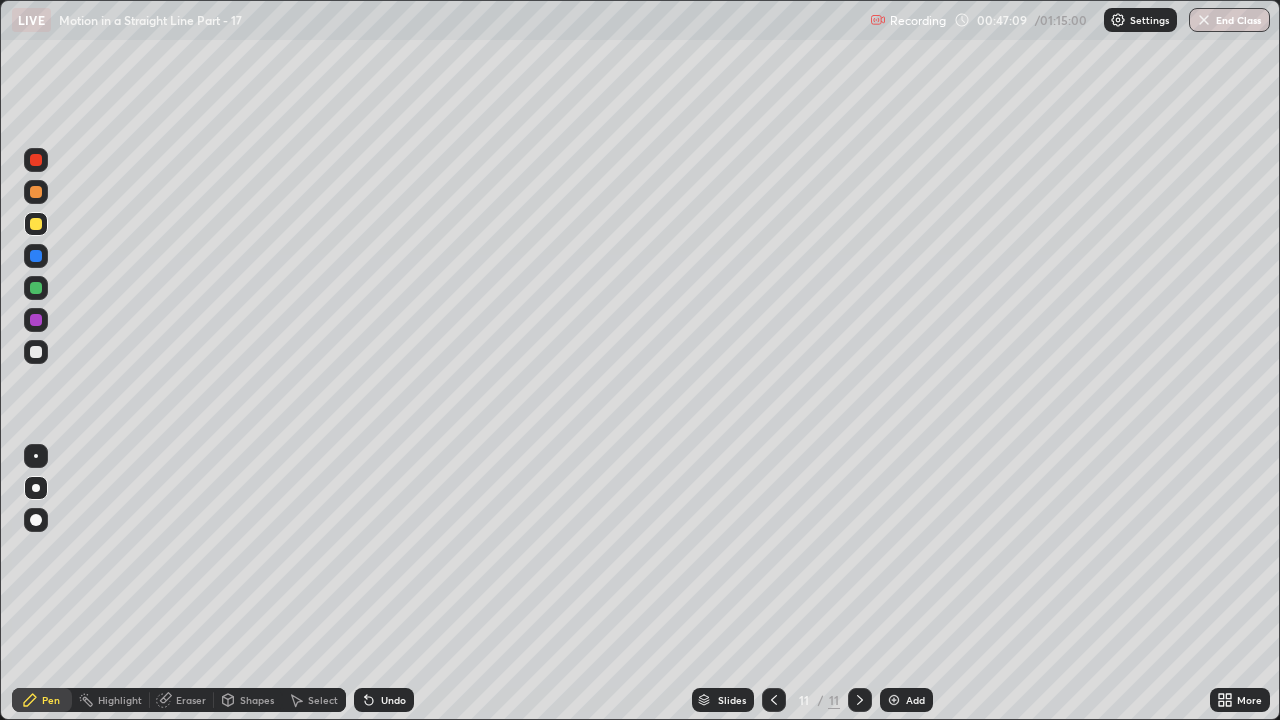 click at bounding box center (36, 352) 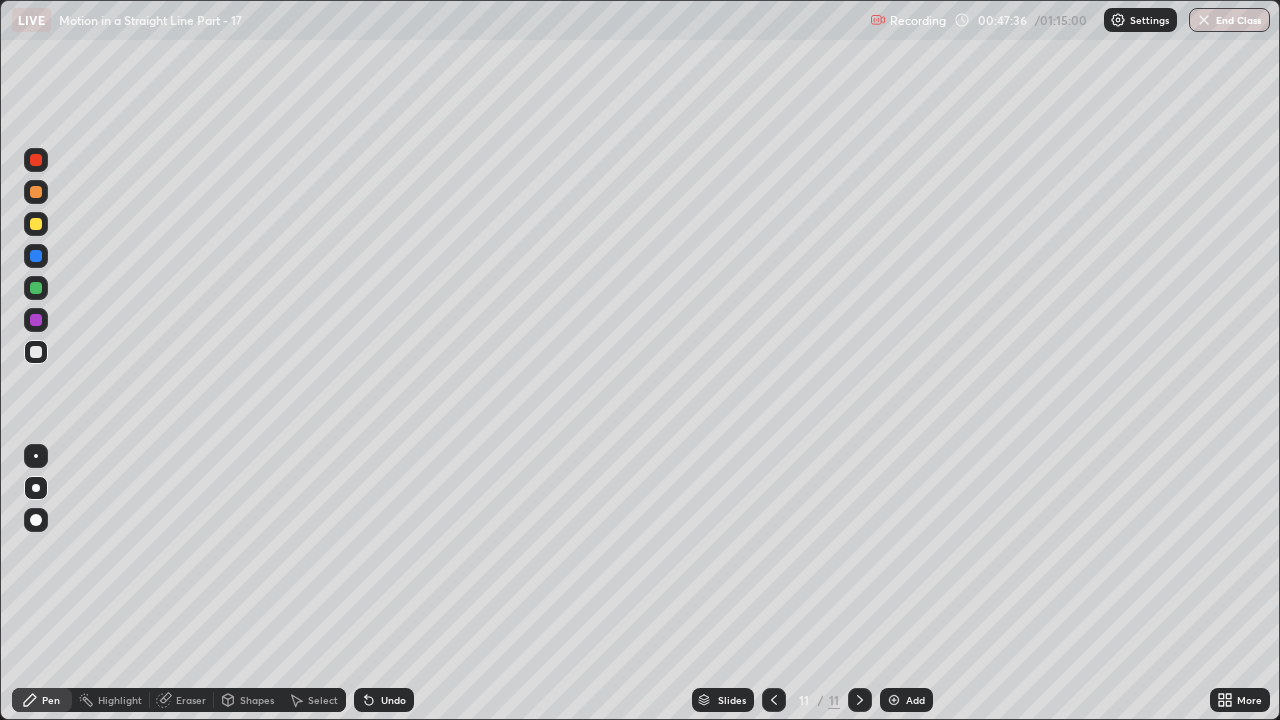 click on "Undo" at bounding box center (393, 700) 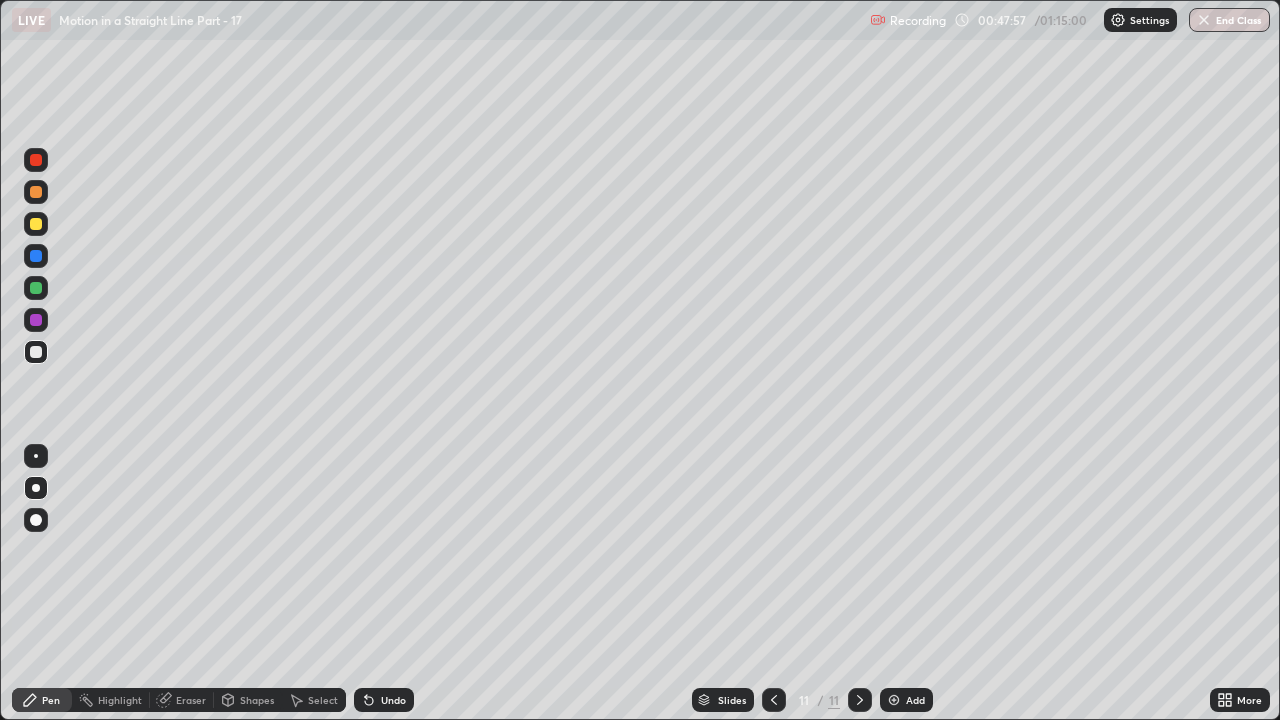 click at bounding box center (36, 224) 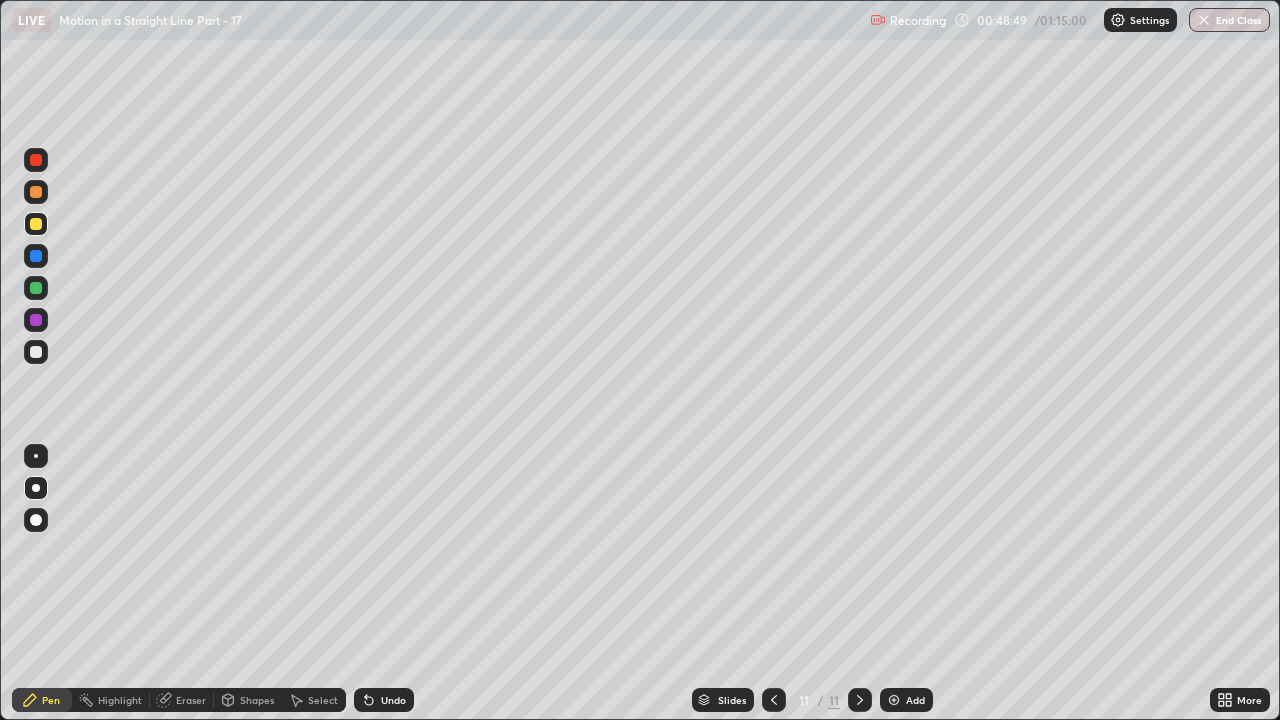 click at bounding box center [36, 288] 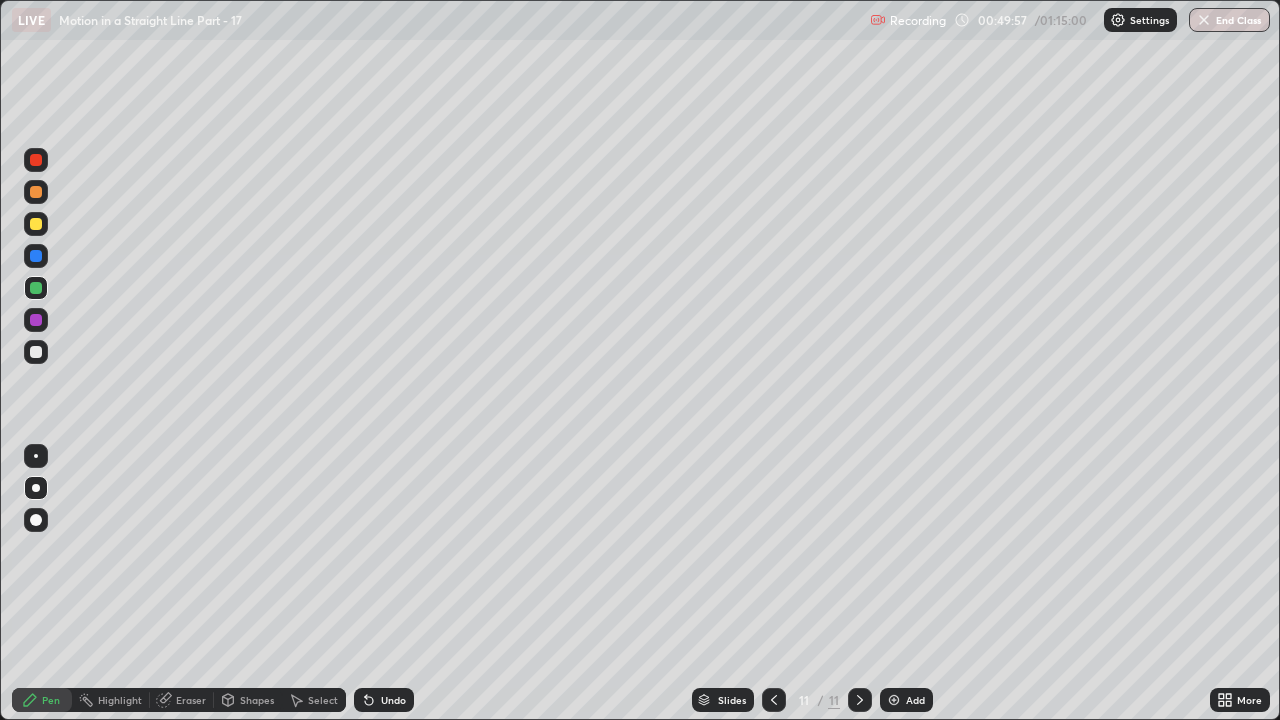 click at bounding box center (36, 160) 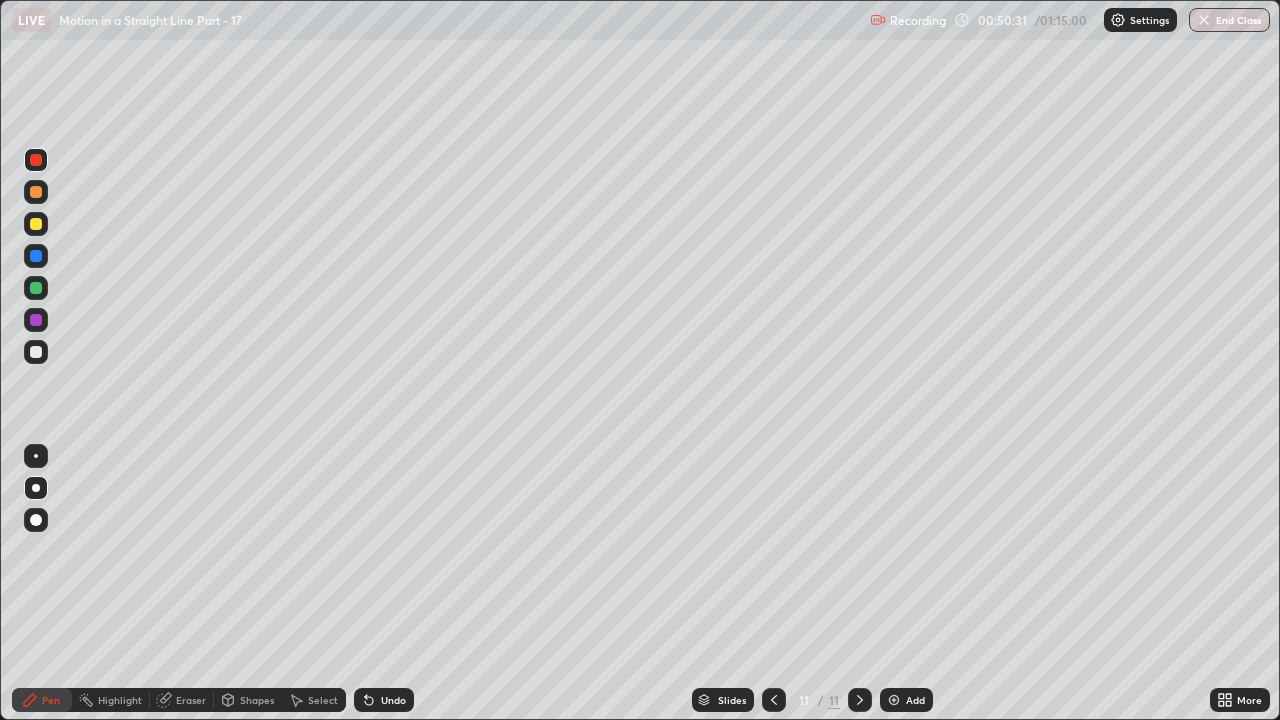 click at bounding box center (36, 224) 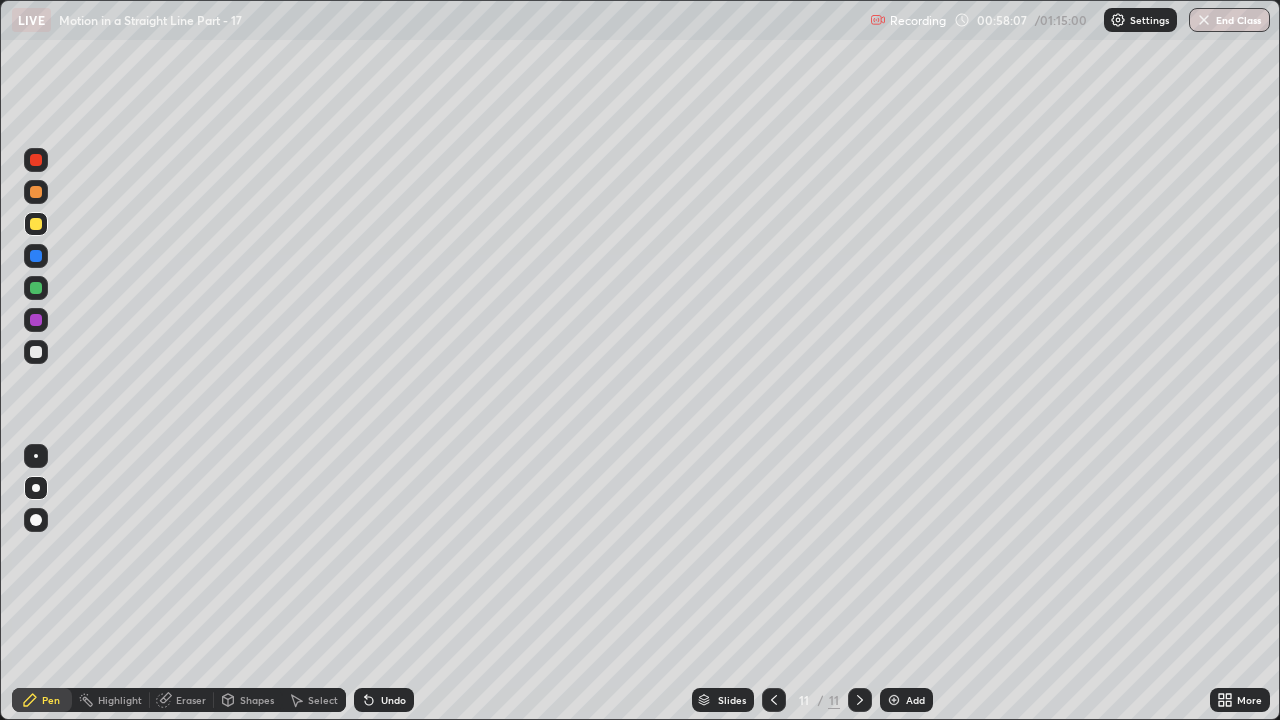 click at bounding box center (894, 700) 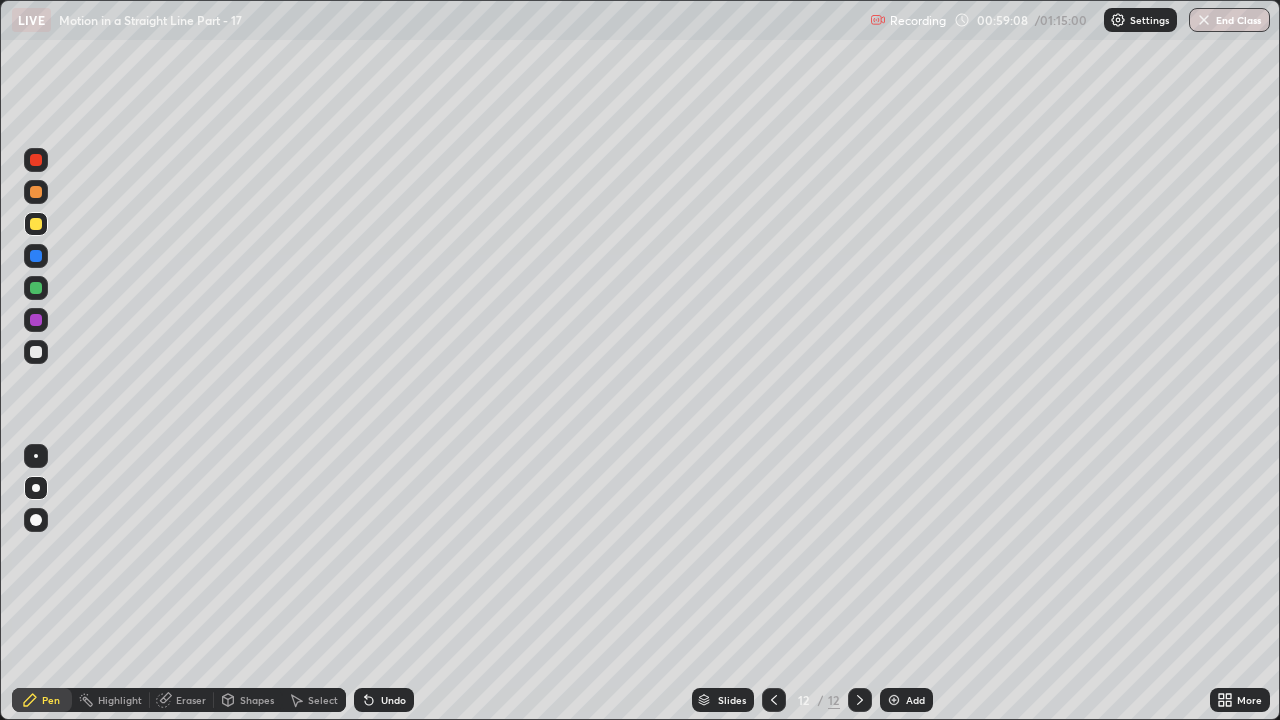 click at bounding box center (36, 352) 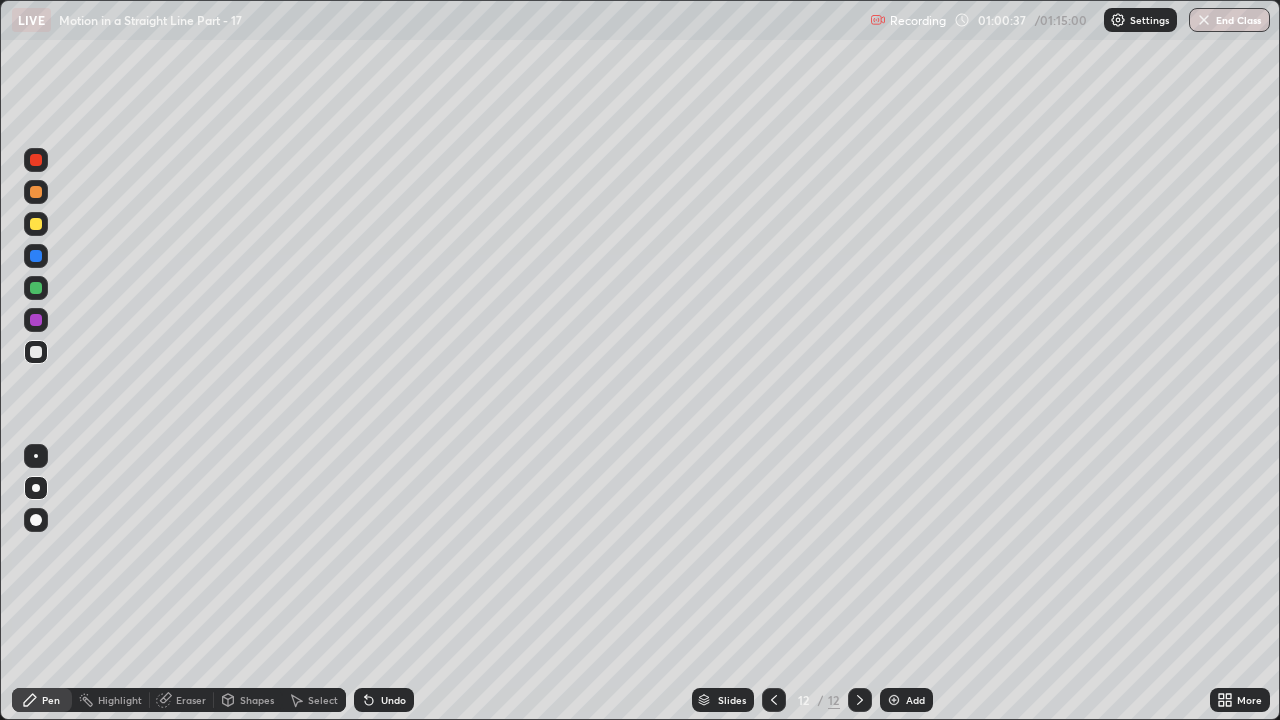 click on "Add" at bounding box center [915, 700] 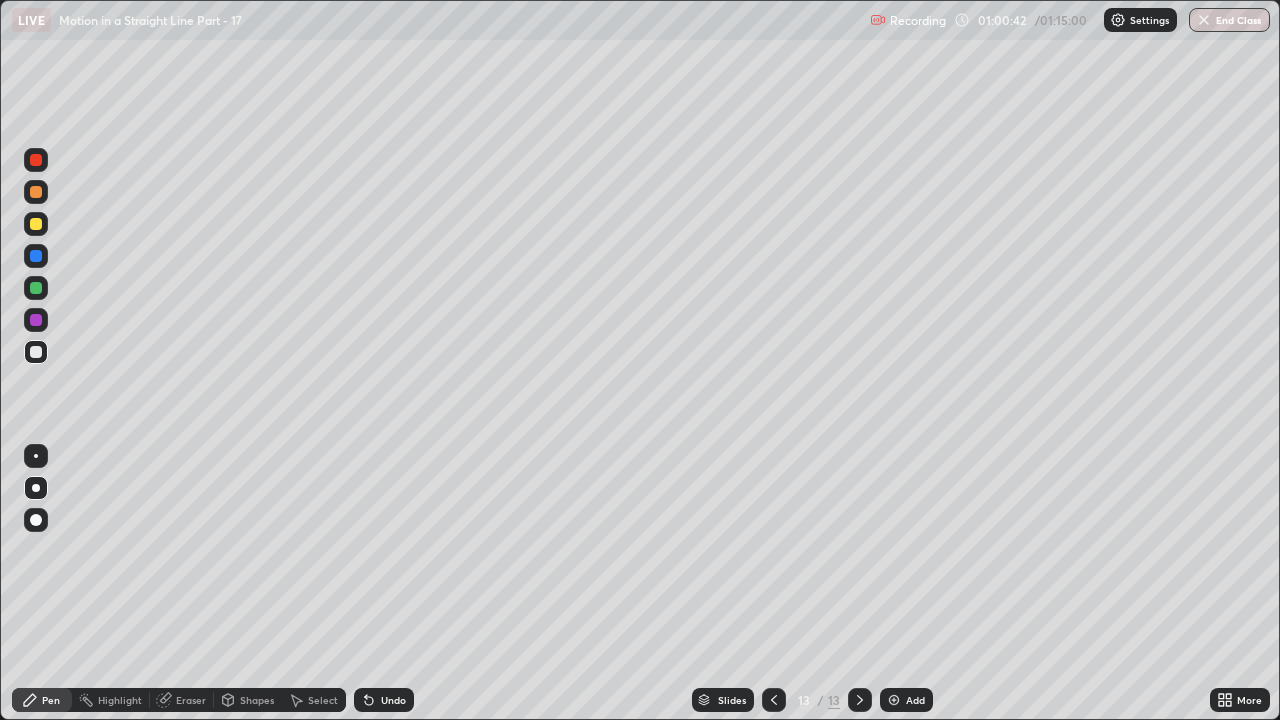 click at bounding box center [36, 224] 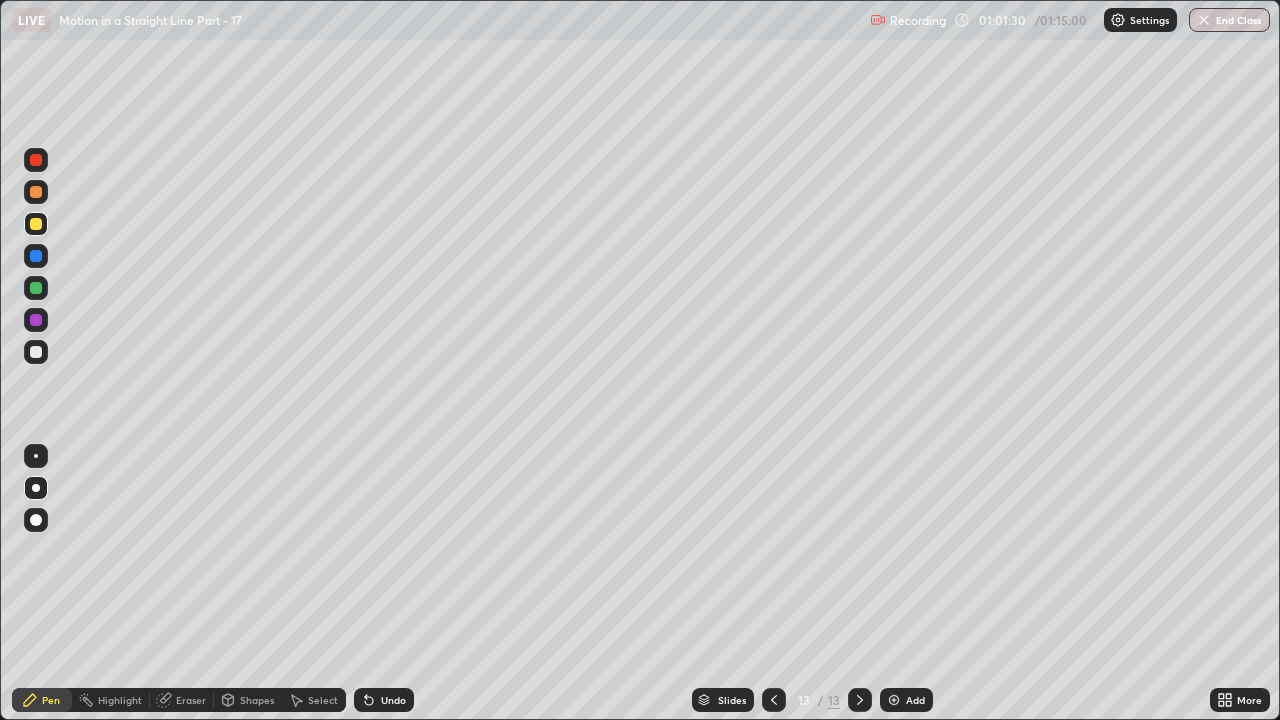 click on "Eraser" at bounding box center [182, 700] 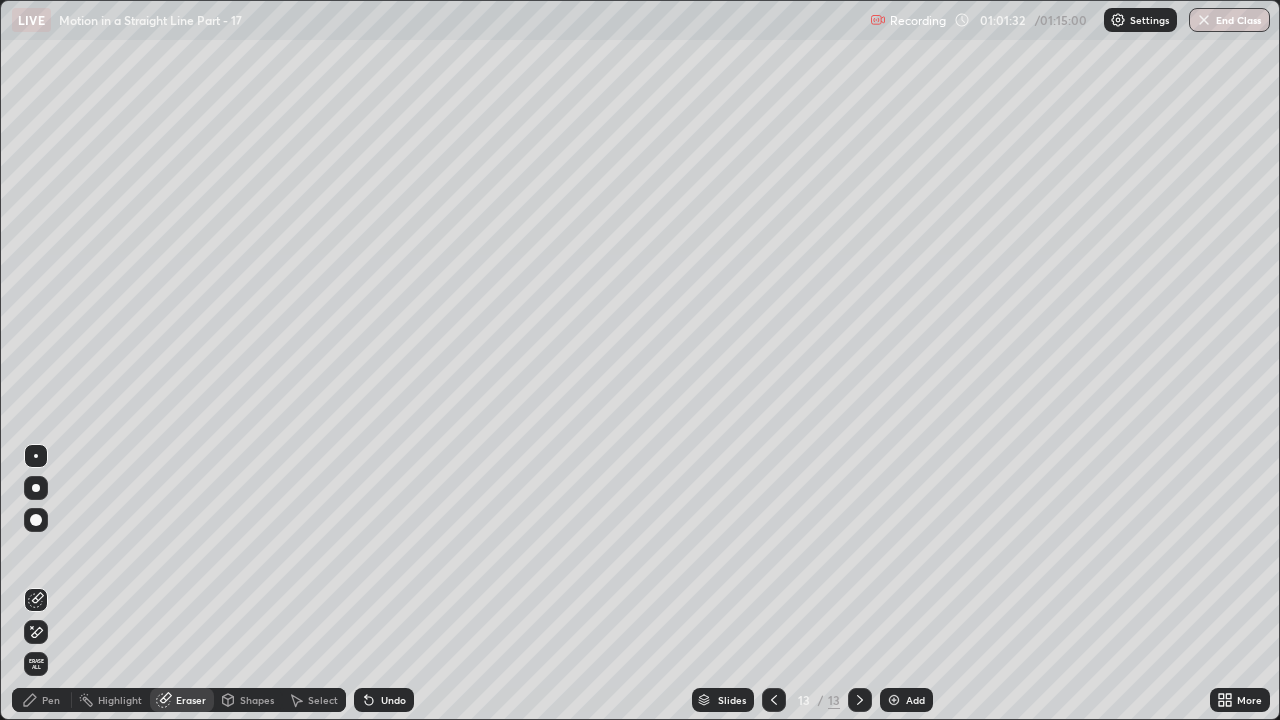 click on "Pen" at bounding box center [51, 700] 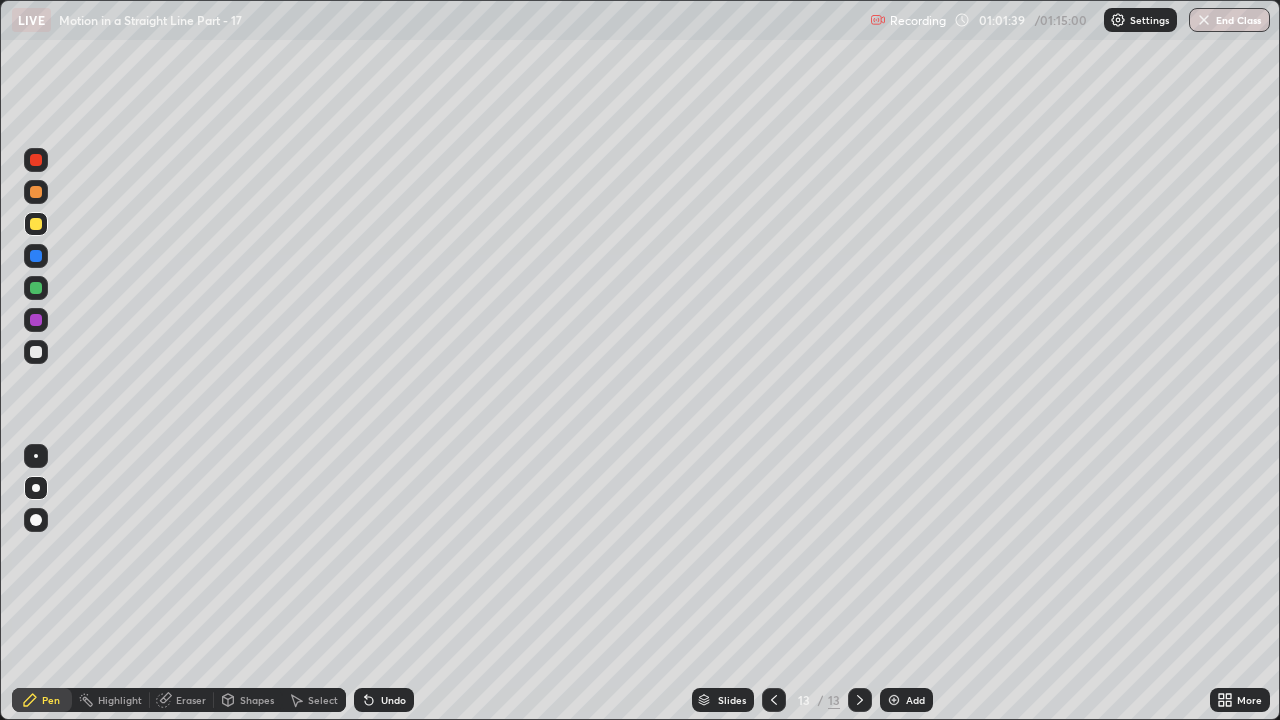 click on "Eraser" at bounding box center (191, 700) 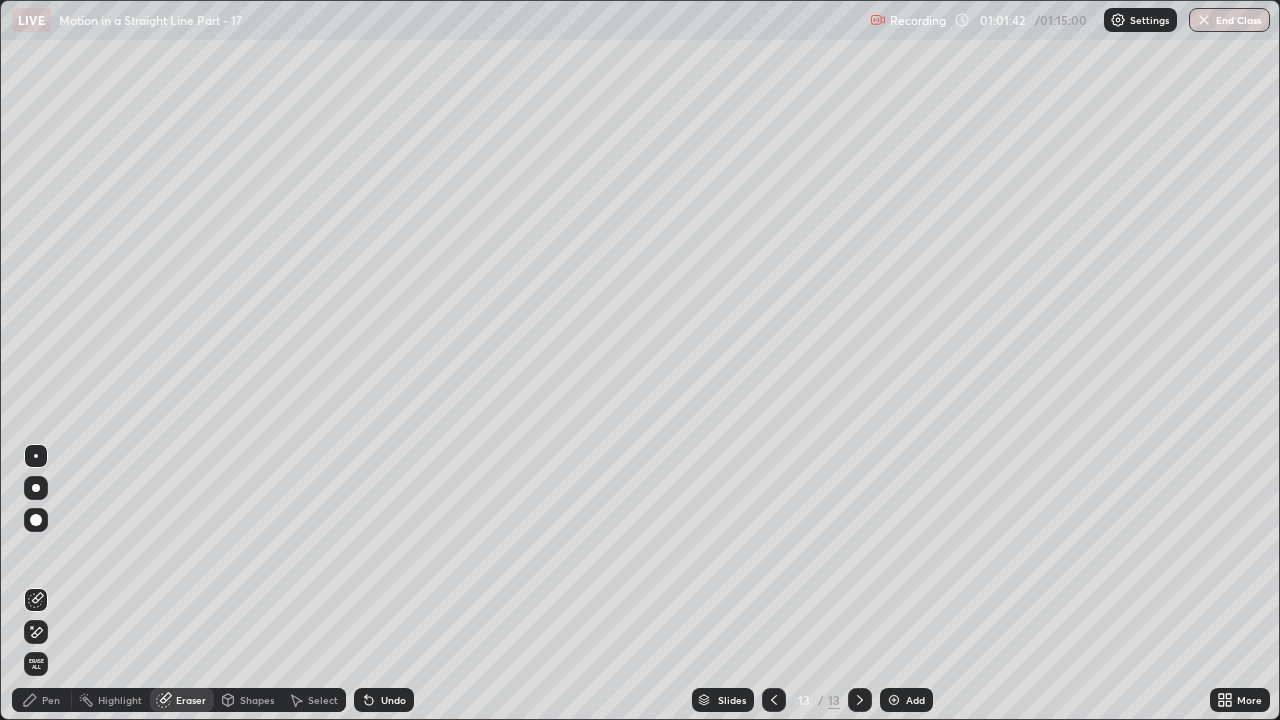 click on "Pen" at bounding box center (42, 700) 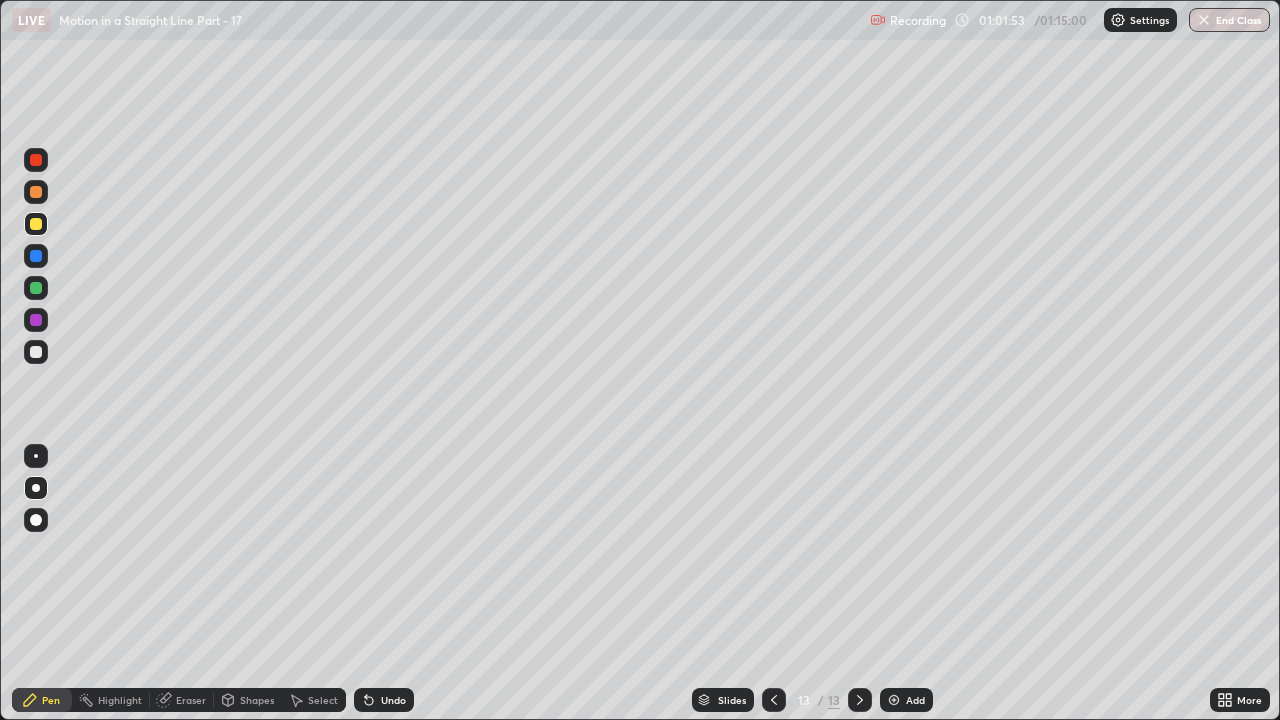 click at bounding box center [36, 288] 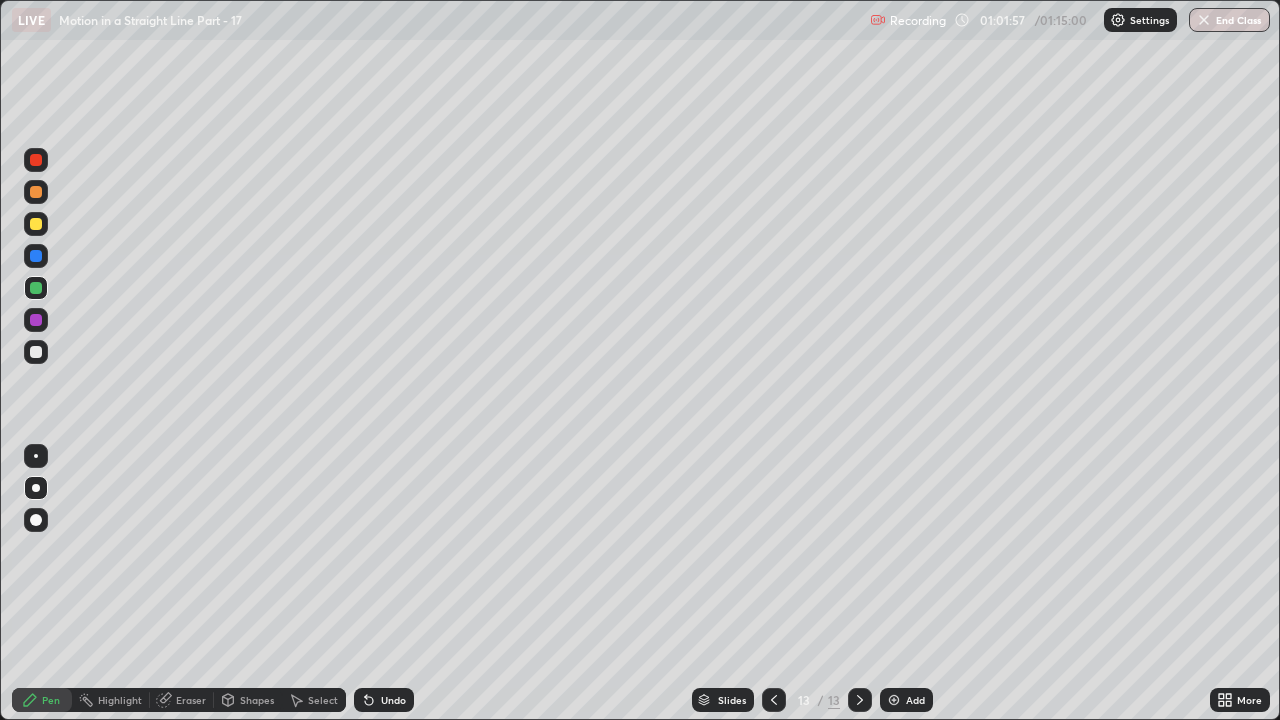 click on "Undo" at bounding box center (393, 700) 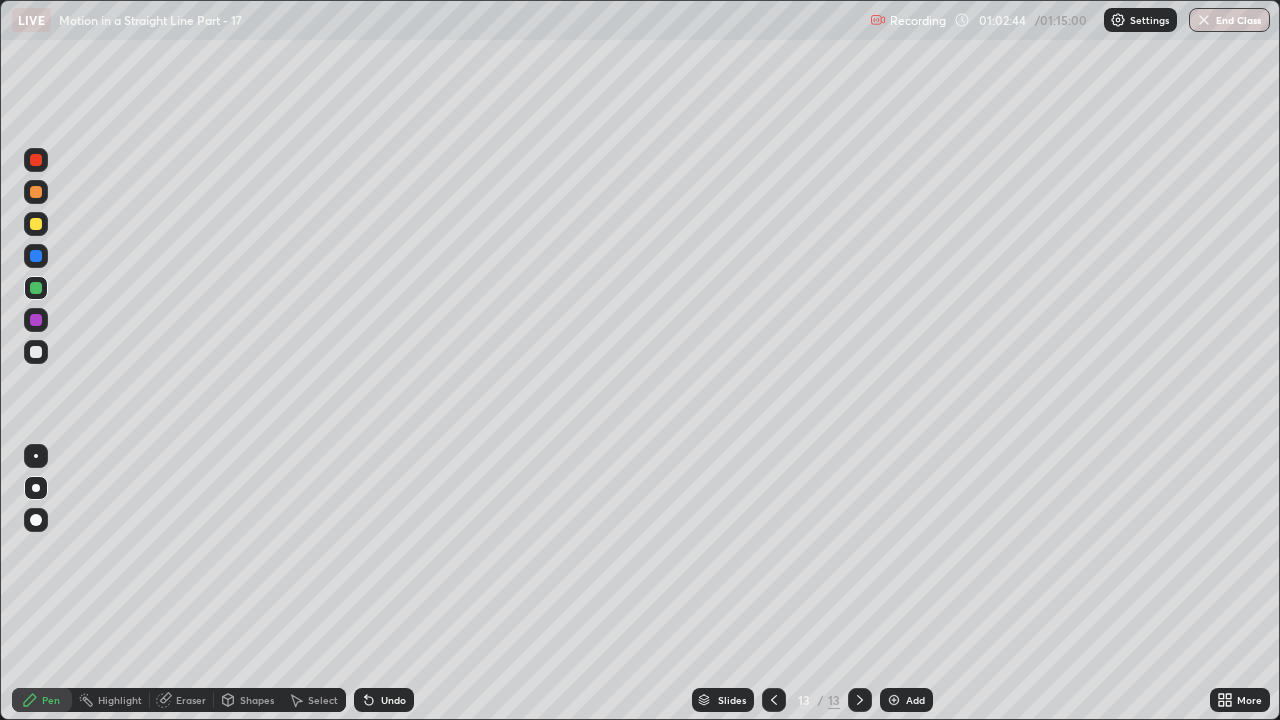 click at bounding box center (36, 352) 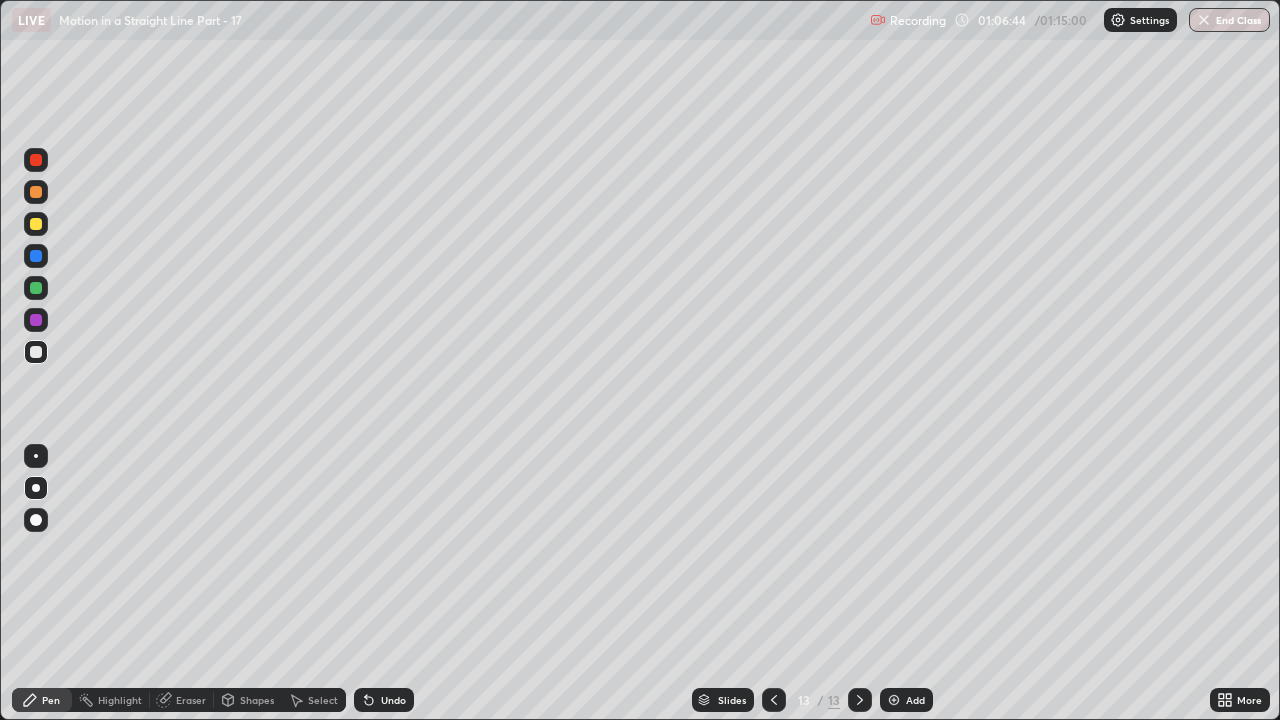 click 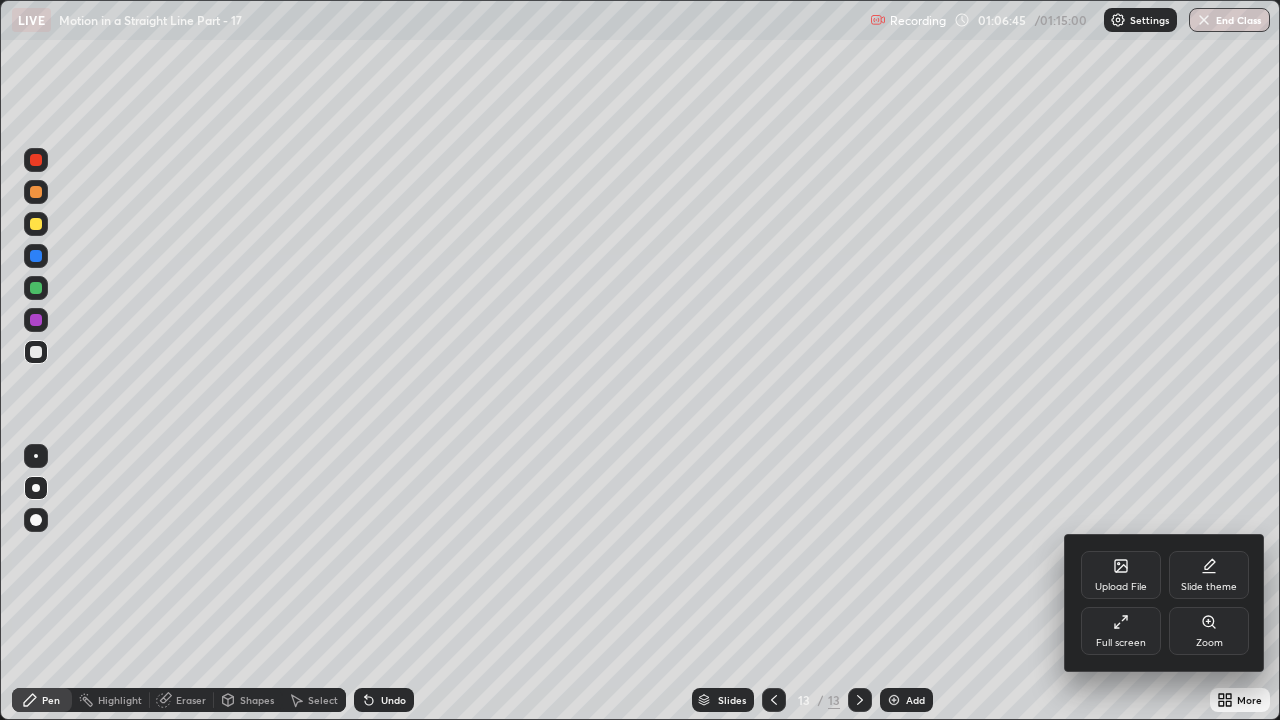 click on "Full screen" at bounding box center (1121, 631) 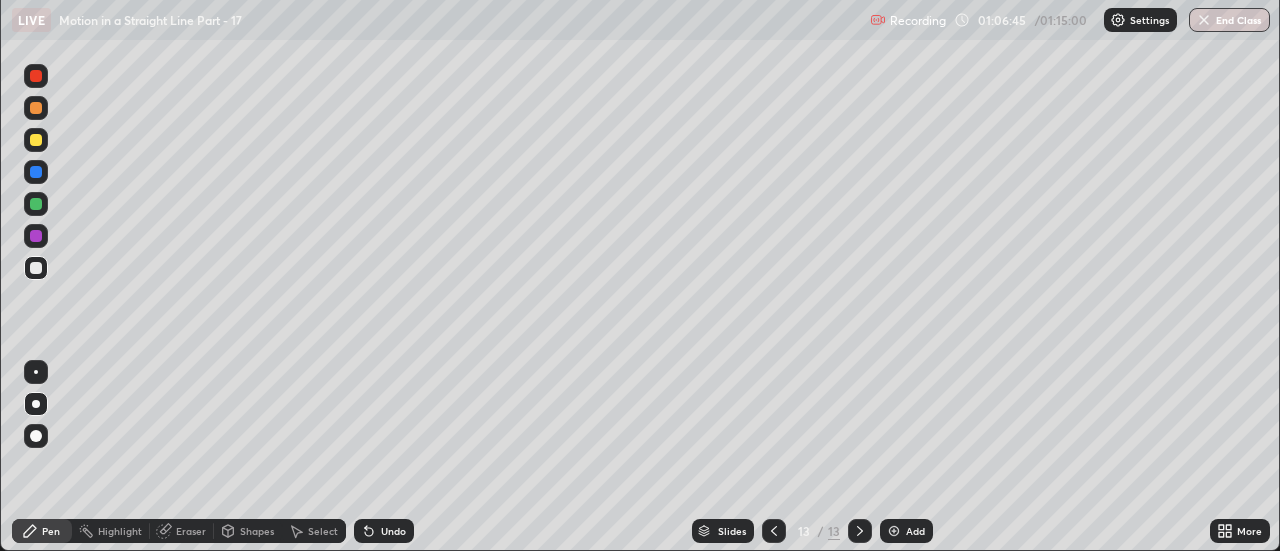 scroll, scrollTop: 551, scrollLeft: 1280, axis: both 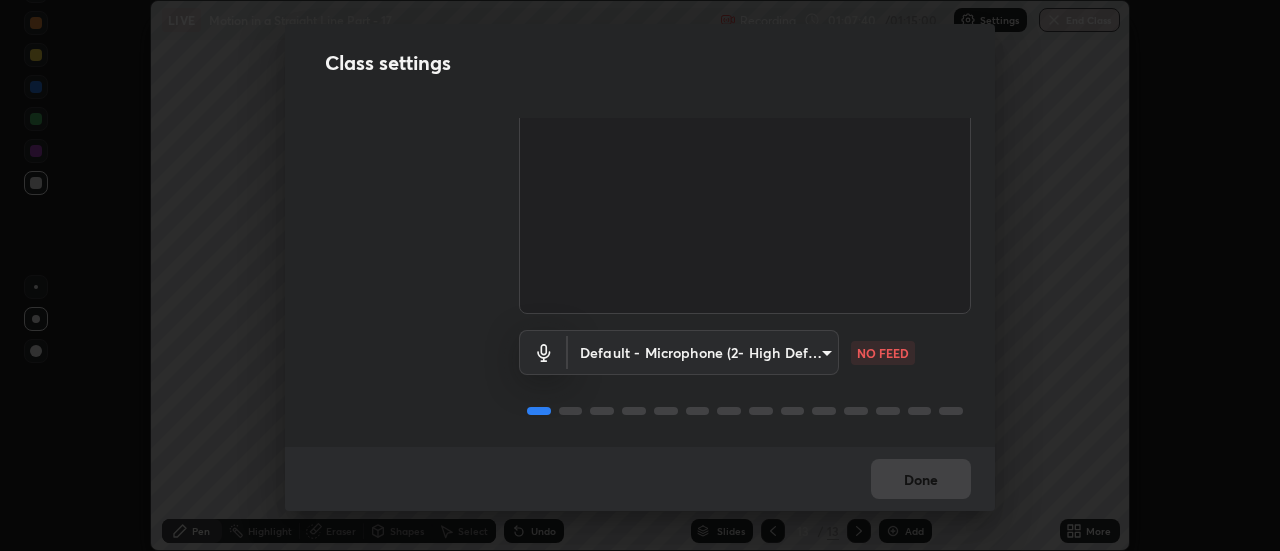 click on "Erase all LIVE Motion in a Straight Line Part - 17 Recording 01:07:40 /  01:15:00 Settings End Class Setting up your live class Motion in a Straight Line Part - 17 • L41 of Course On Physics for JEE Growth 3 2027 [FIRST] [LAST] Pen Highlight Eraser Shapes Select Undo Slides 13 / 13 Add More No doubts shared Encourage your learners to ask a doubt for better clarity Report an issue Reason for reporting Buffering Chat not working Audio - Video sync issue Educator video quality low ​ Attach an image Report Class settings Audio & Video HD Camera ([DEVICE_ID]) [MAC_ADDRESS] WORKING Default - Microphone ([DEVICE_NAME]) default NO FEED Done" at bounding box center [640, 275] 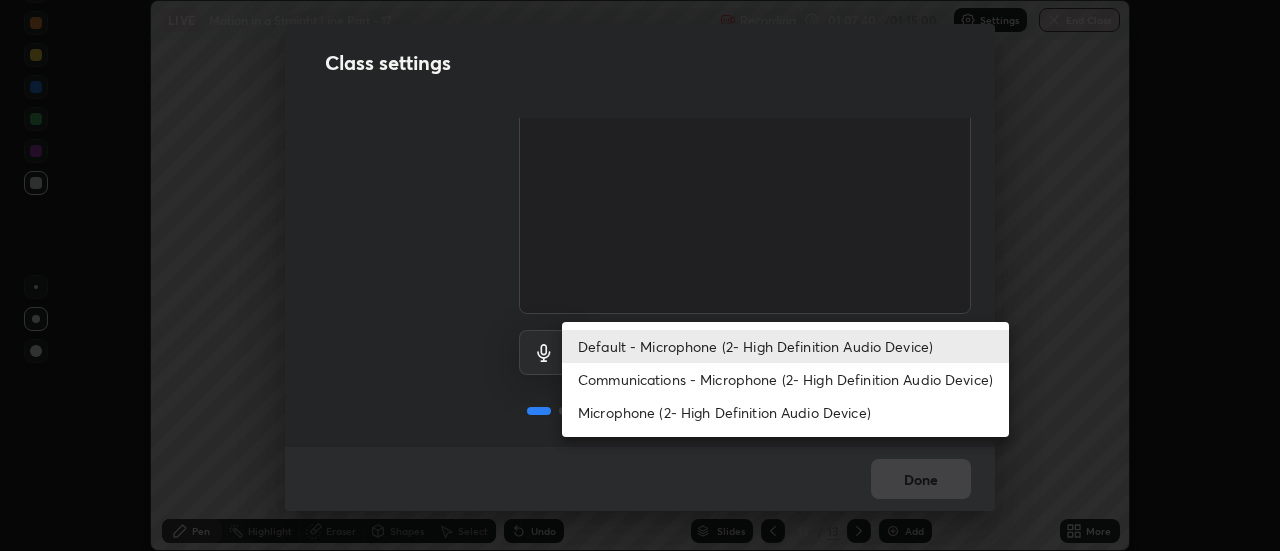 click on "Communications - Microphone (2- High Definition Audio Device)" at bounding box center (785, 379) 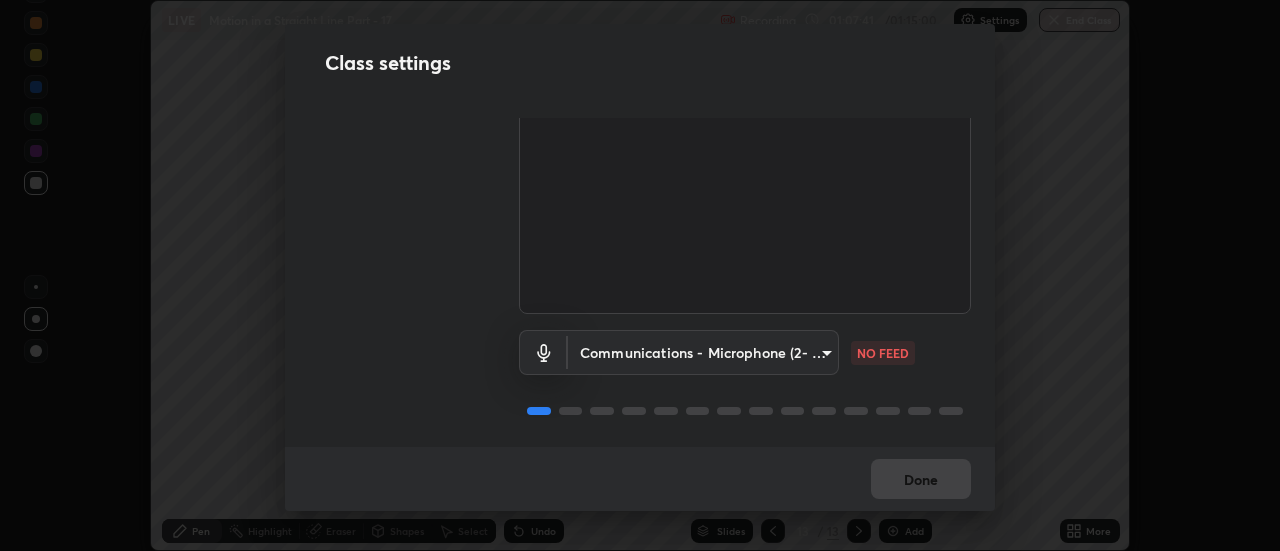 click on "Erase all LIVE Motion in a Straight Line Part - 17 Recording 01:07:41 /  01:15:00 Settings End Class Setting up your live class Motion in a Straight Line Part - 17 • L41 of Course On Physics for JEE Growth 3 2027 [FIRST] [LAST] Pen Highlight Eraser Shapes Select Undo Slides 13 / 13 Add More No doubts shared Encourage your learners to ask a doubt for better clarity Report an issue Reason for reporting Buffering Chat not working Audio - Video sync issue Educator video quality low ​ Attach an image Report Class settings Audio & Video HD Camera ([DEVICE_ID]) [MAC_ADDRESS] WORKING Communications - Microphone ([DEVICE_NAME]) communications NO FEED Done Default - Microphone ([DEVICE_NAME]) Communications - Microphone ([DEVICE_NAME]) Microphone ([DEVICE_NAME])" at bounding box center [640, 275] 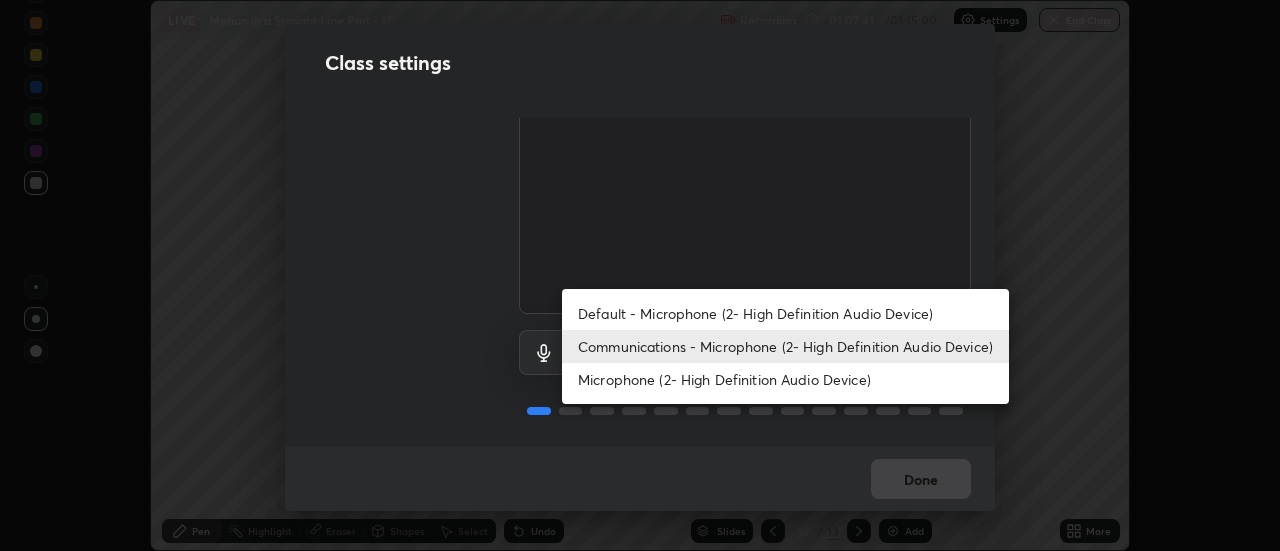 click on "Default - Microphone (2- High Definition Audio Device)" at bounding box center (785, 313) 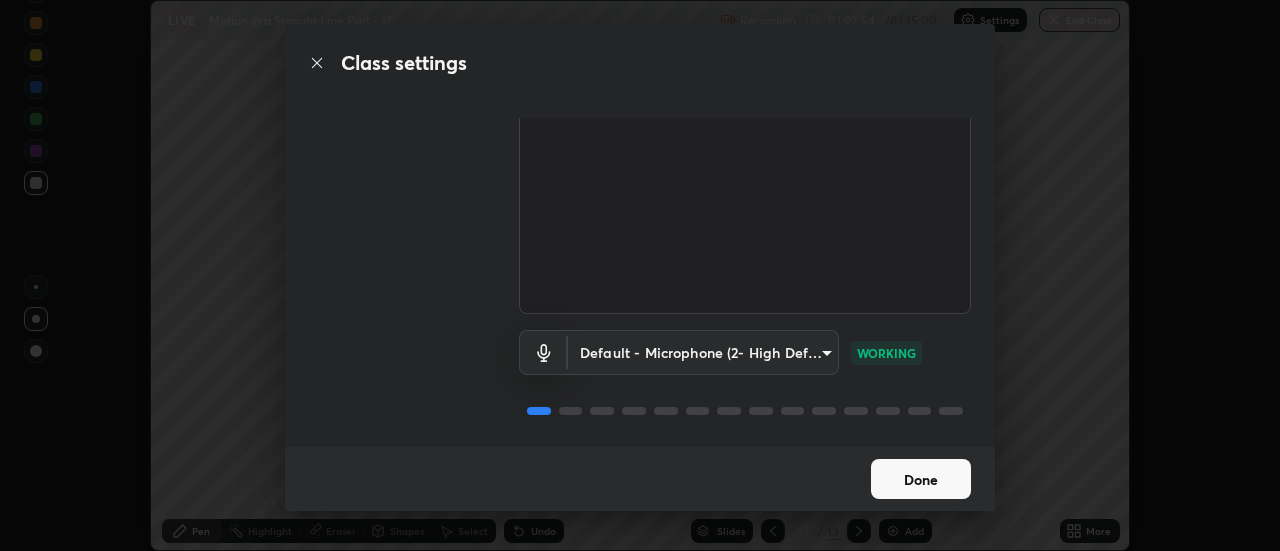 click on "Done" at bounding box center [921, 479] 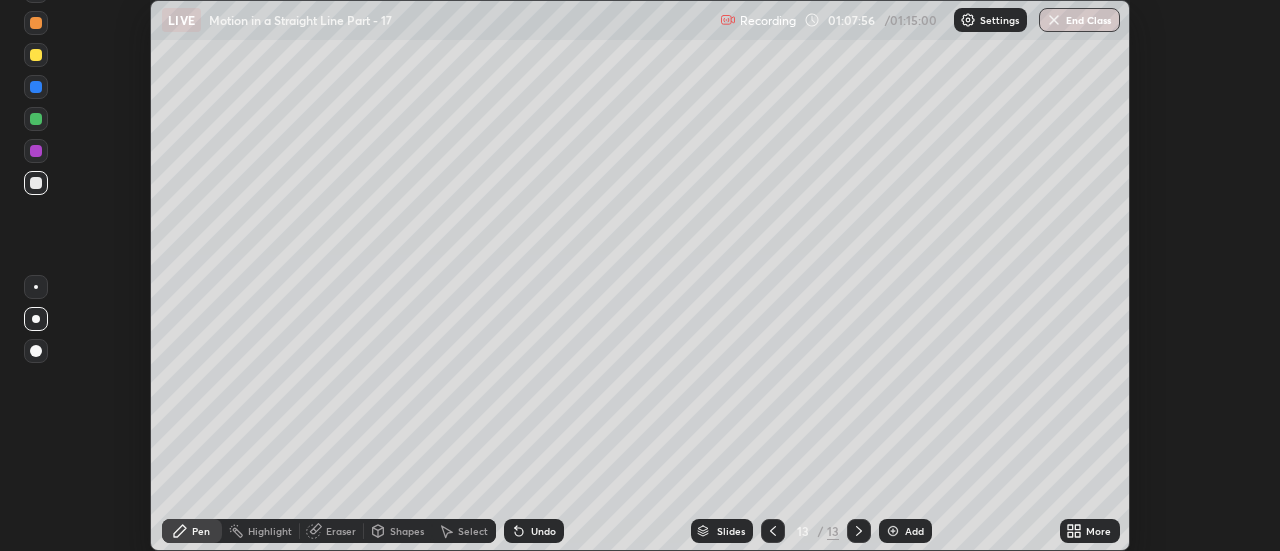 click on "More" at bounding box center [1098, 531] 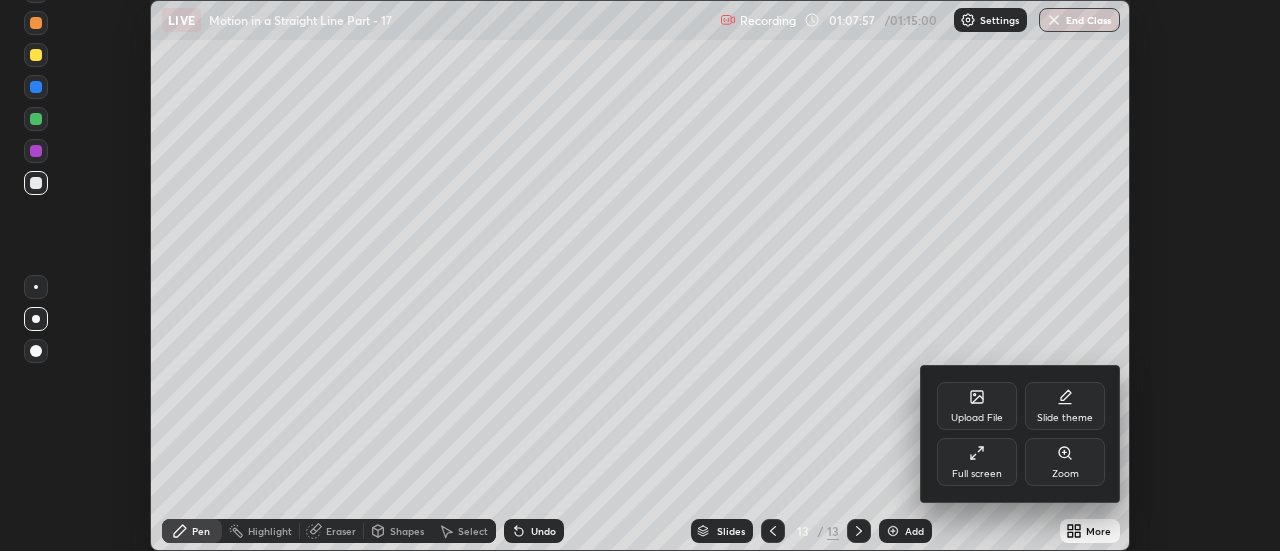 click 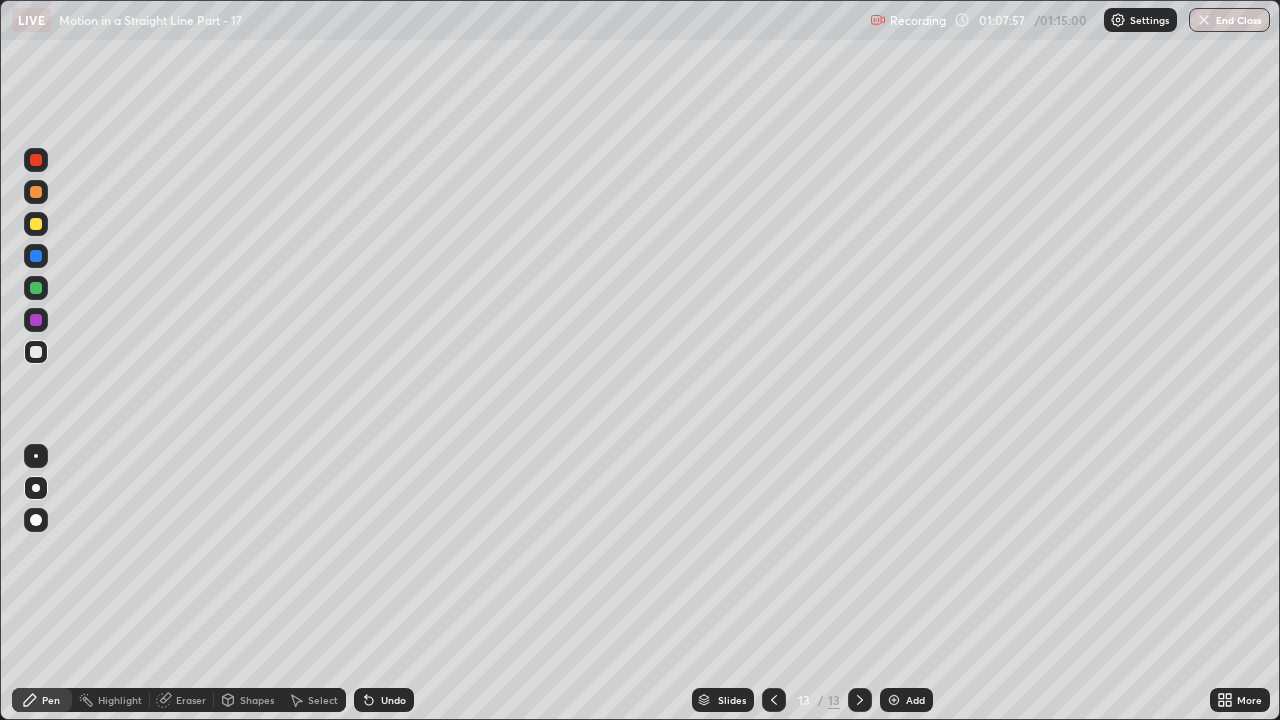 scroll, scrollTop: 99280, scrollLeft: 98720, axis: both 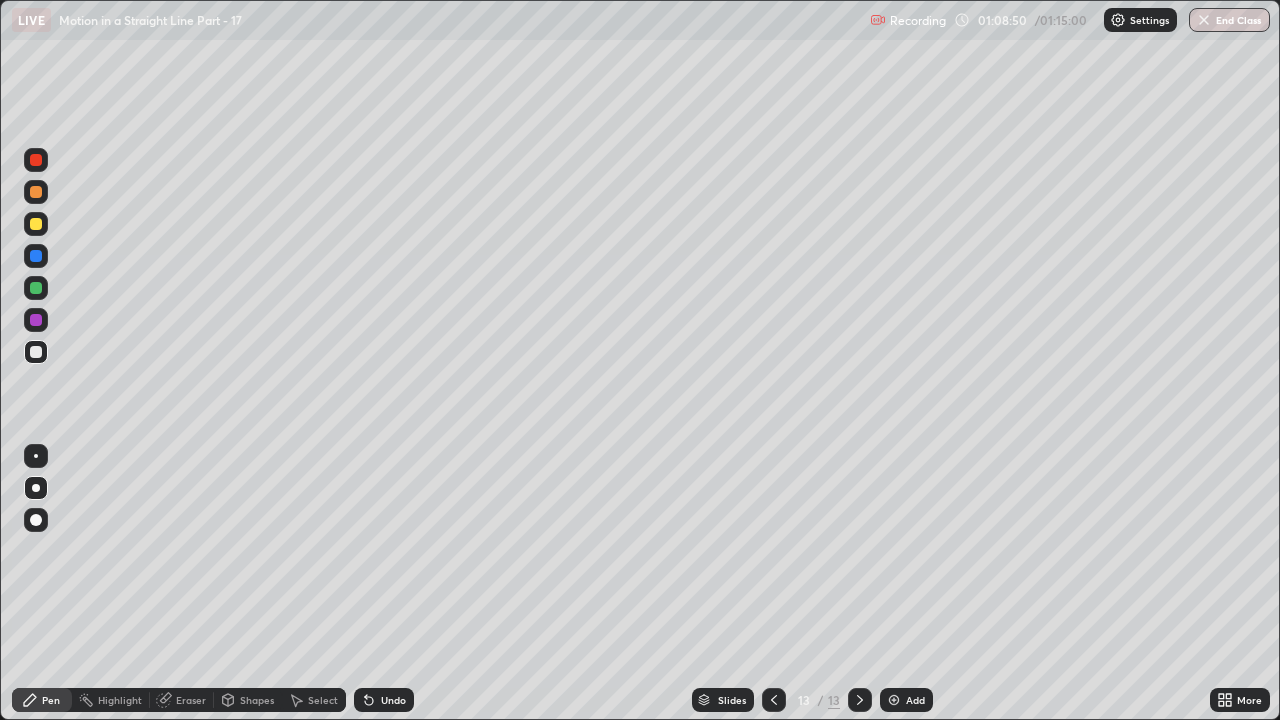 click on "Add" at bounding box center [915, 700] 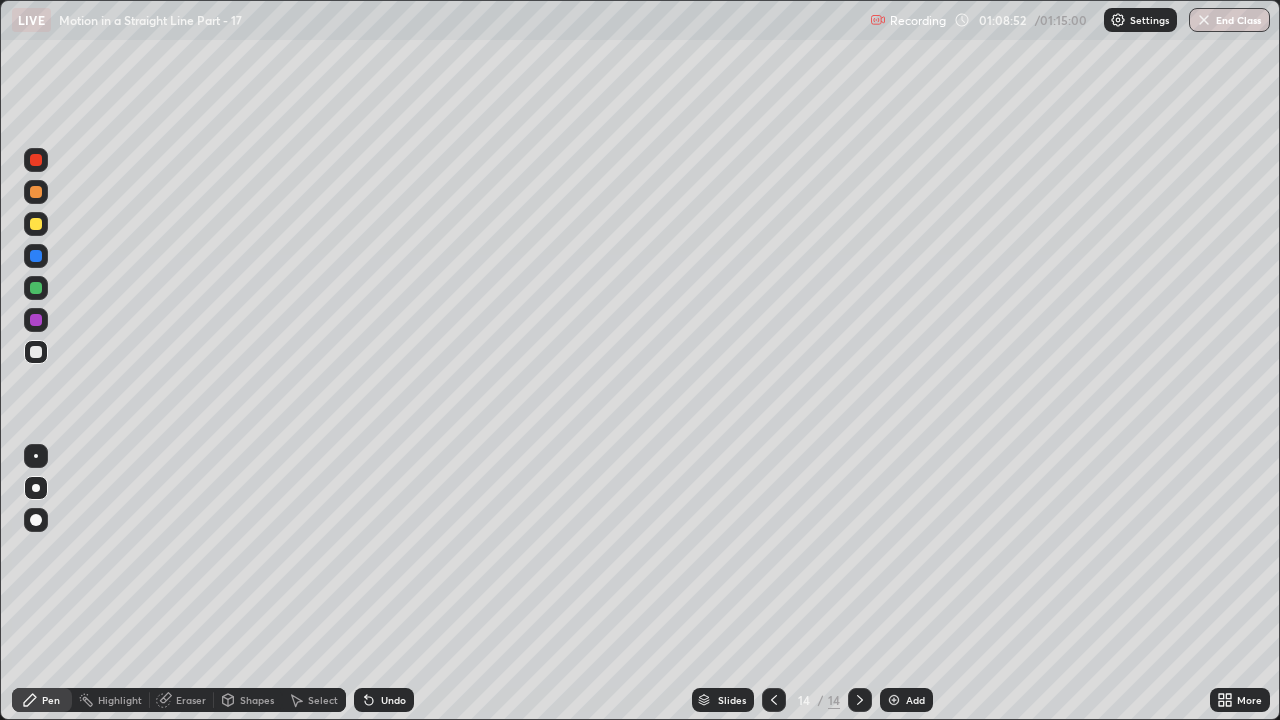 click at bounding box center (36, 224) 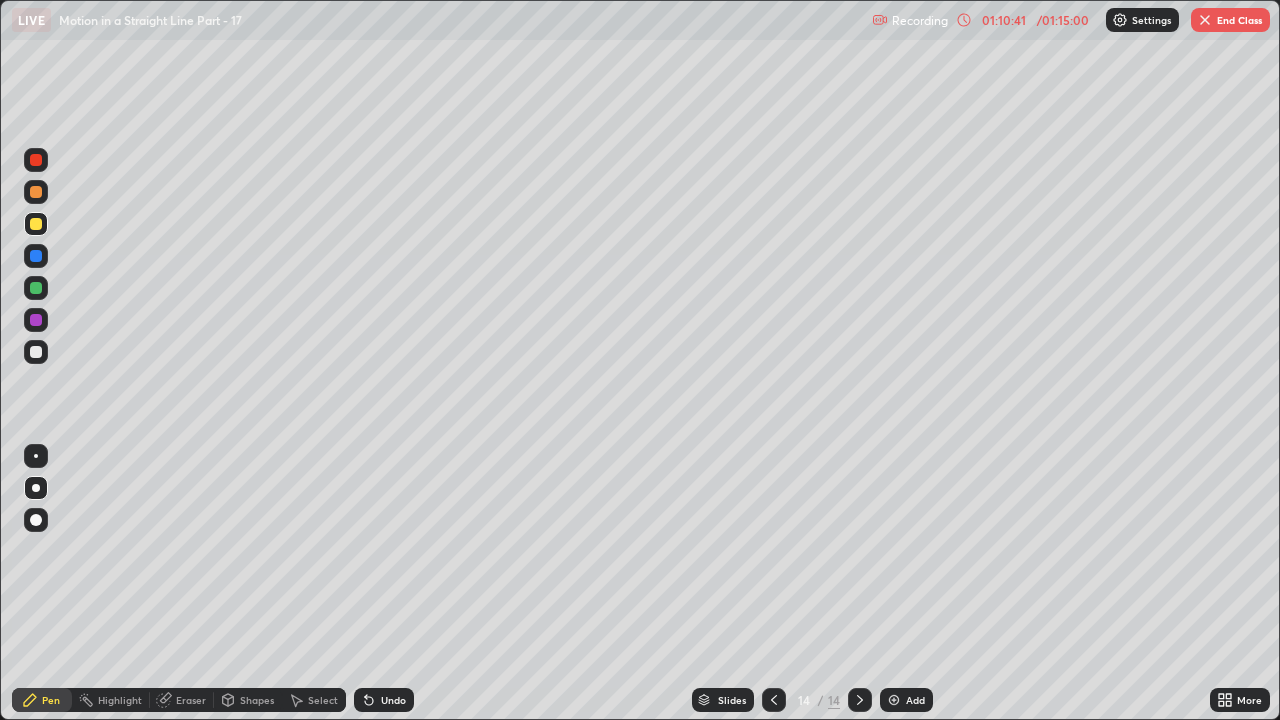 click on "/  01:15:00" at bounding box center (1063, 20) 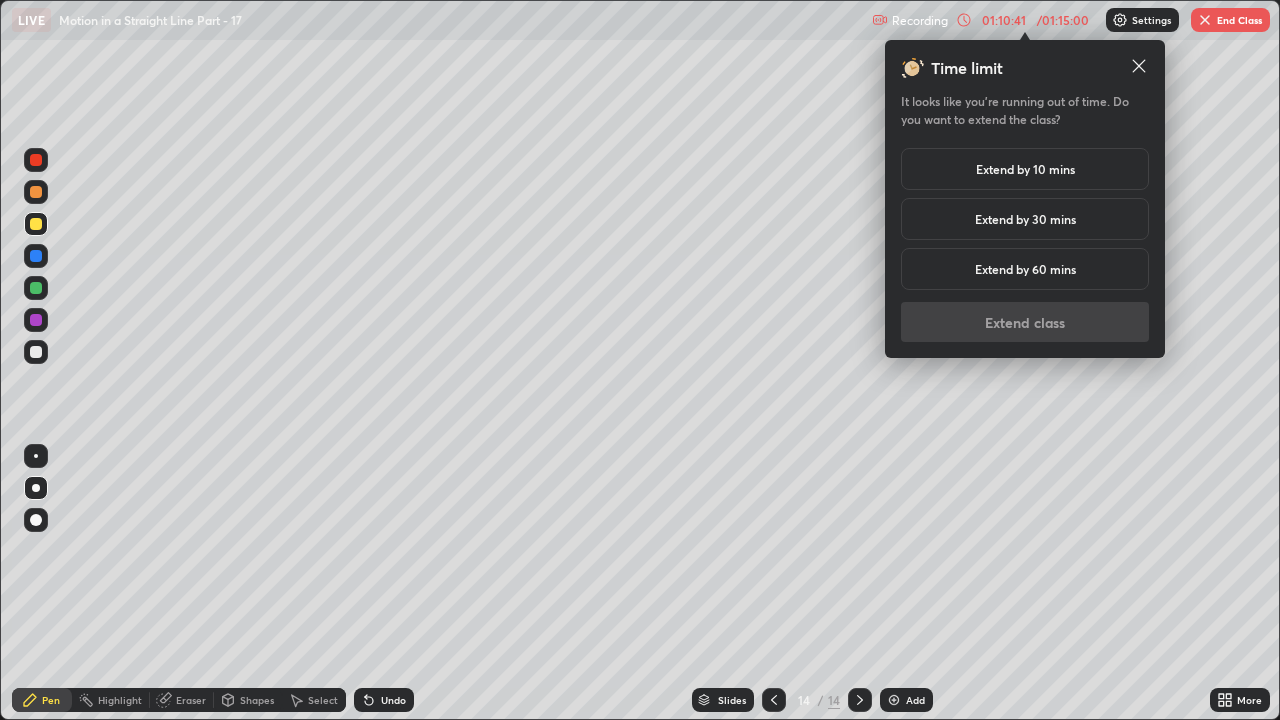 click on "Extend by 10 mins" at bounding box center (1025, 169) 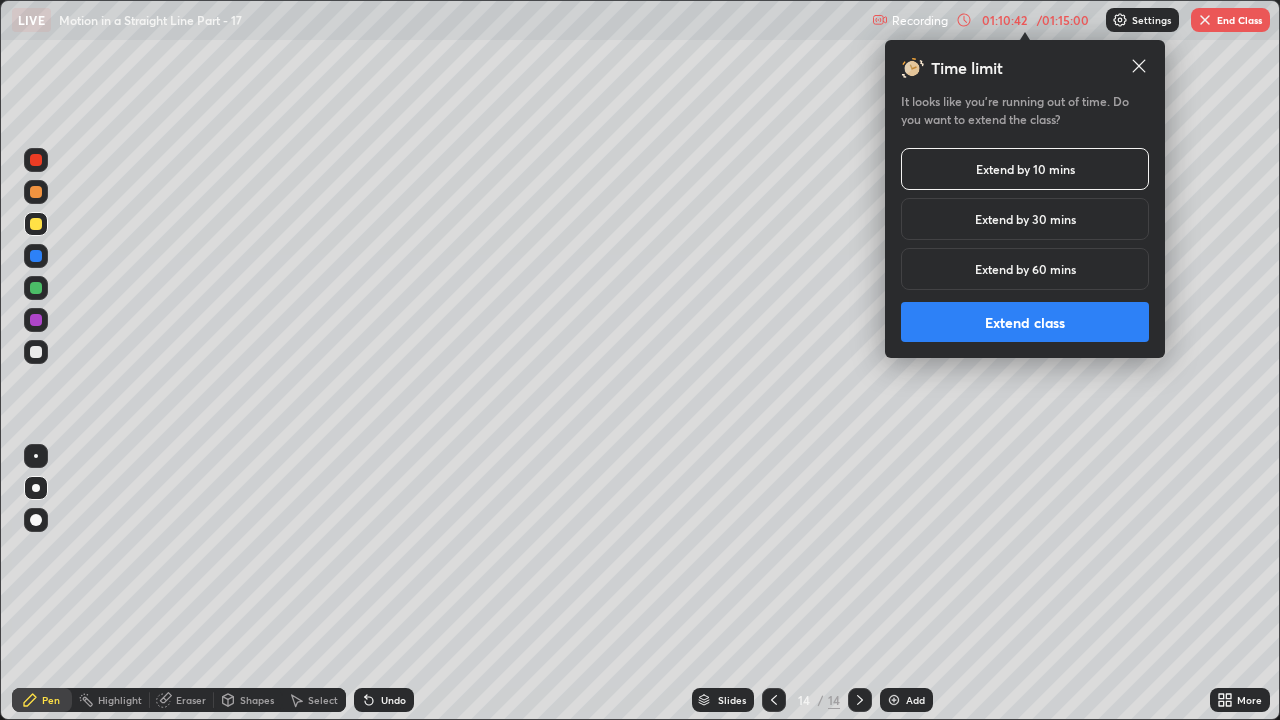 click on "Extend class" at bounding box center [1025, 322] 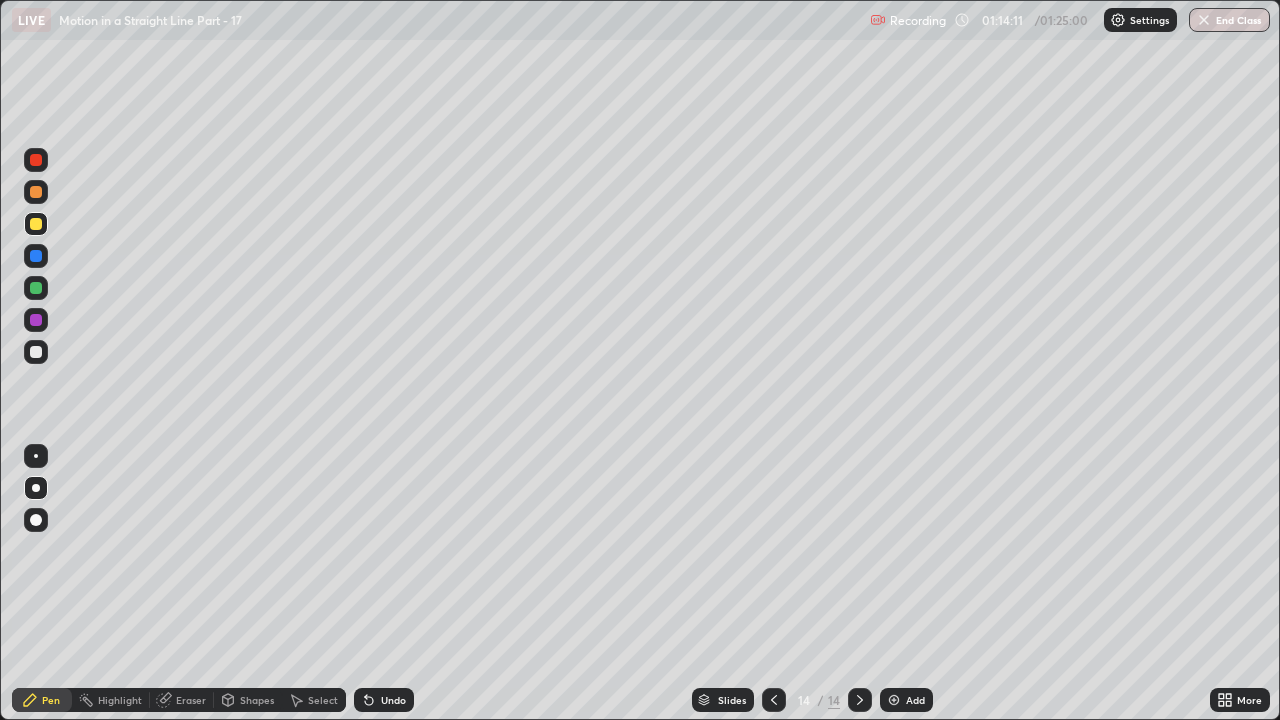 click at bounding box center [36, 192] 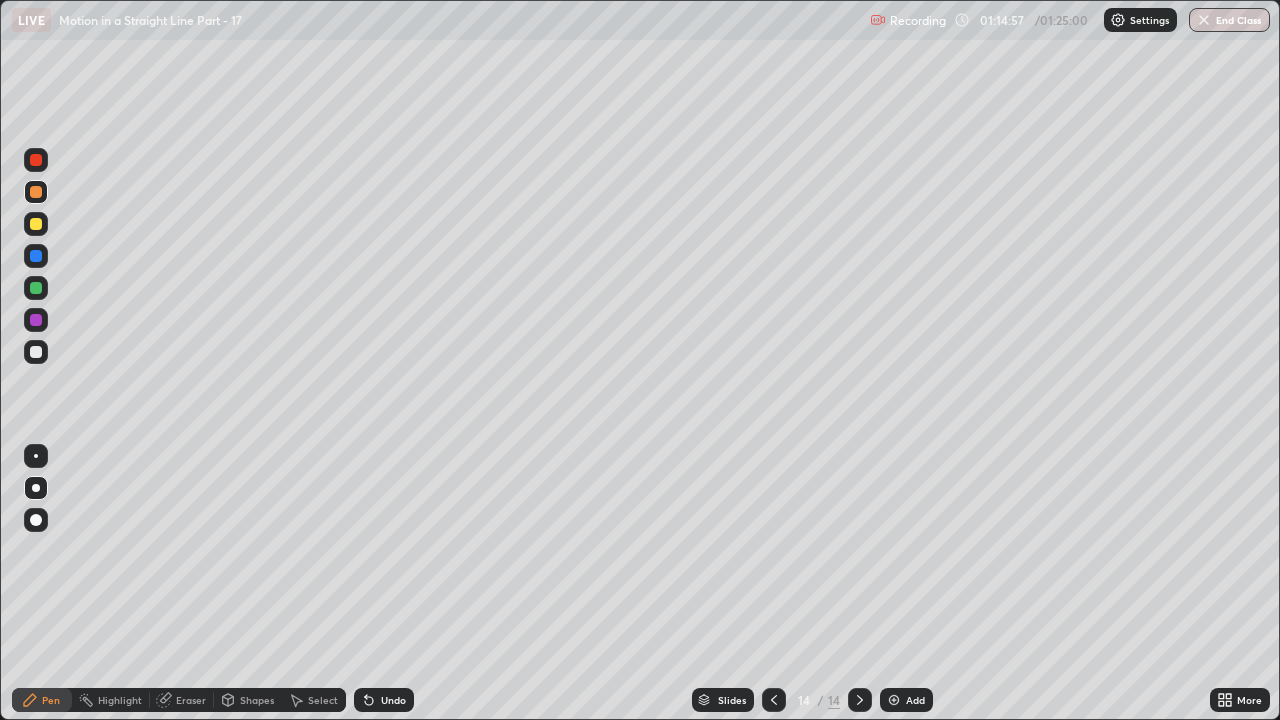click at bounding box center (36, 224) 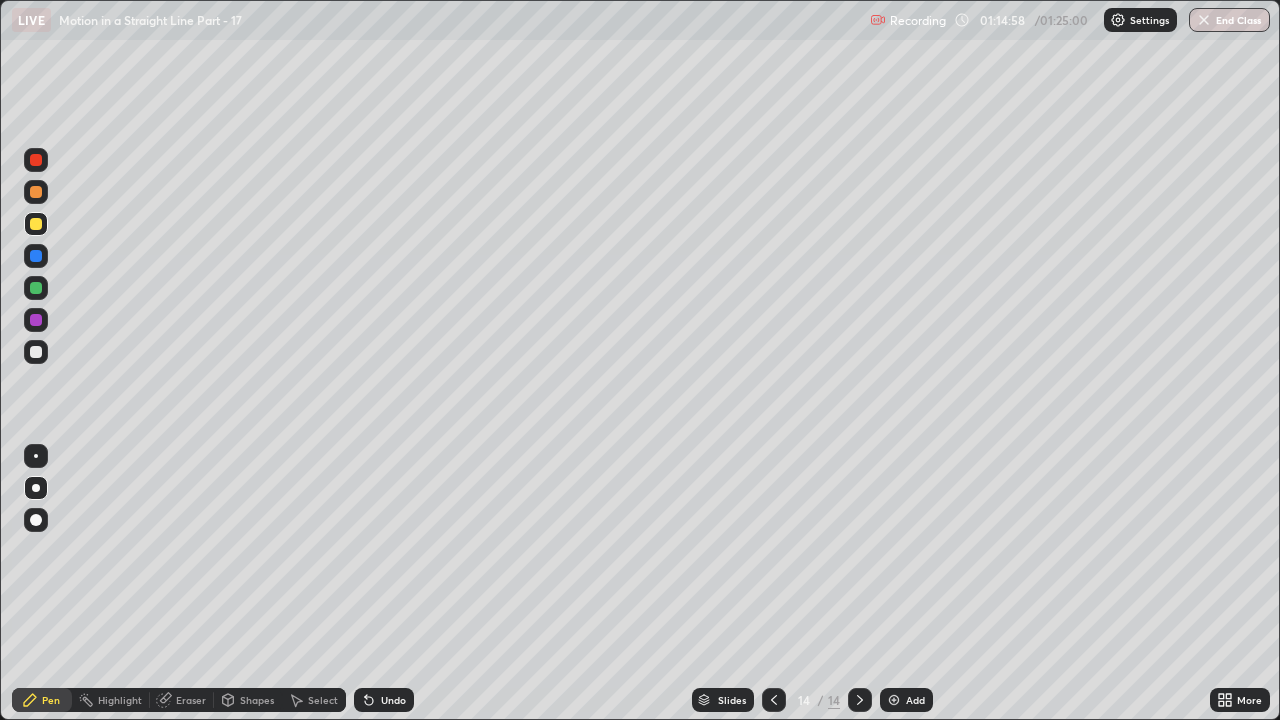 click at bounding box center [36, 256] 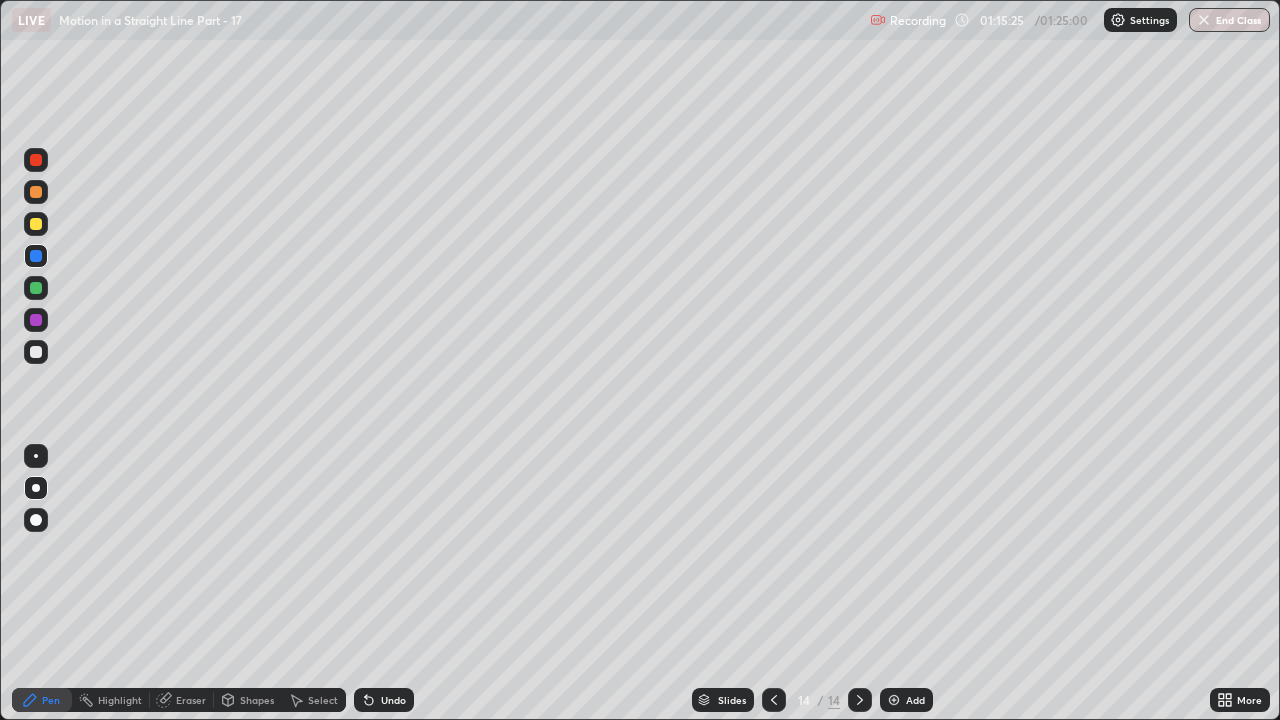 click on "Undo" at bounding box center [384, 700] 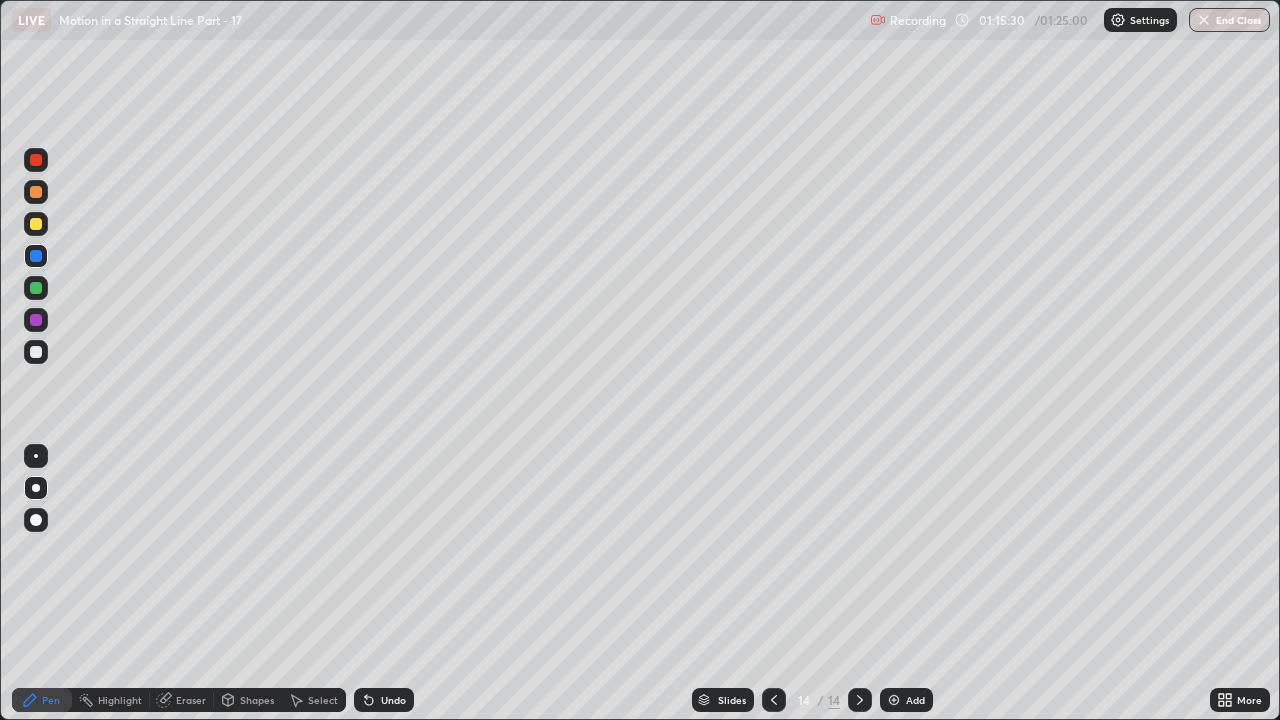 click at bounding box center (36, 288) 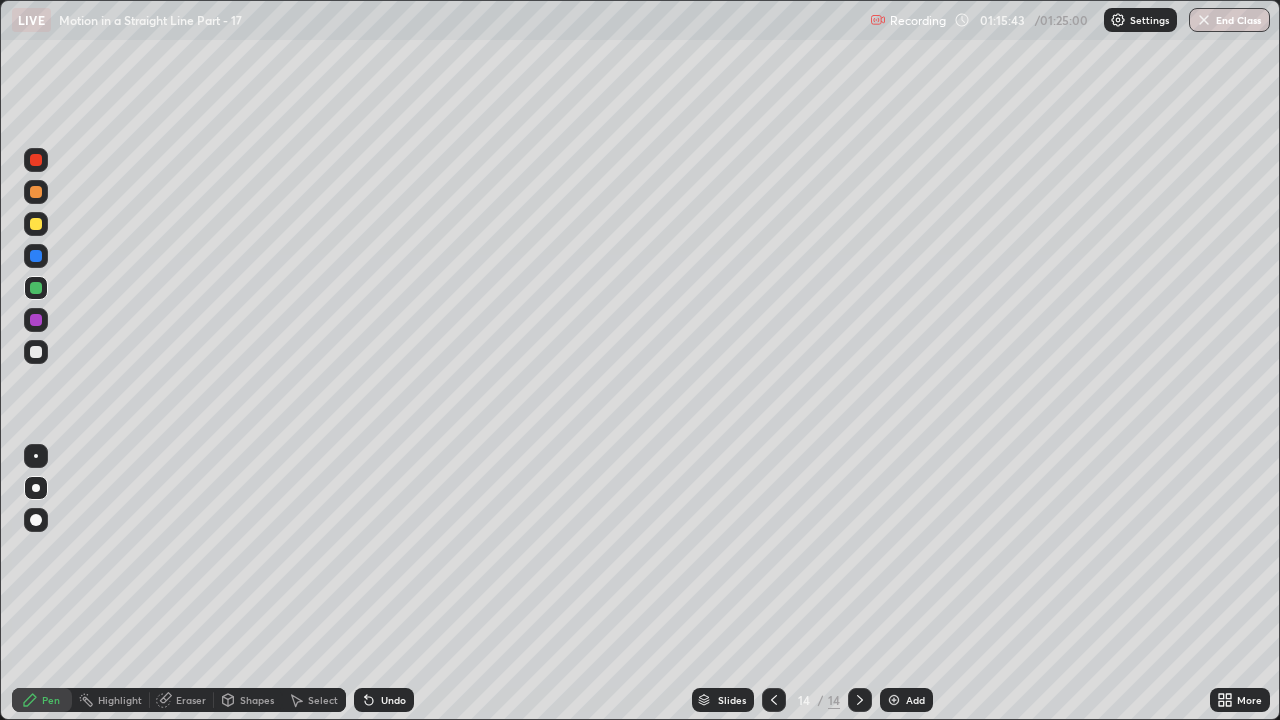 click on "Undo" at bounding box center [393, 700] 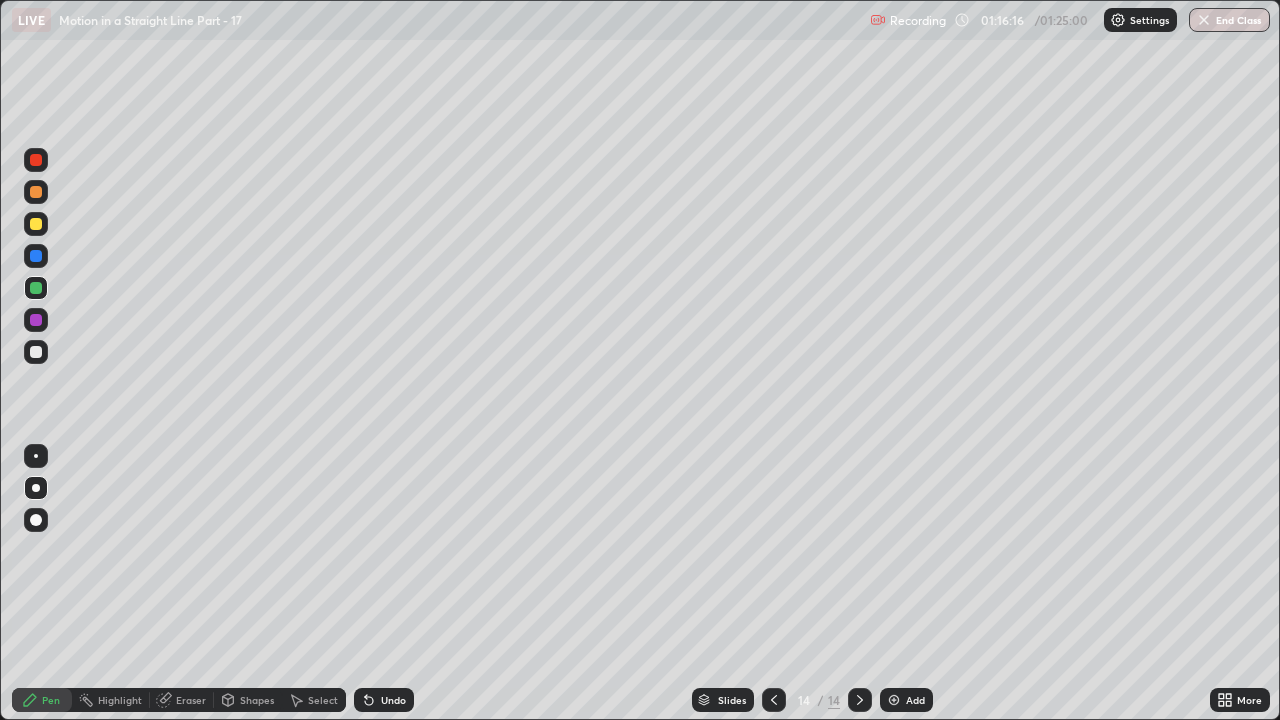 click at bounding box center (36, 224) 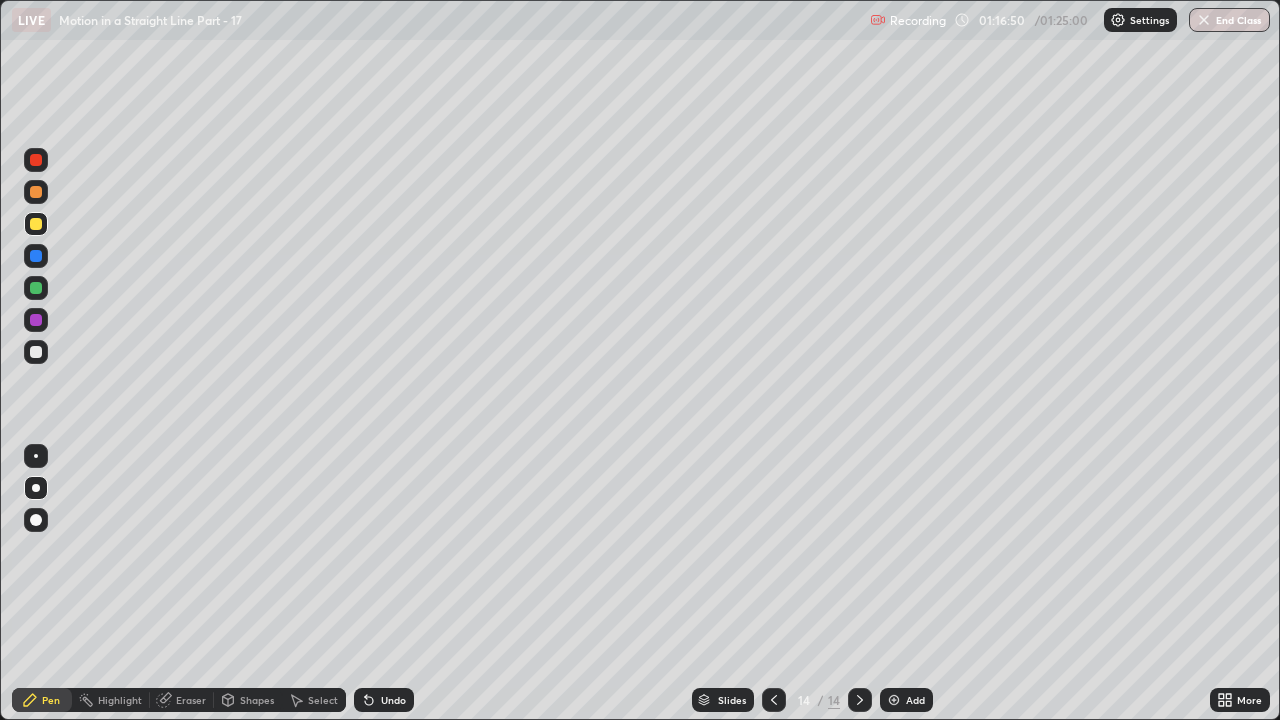 click on "Undo" at bounding box center (393, 700) 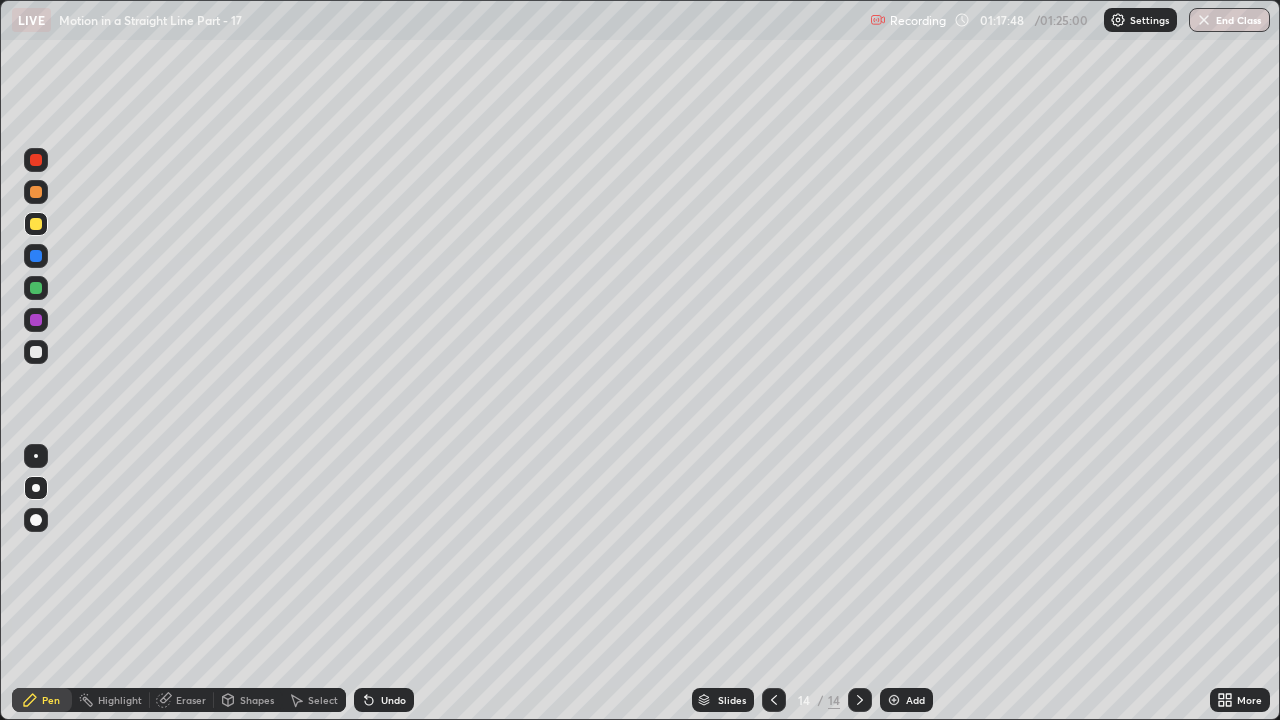 click 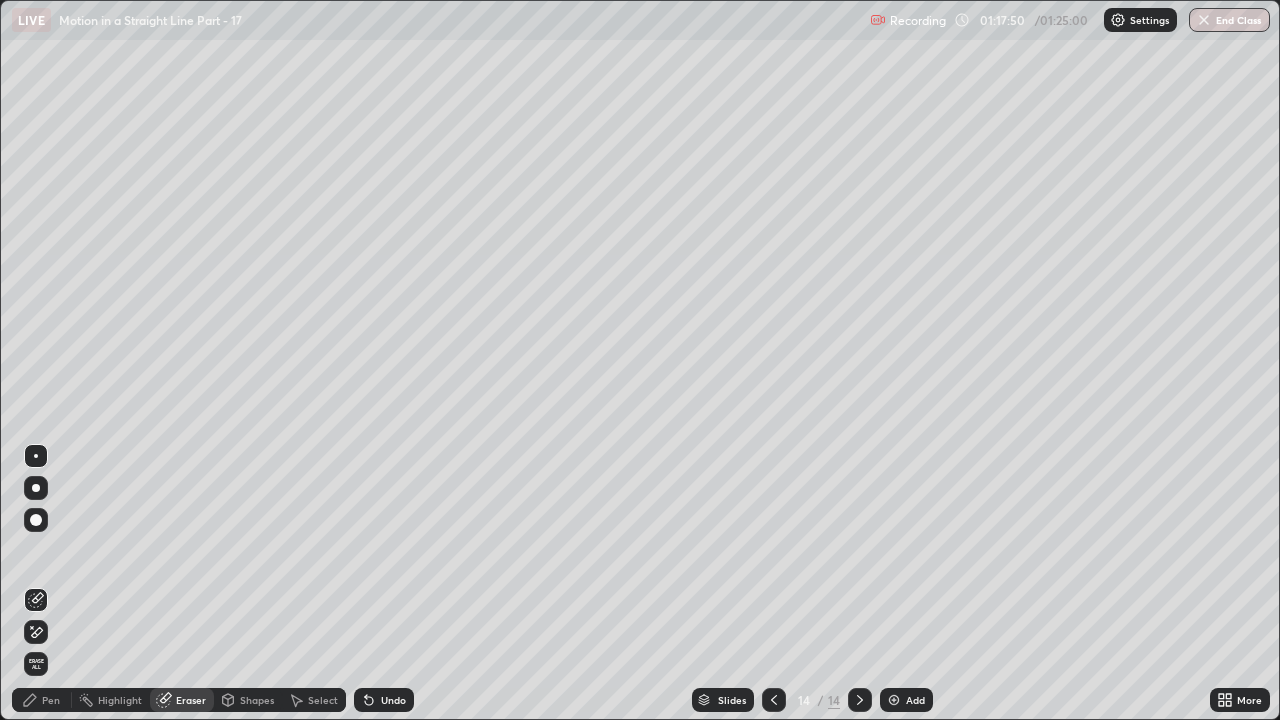 click on "Pen" at bounding box center [51, 700] 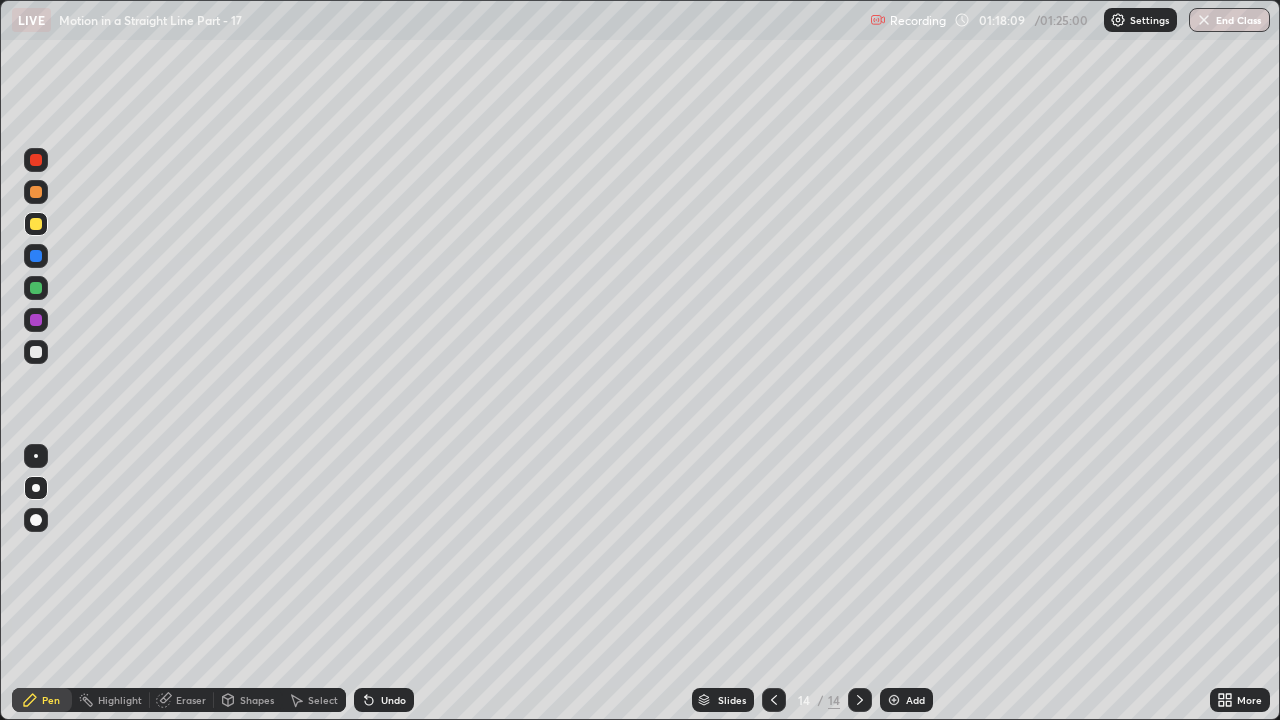click on "Eraser" at bounding box center (182, 700) 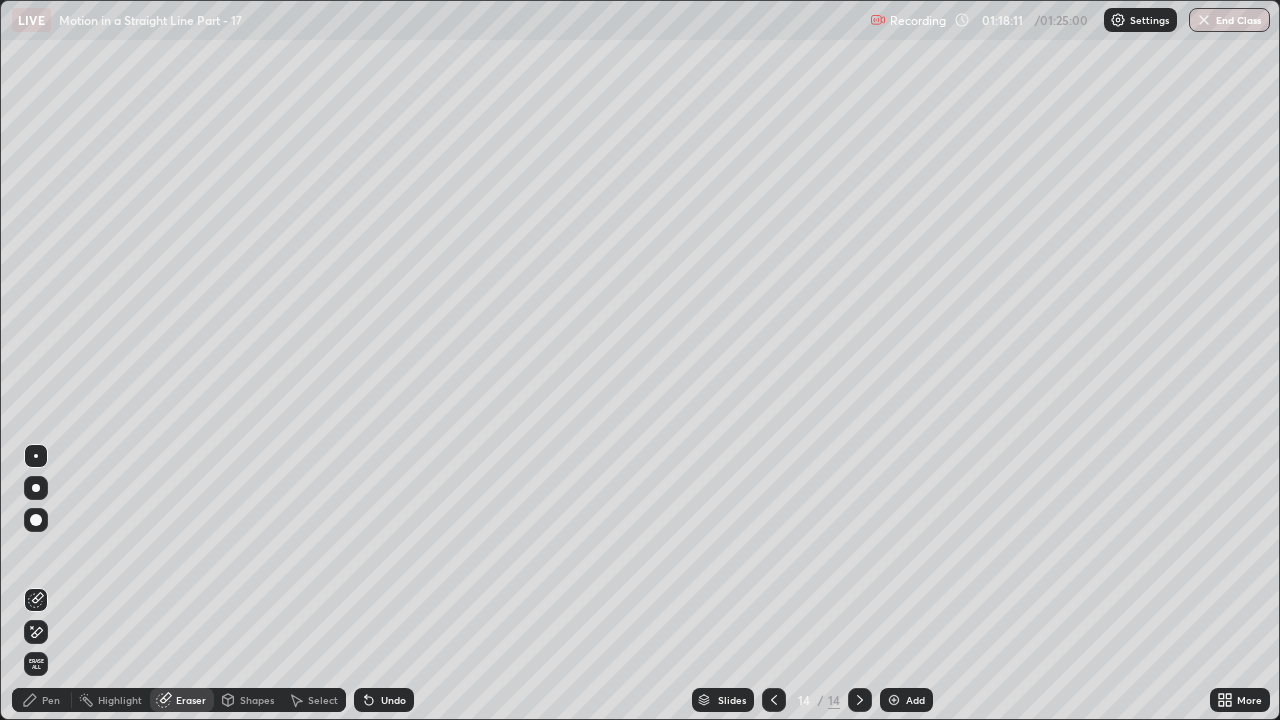 click on "Pen" at bounding box center (51, 700) 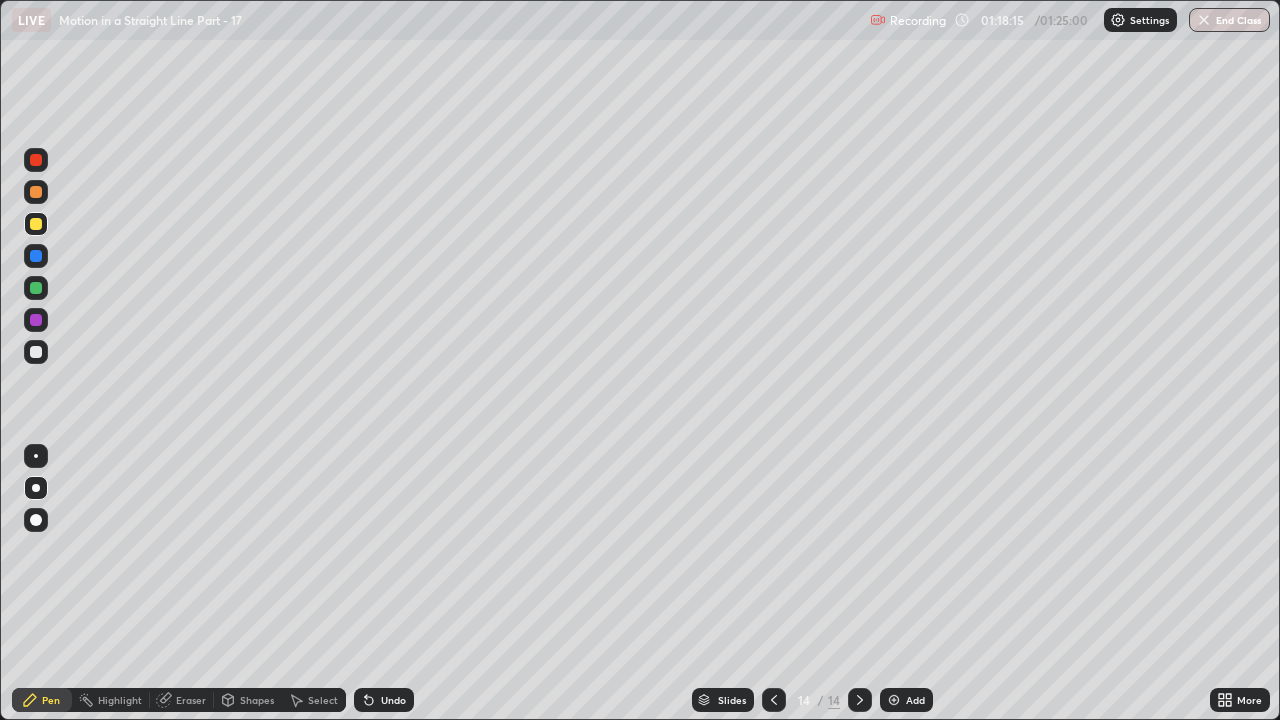click at bounding box center [36, 320] 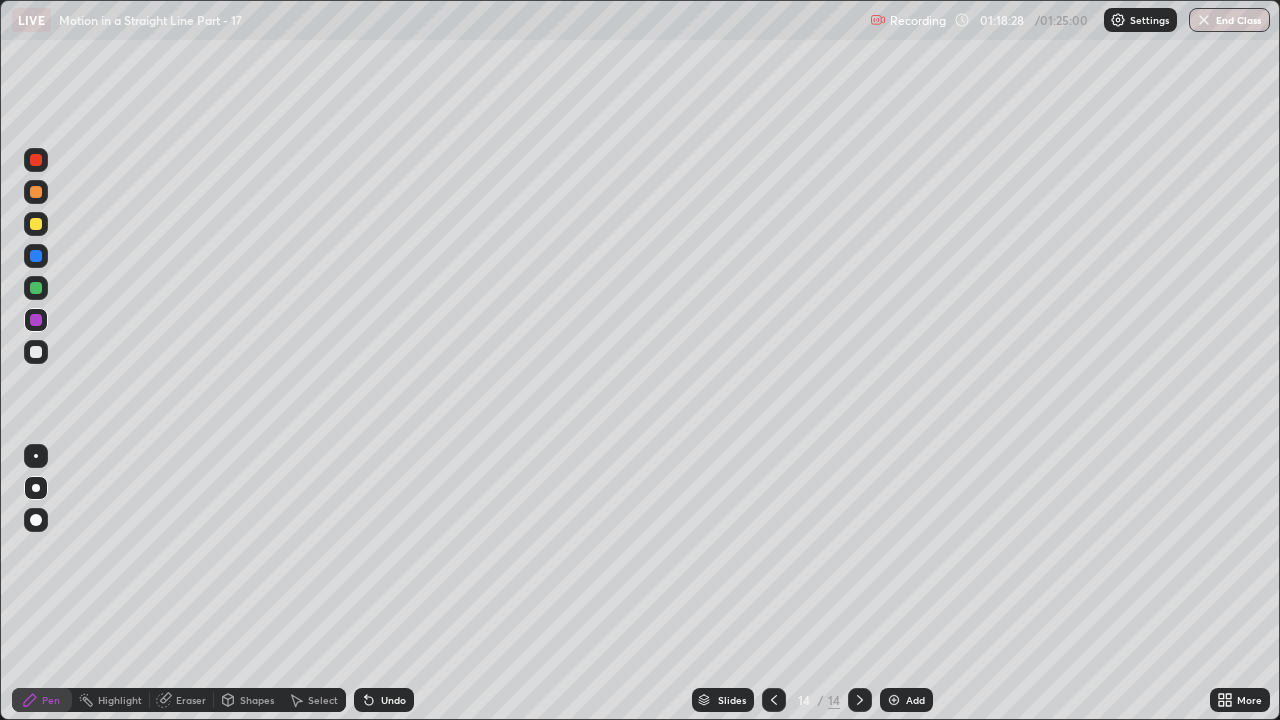 click at bounding box center (36, 224) 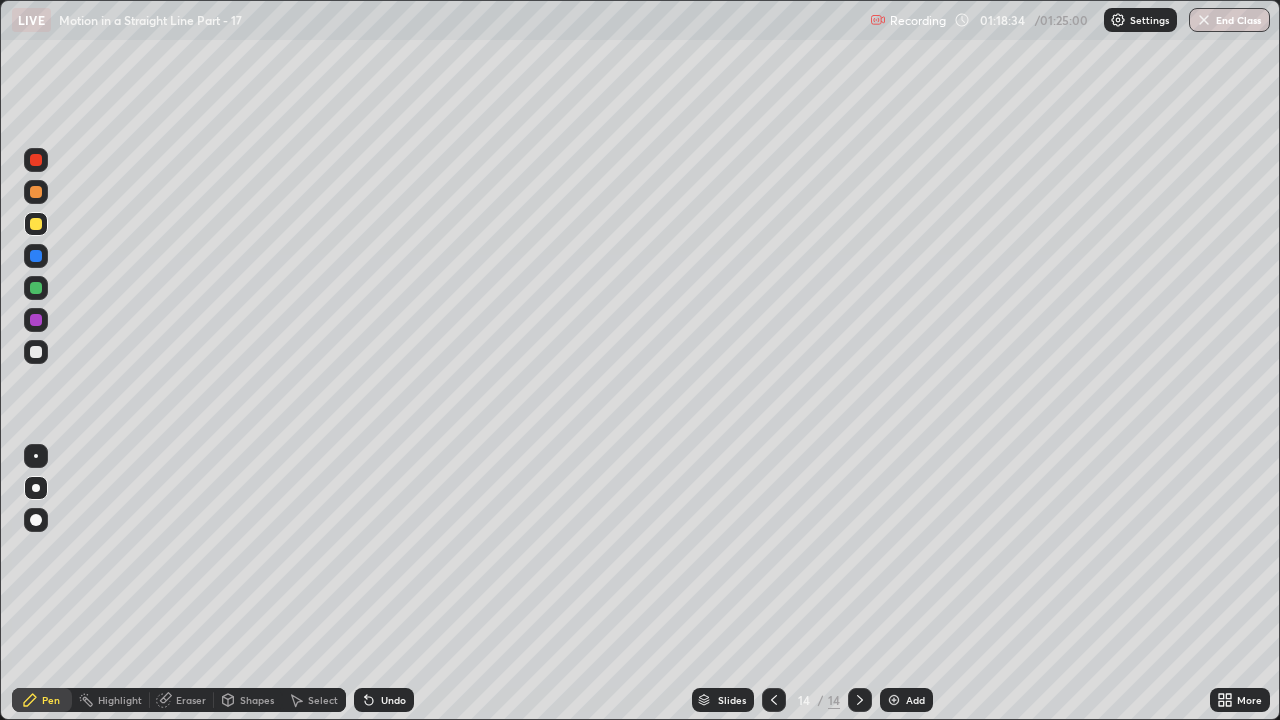 click on "Undo" at bounding box center [393, 700] 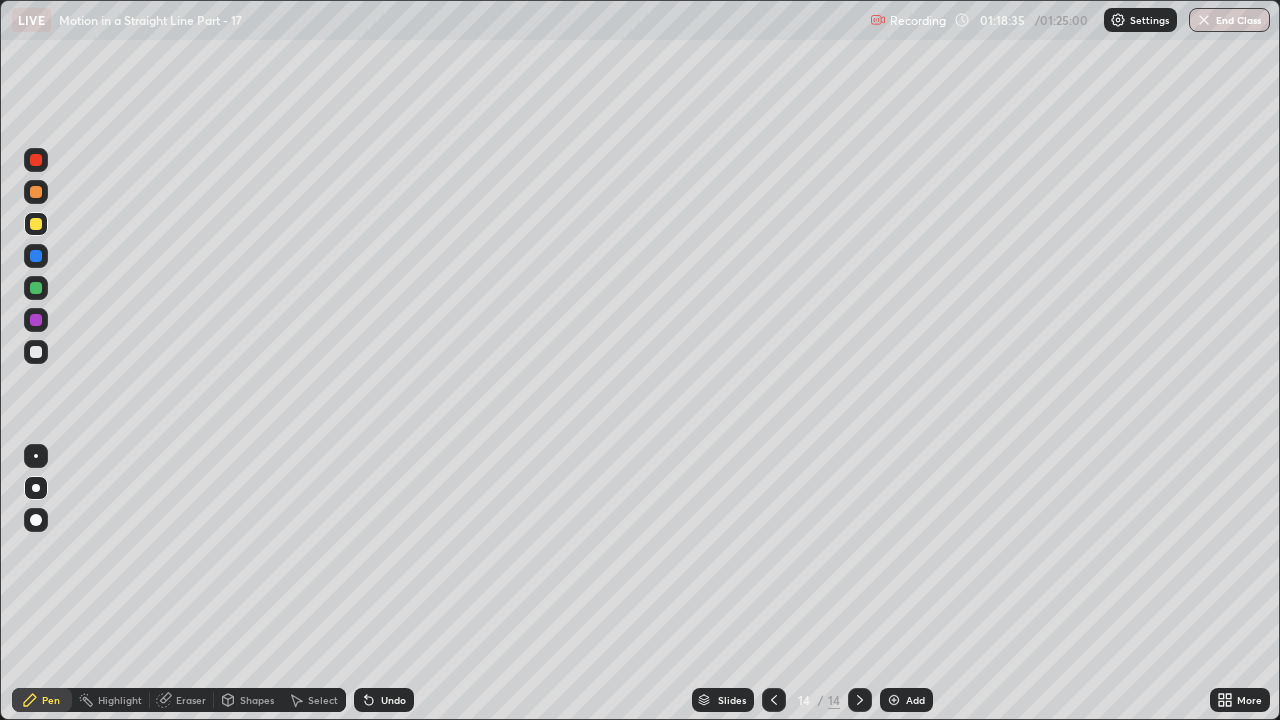 click on "Undo" at bounding box center [393, 700] 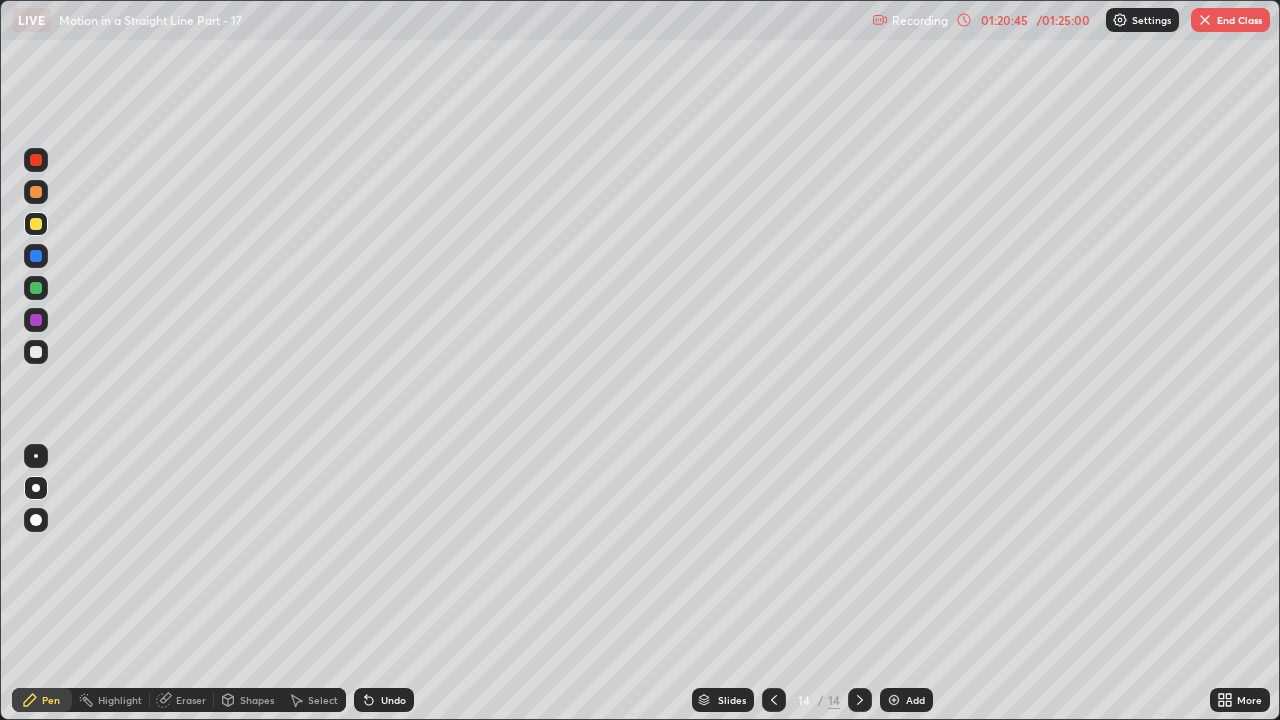 click on "/  01:25:00" at bounding box center (1063, 20) 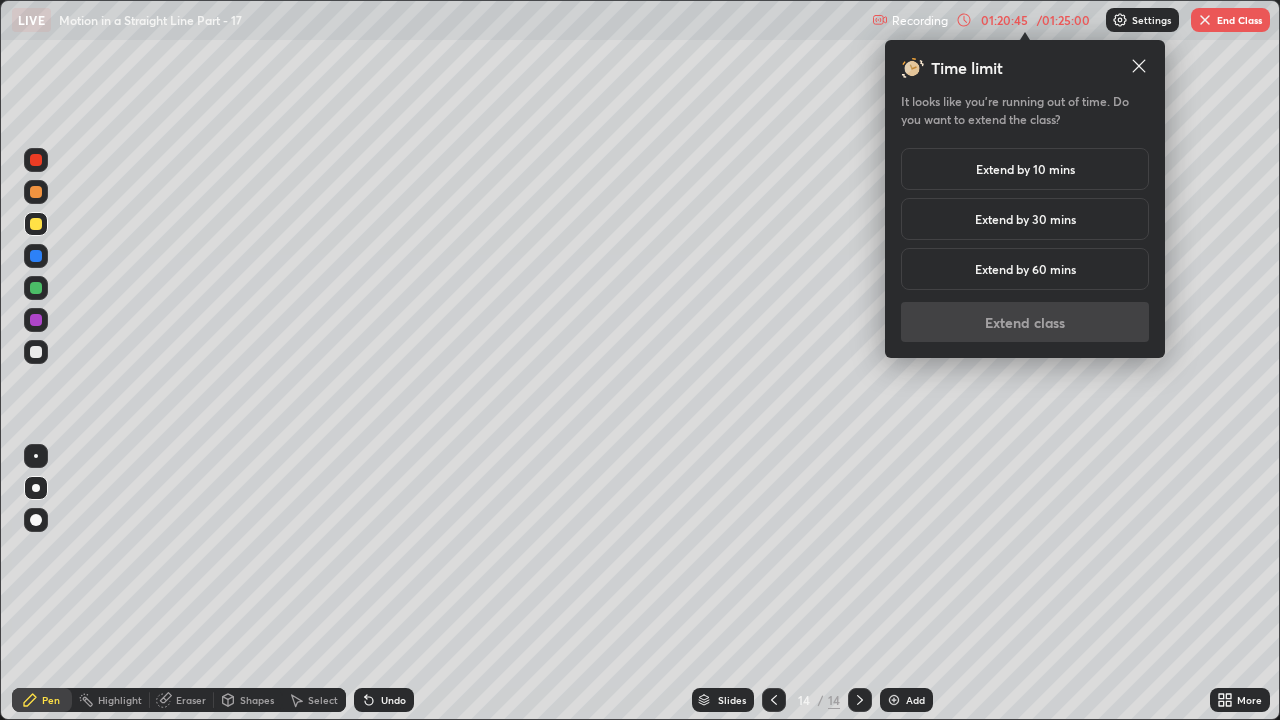 click on "Extend by 10 mins" at bounding box center [1025, 169] 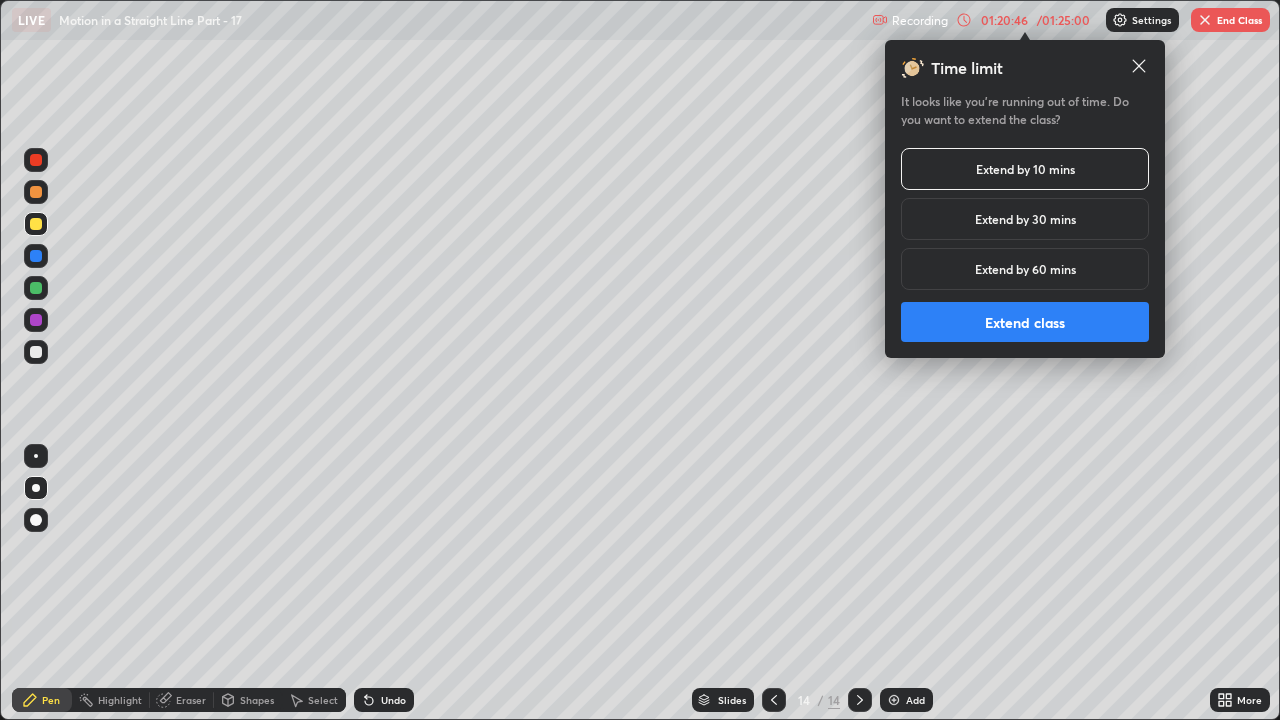 click on "Extend class" at bounding box center (1025, 322) 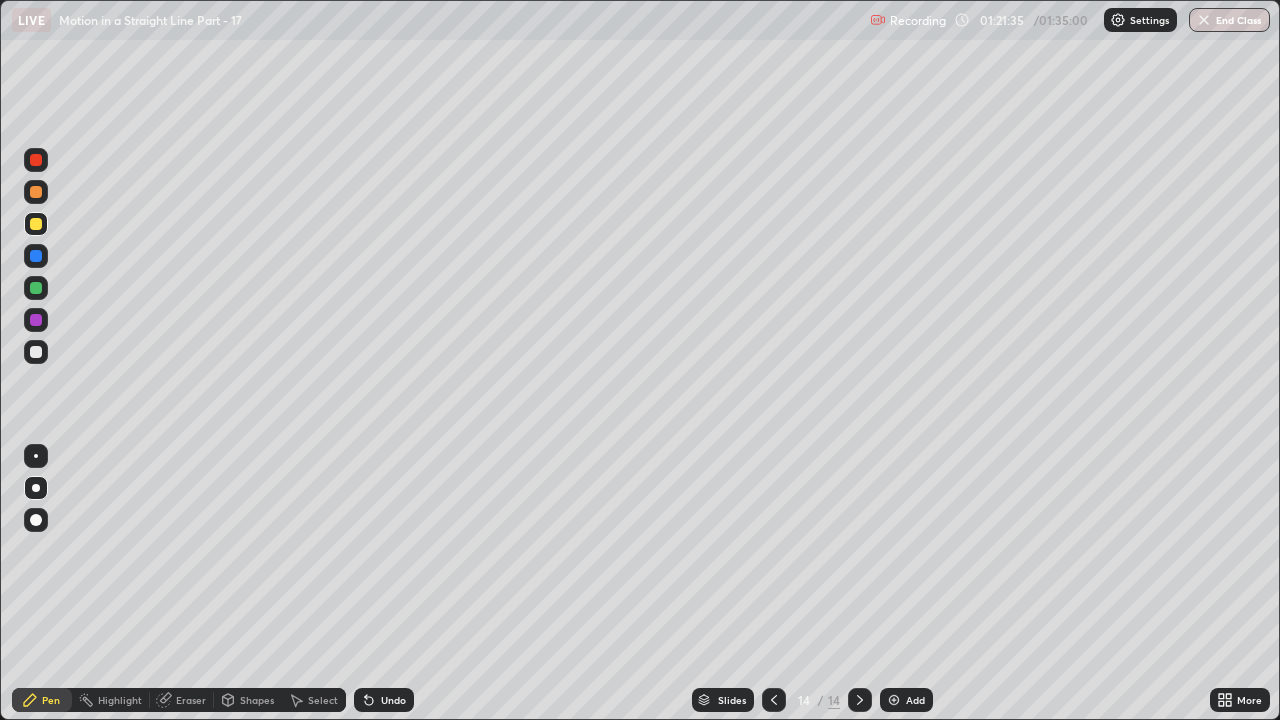 click on "Add" at bounding box center [906, 700] 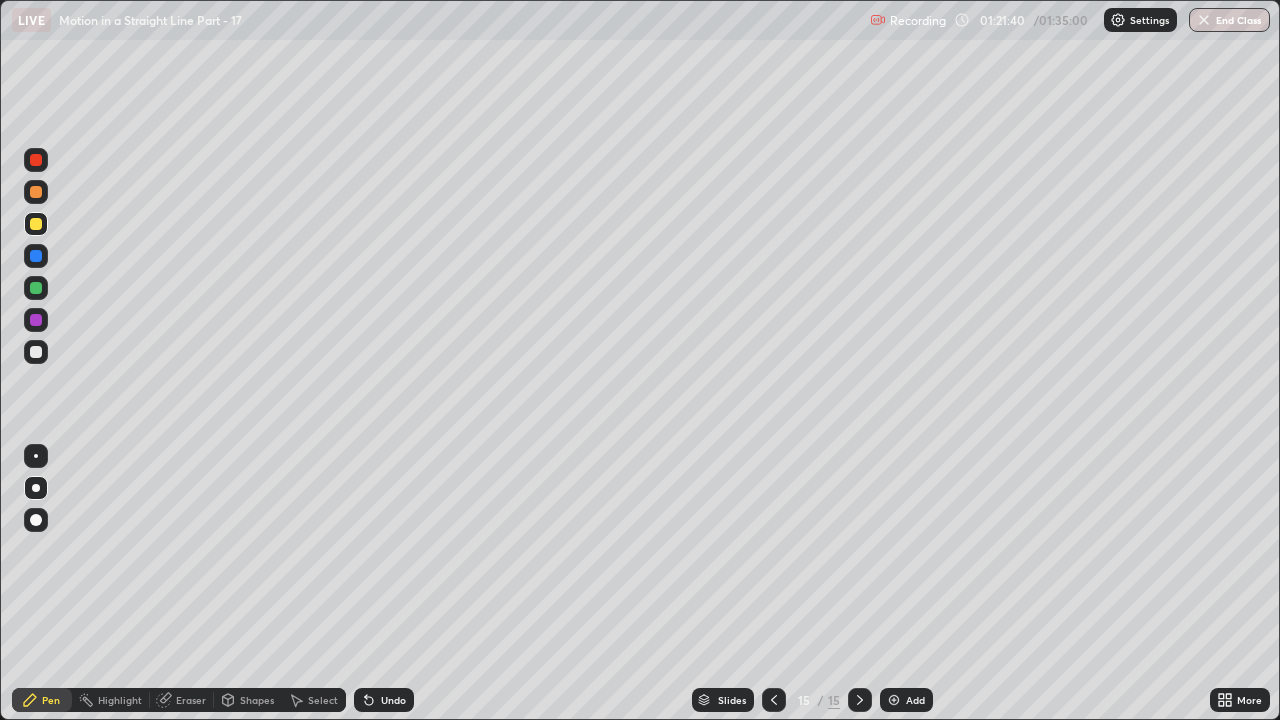 click at bounding box center [36, 160] 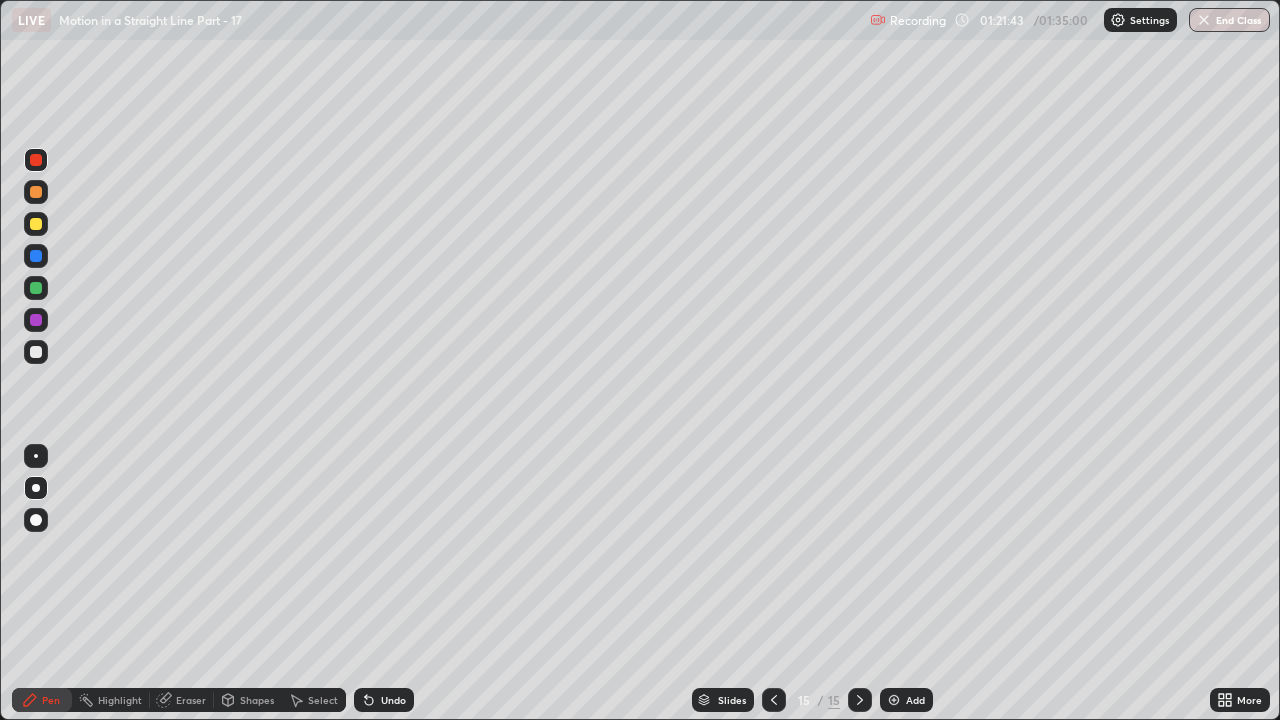 click 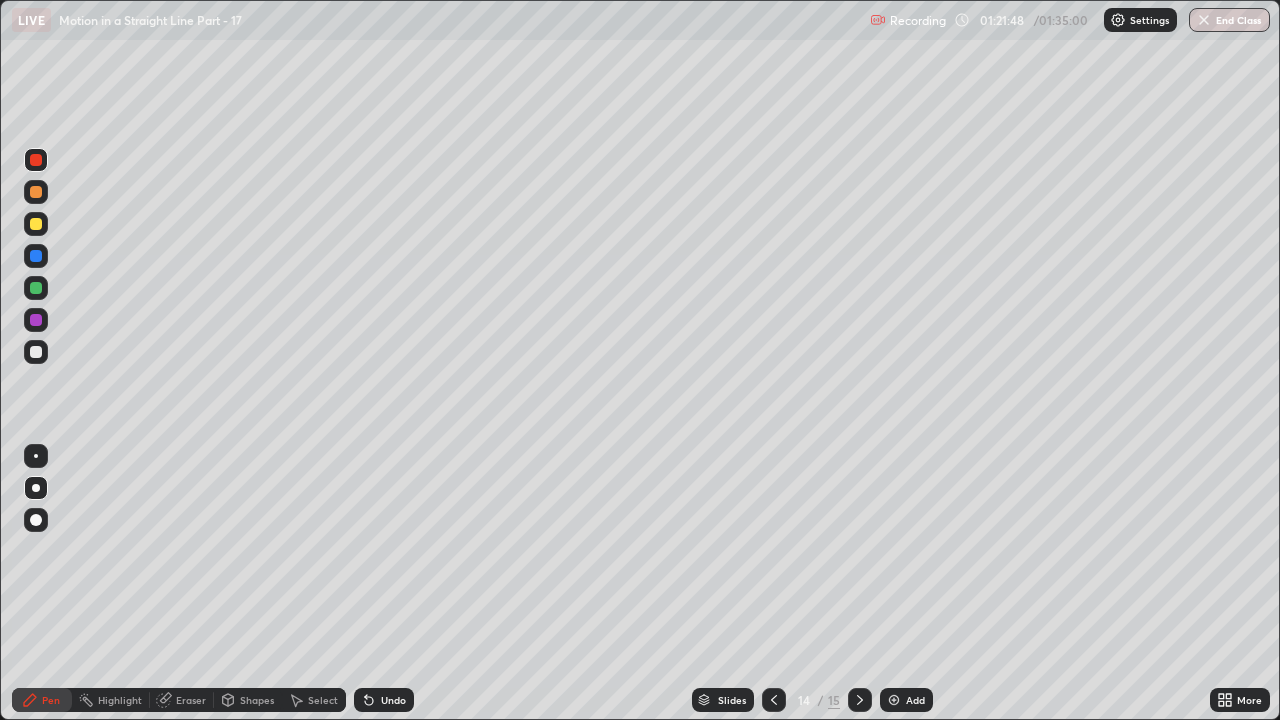 click 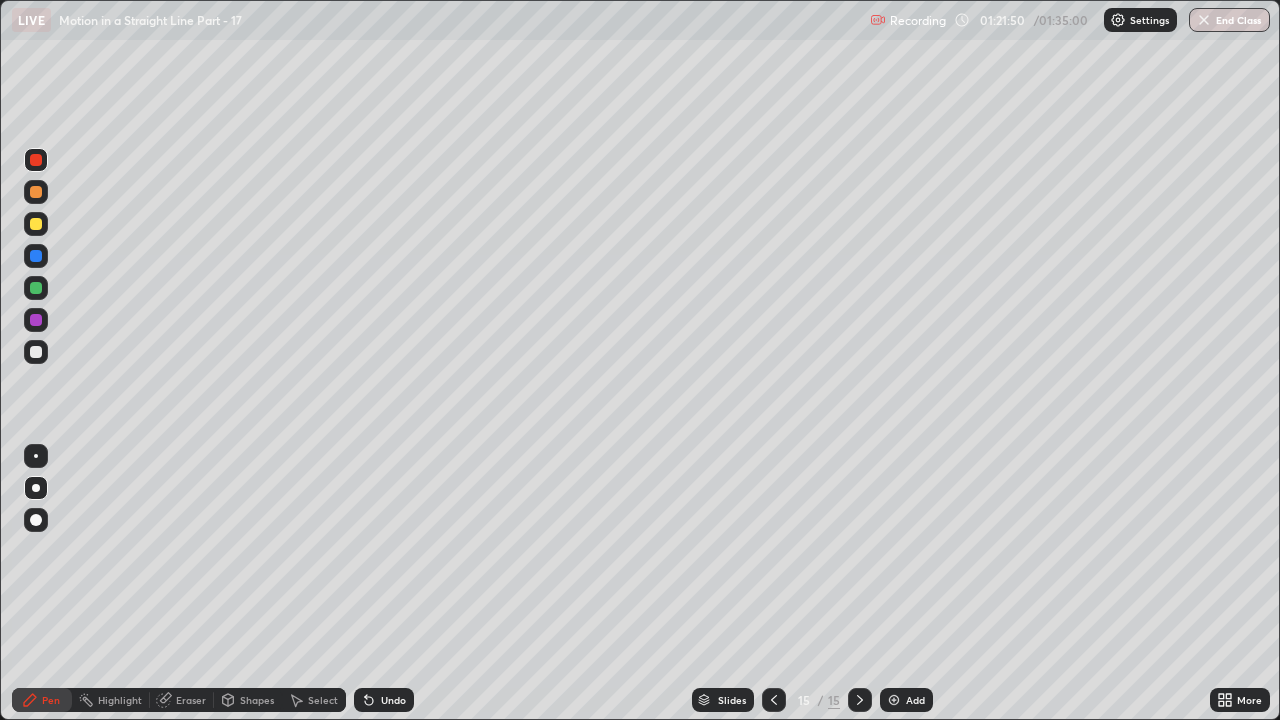 click at bounding box center (36, 224) 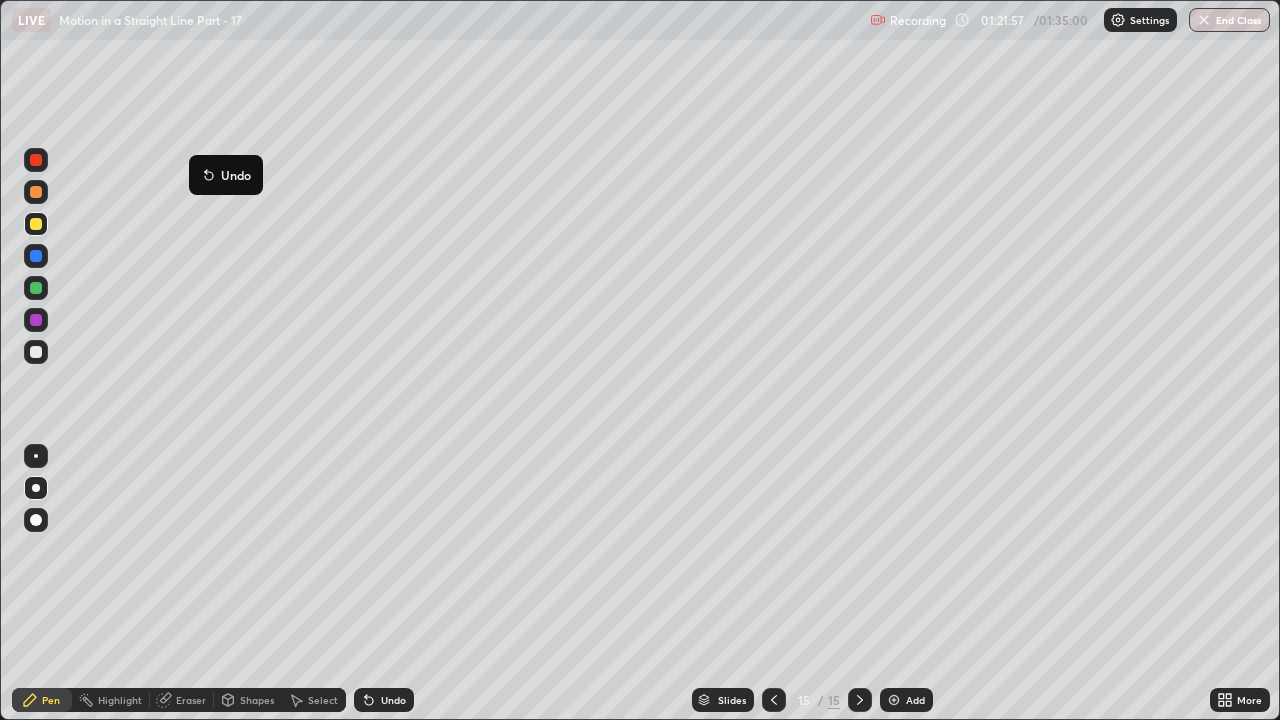 click on "Undo" at bounding box center [226, 175] 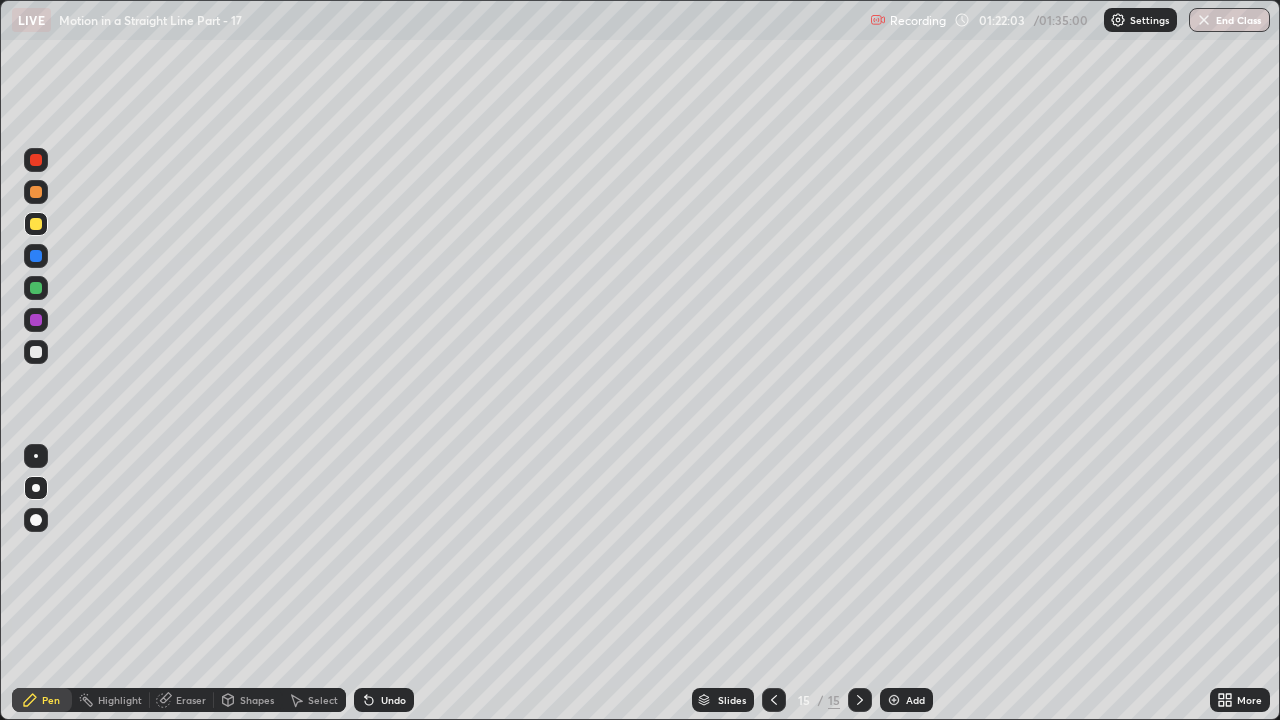 click at bounding box center [36, 352] 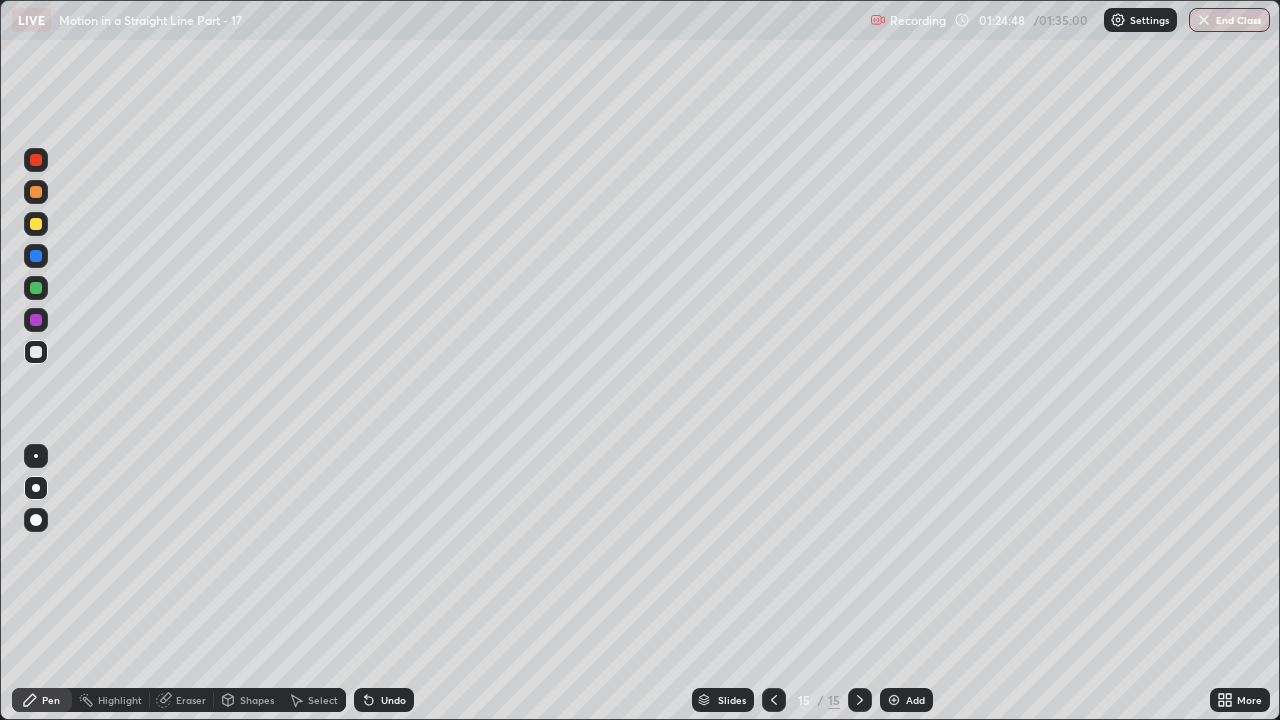 click at bounding box center (36, 288) 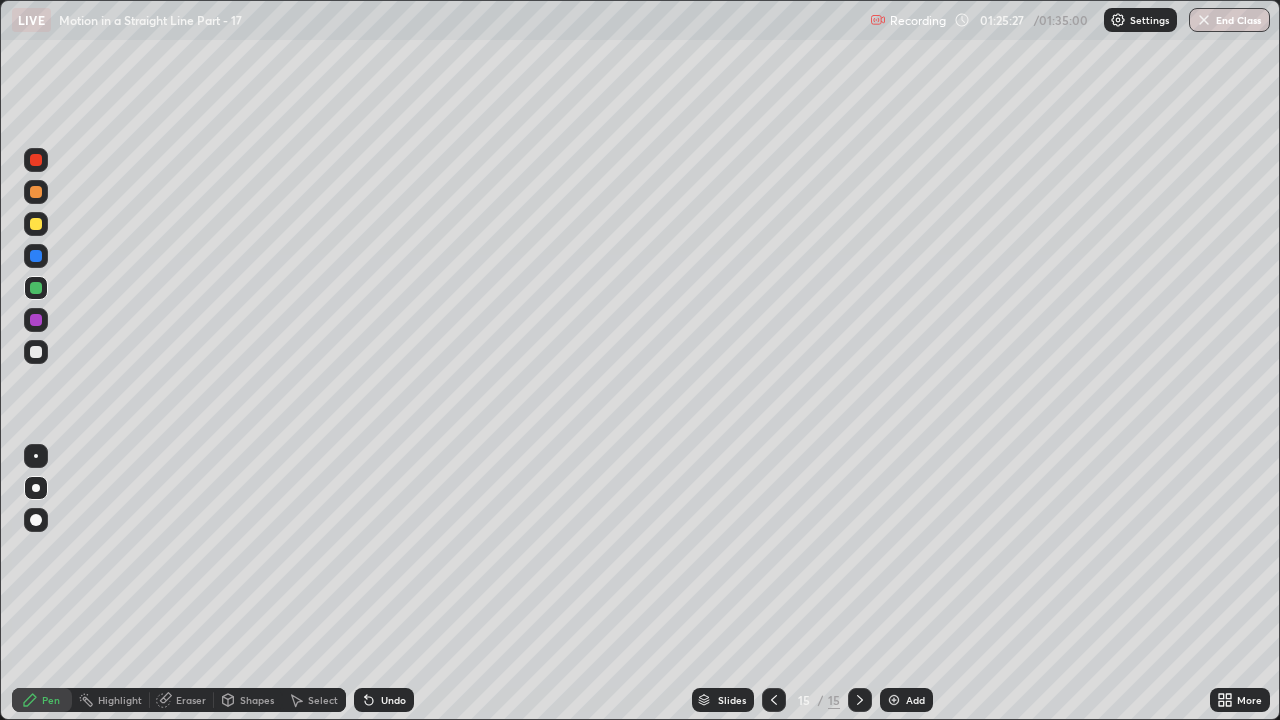 click on "Undo" at bounding box center (393, 700) 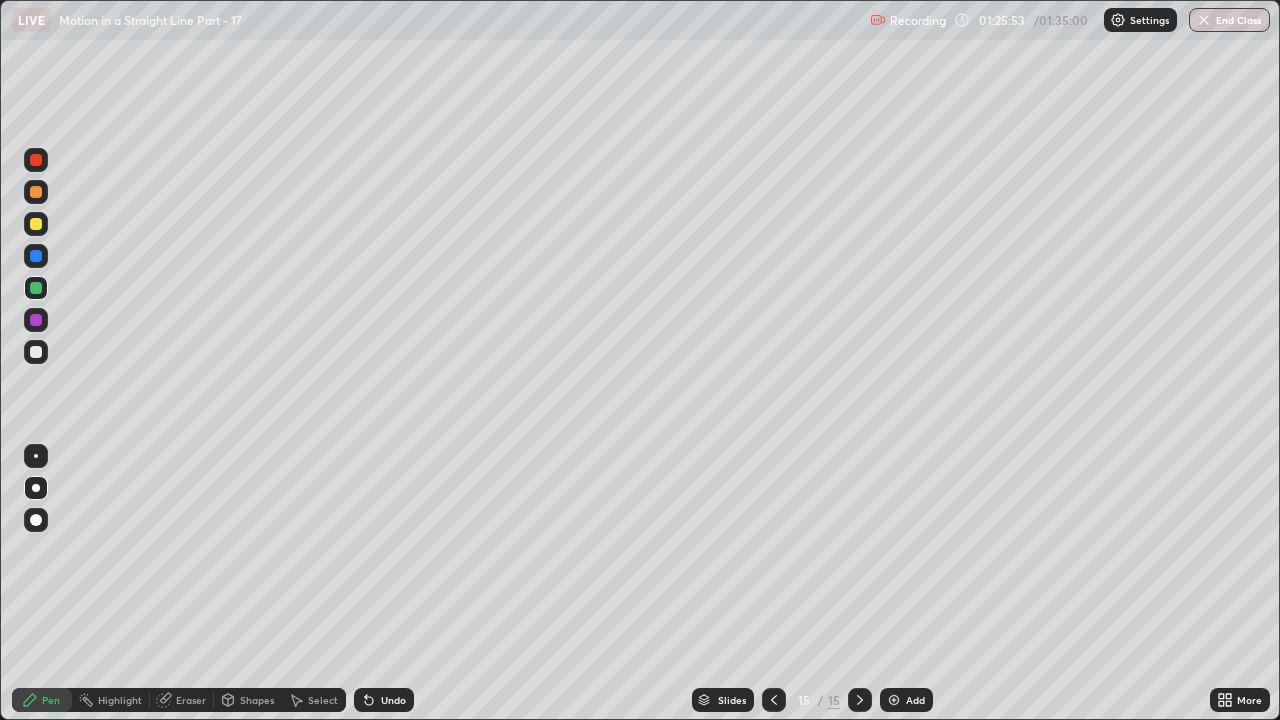 click at bounding box center [36, 320] 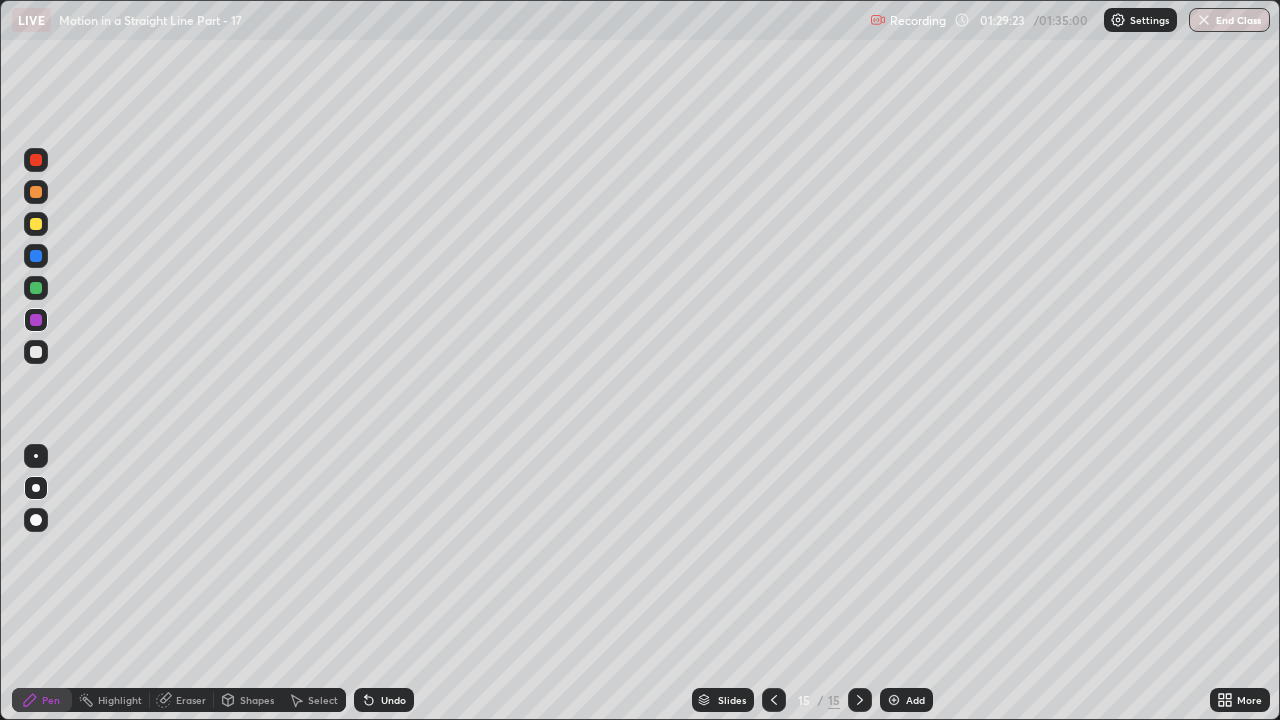 click at bounding box center (36, 224) 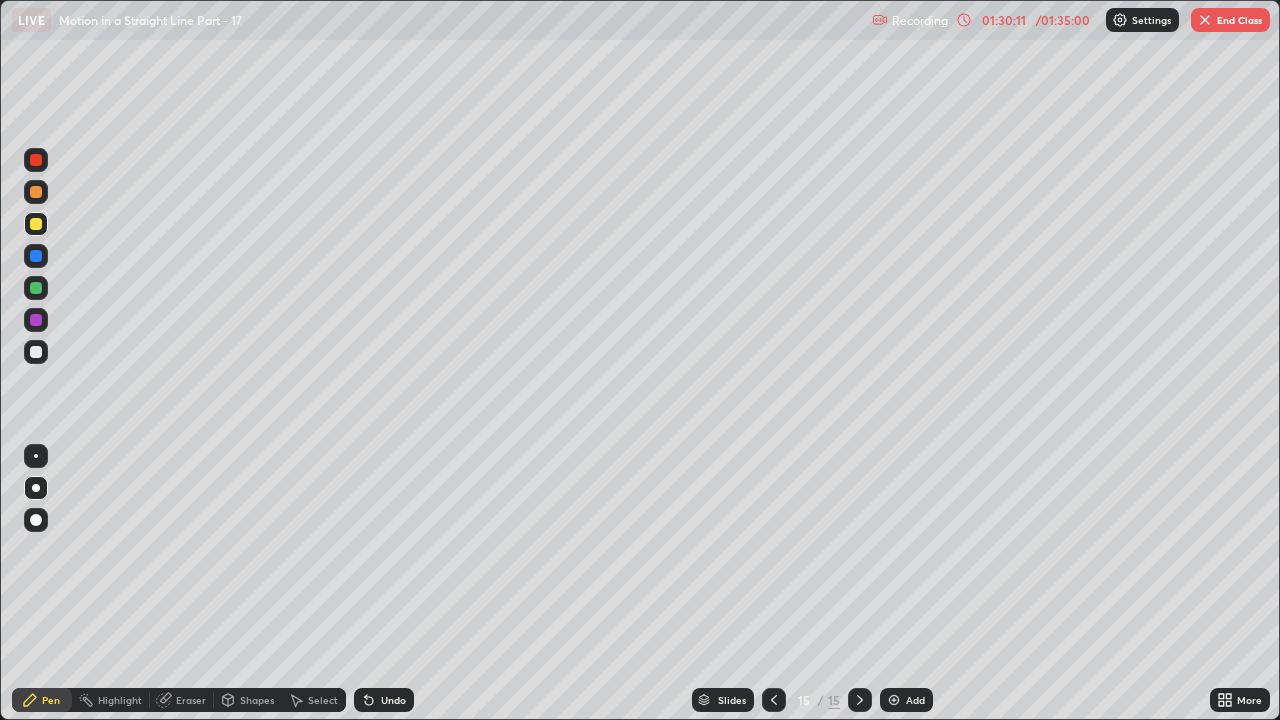 click at bounding box center (36, 352) 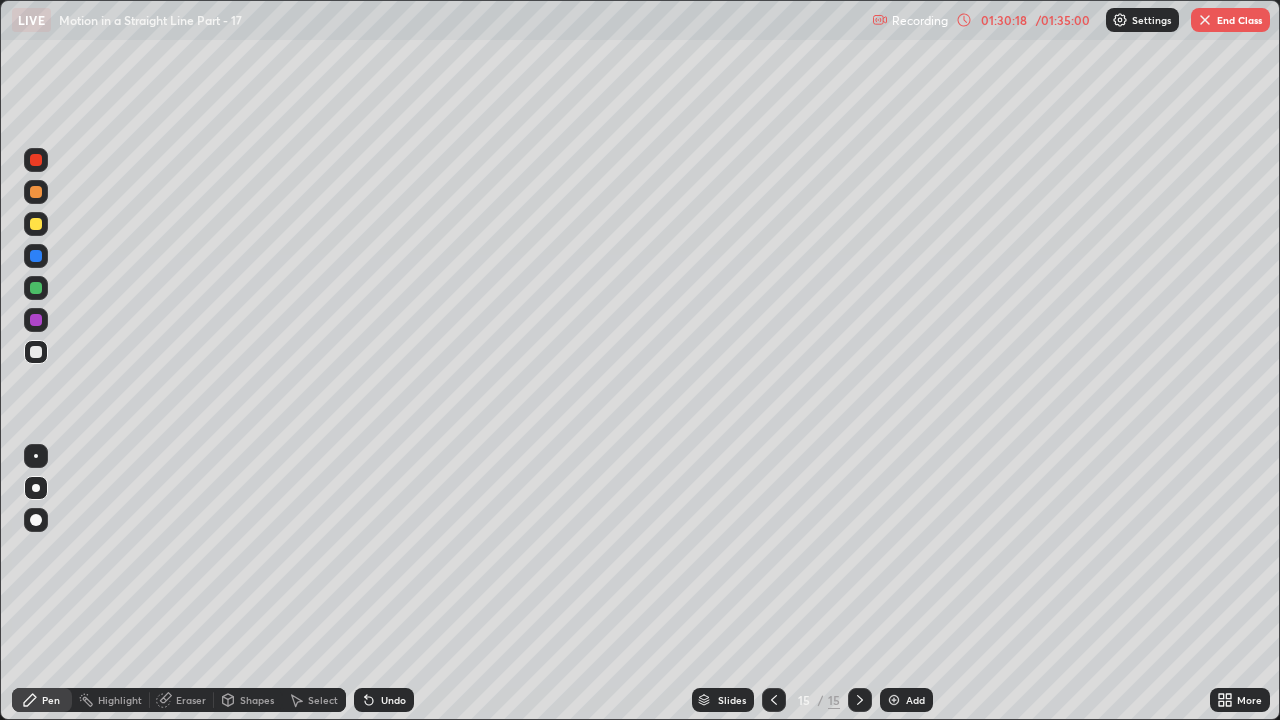 click on "Undo" at bounding box center [384, 700] 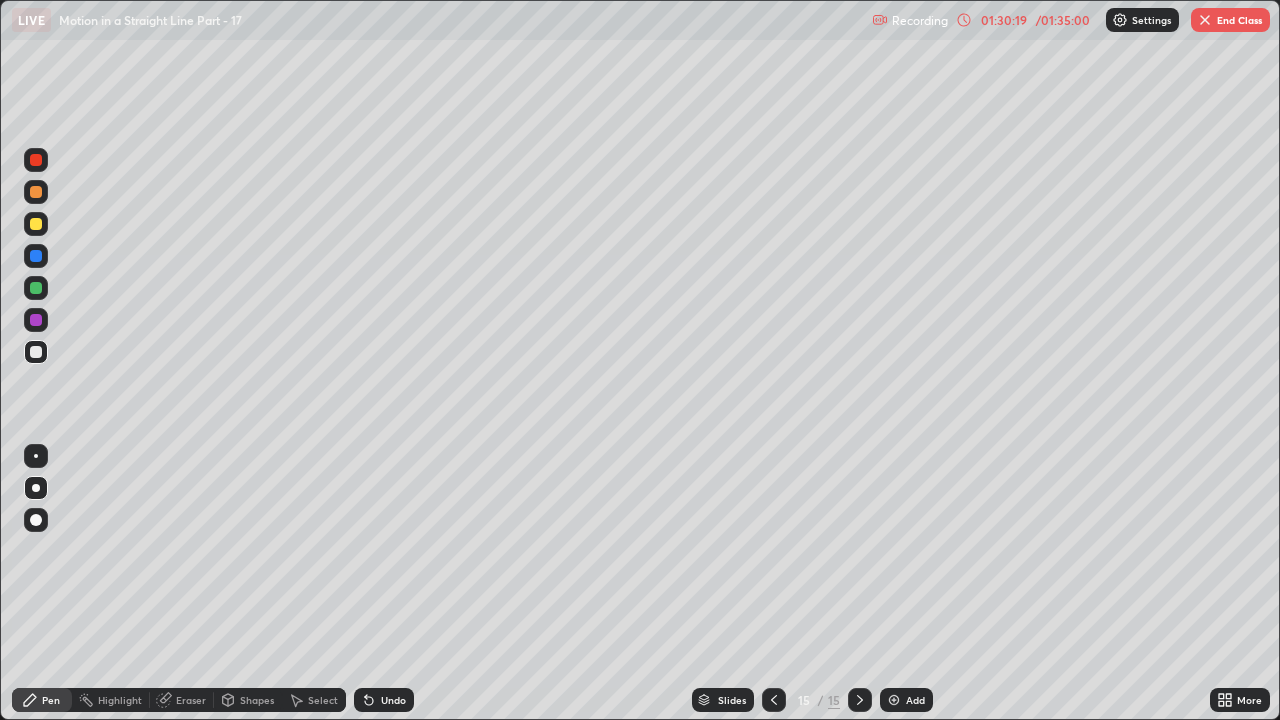 click on "Undo" at bounding box center [393, 700] 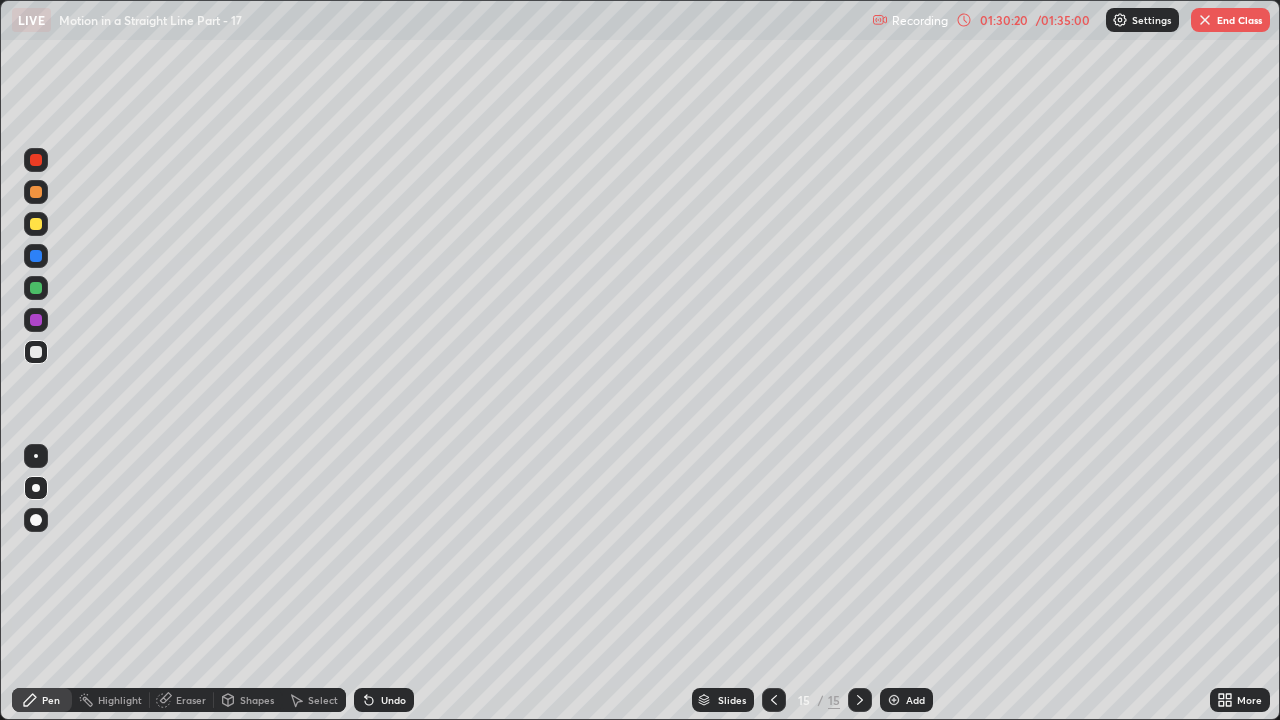 click on "Undo" at bounding box center (393, 700) 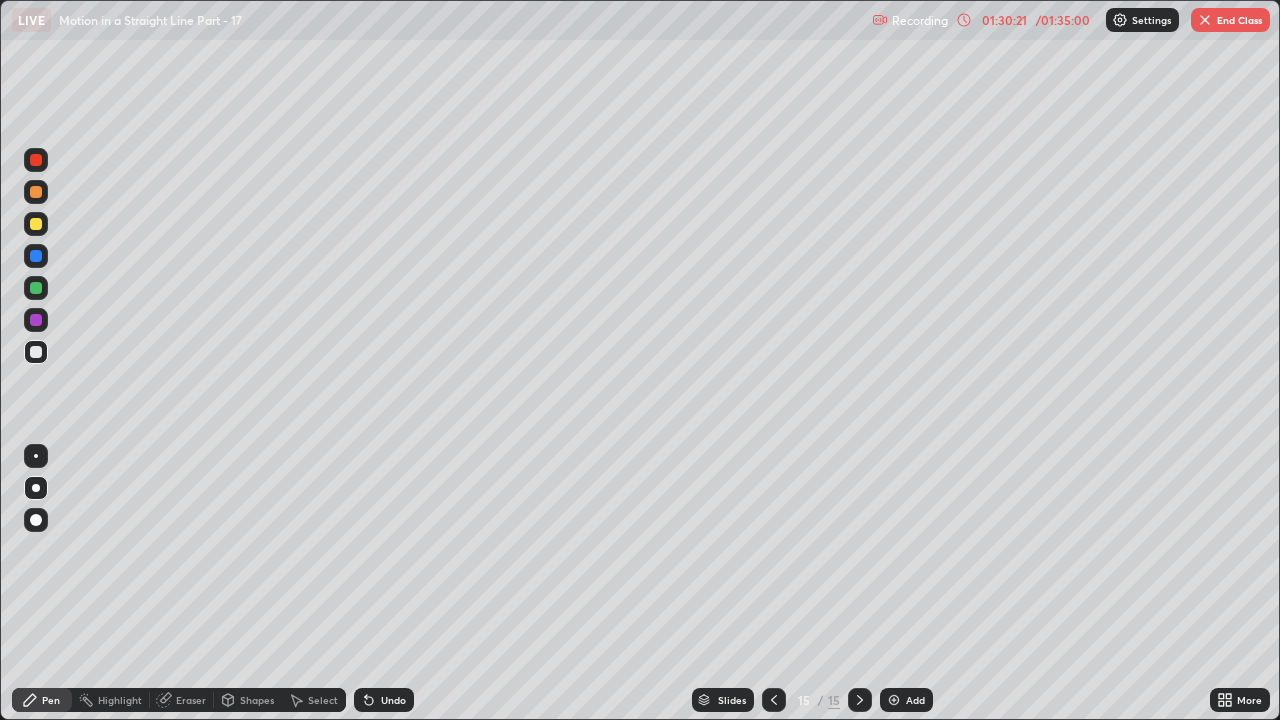 click on "Undo" at bounding box center [393, 700] 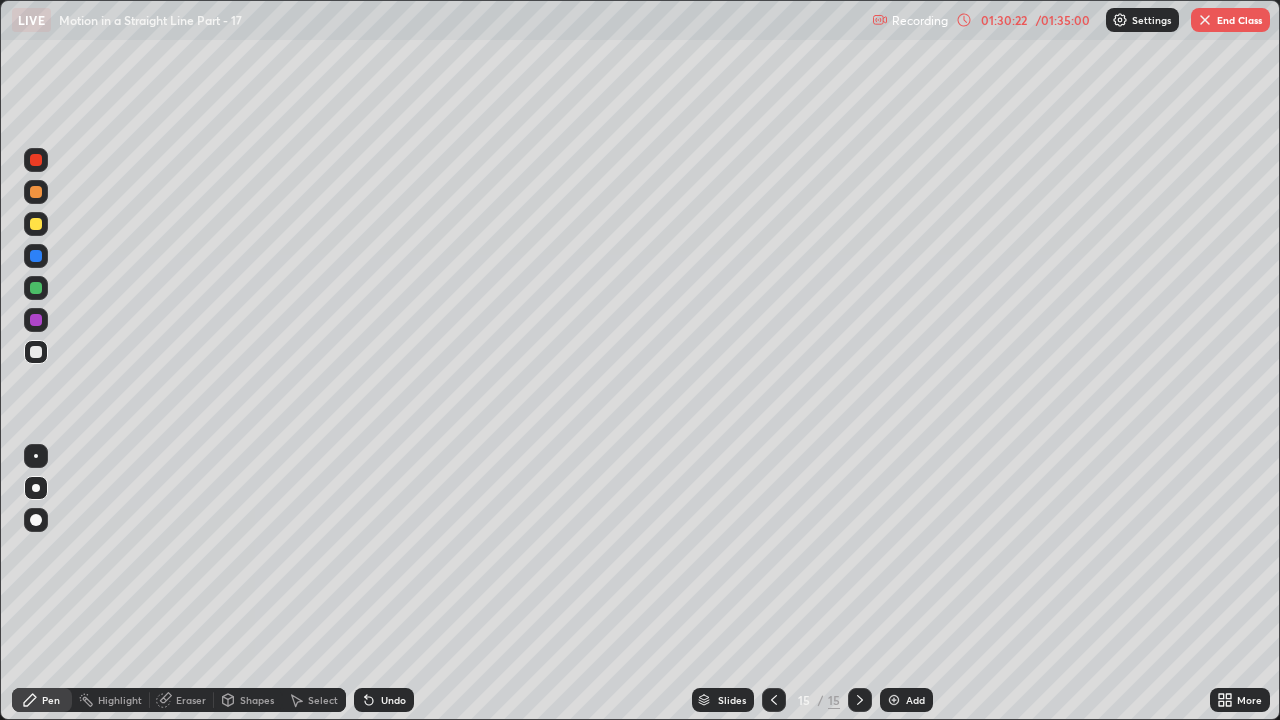 click 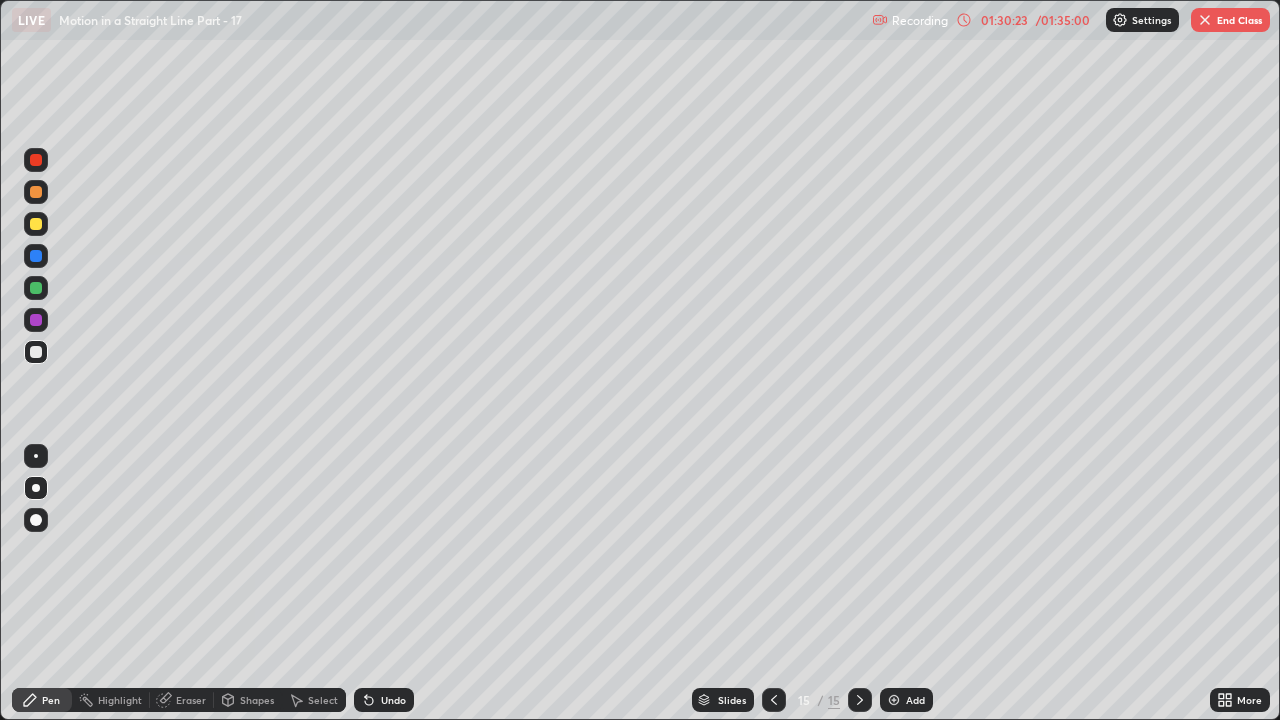 click at bounding box center [36, 224] 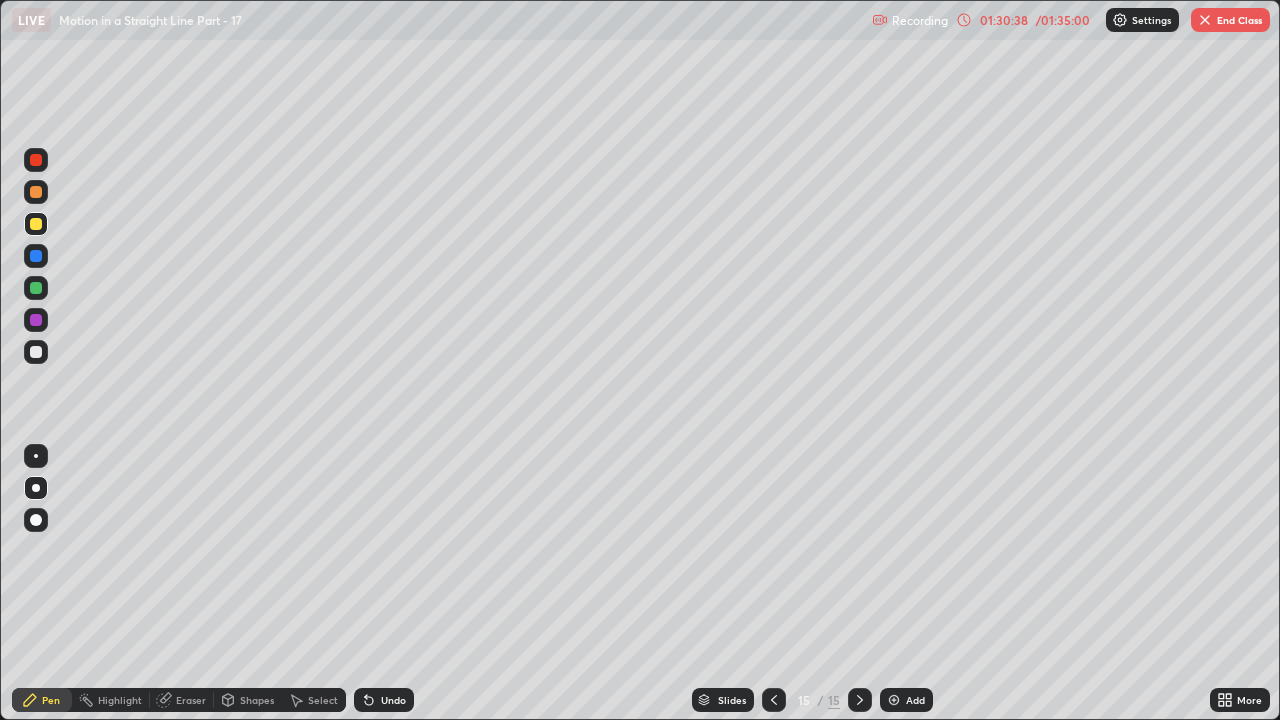 click on "Eraser" at bounding box center [191, 700] 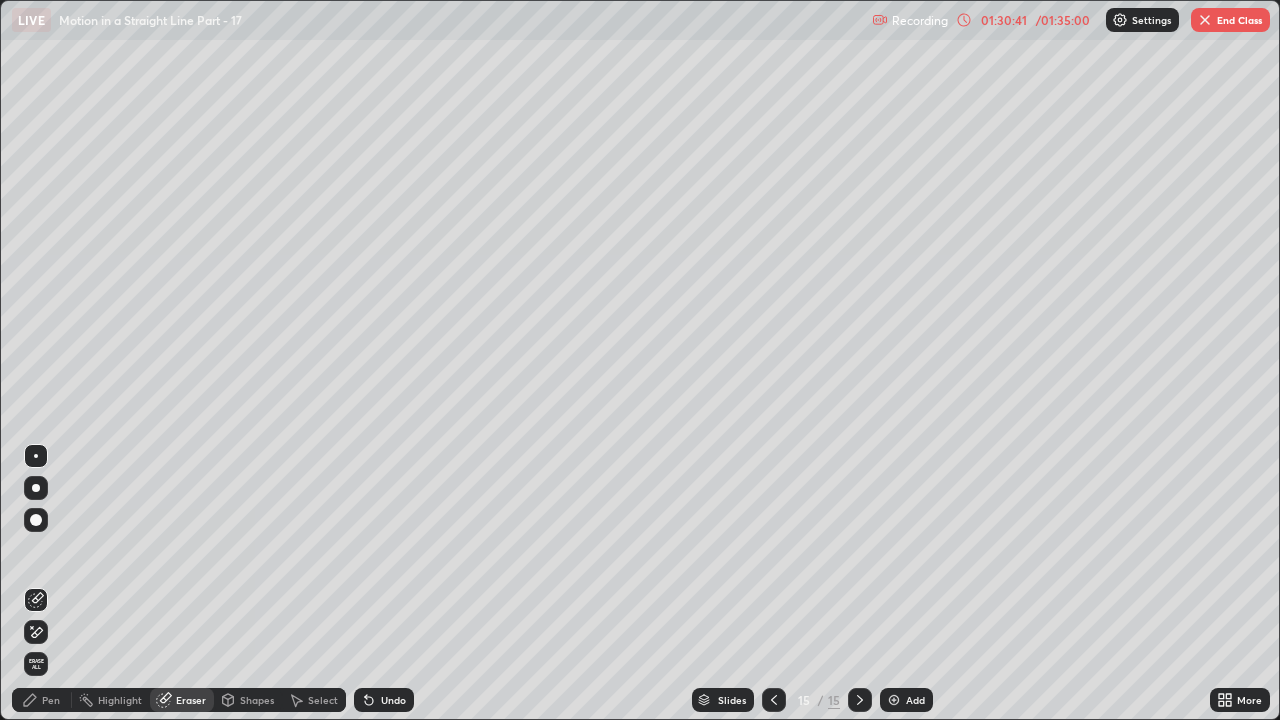 click on "Pen" at bounding box center (51, 700) 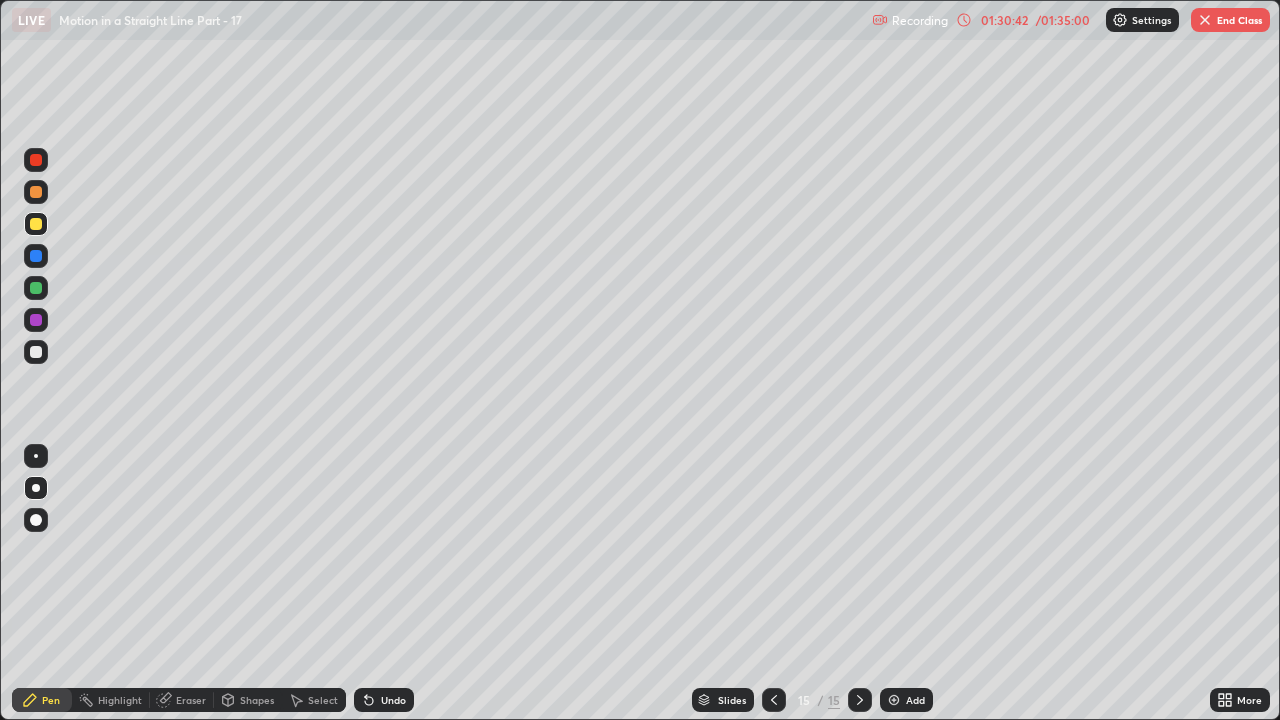 click at bounding box center [36, 352] 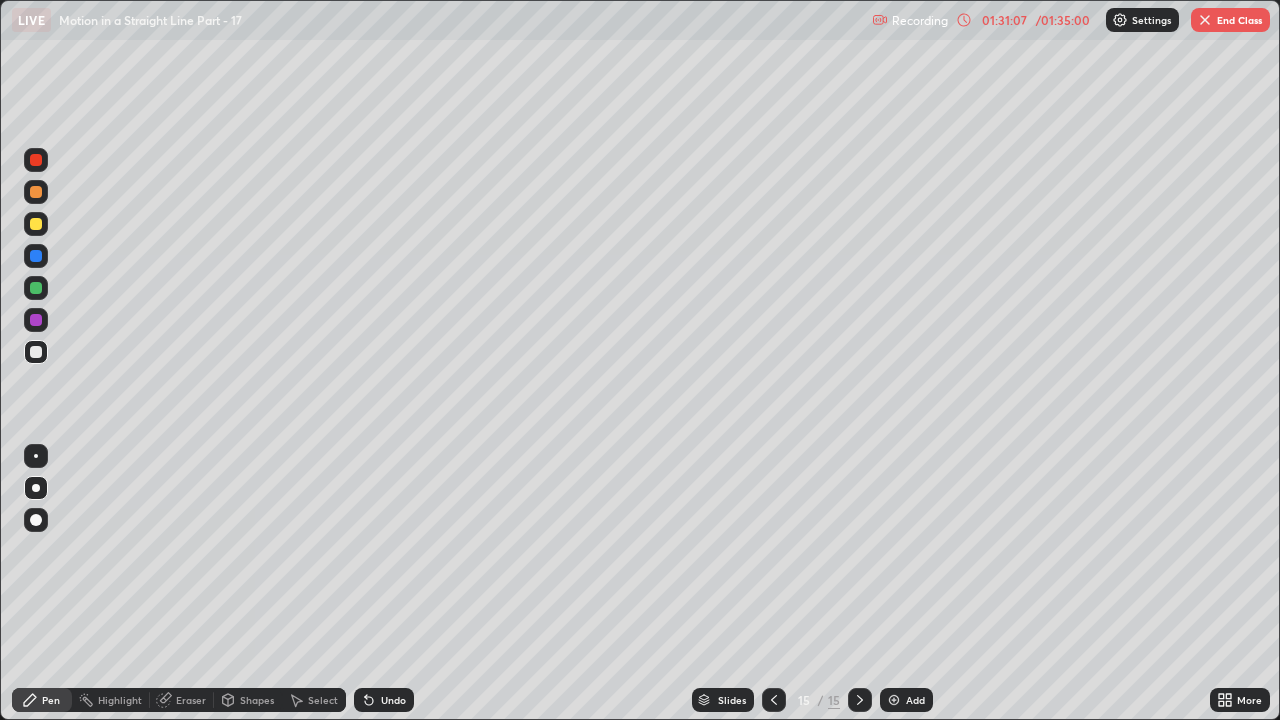 click on "Undo" at bounding box center [384, 700] 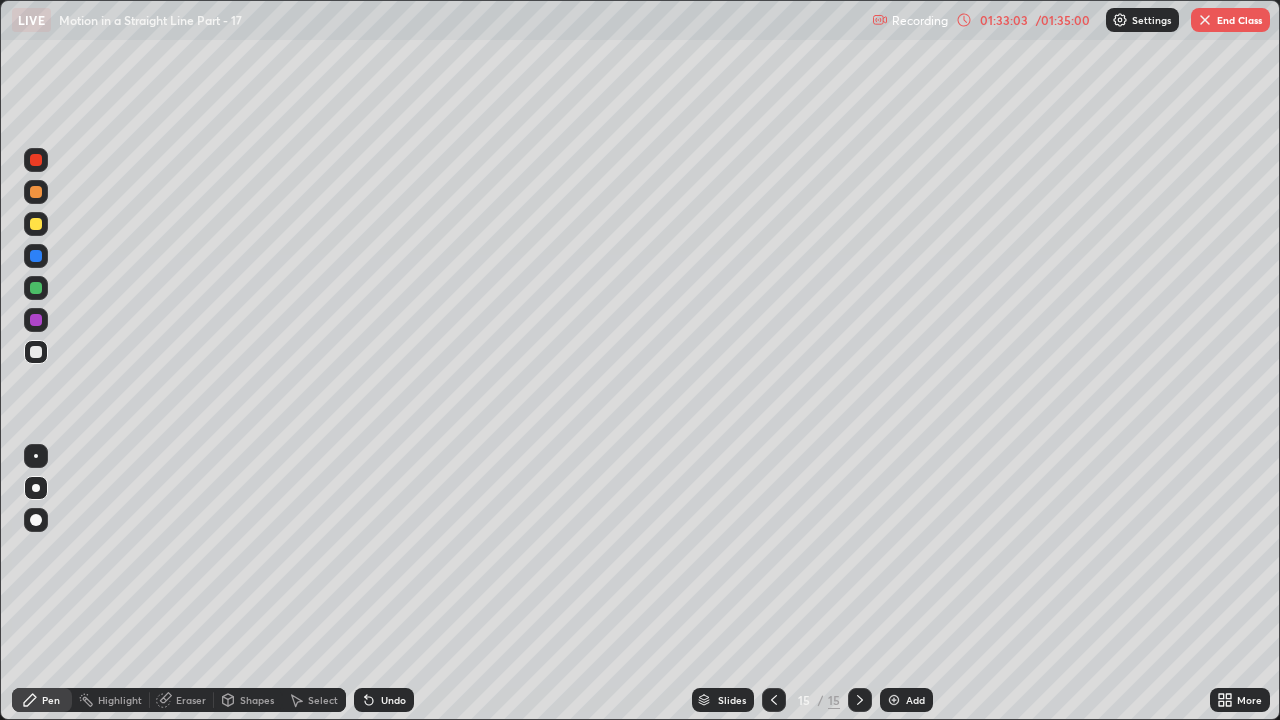 click on "End Class" at bounding box center (1230, 20) 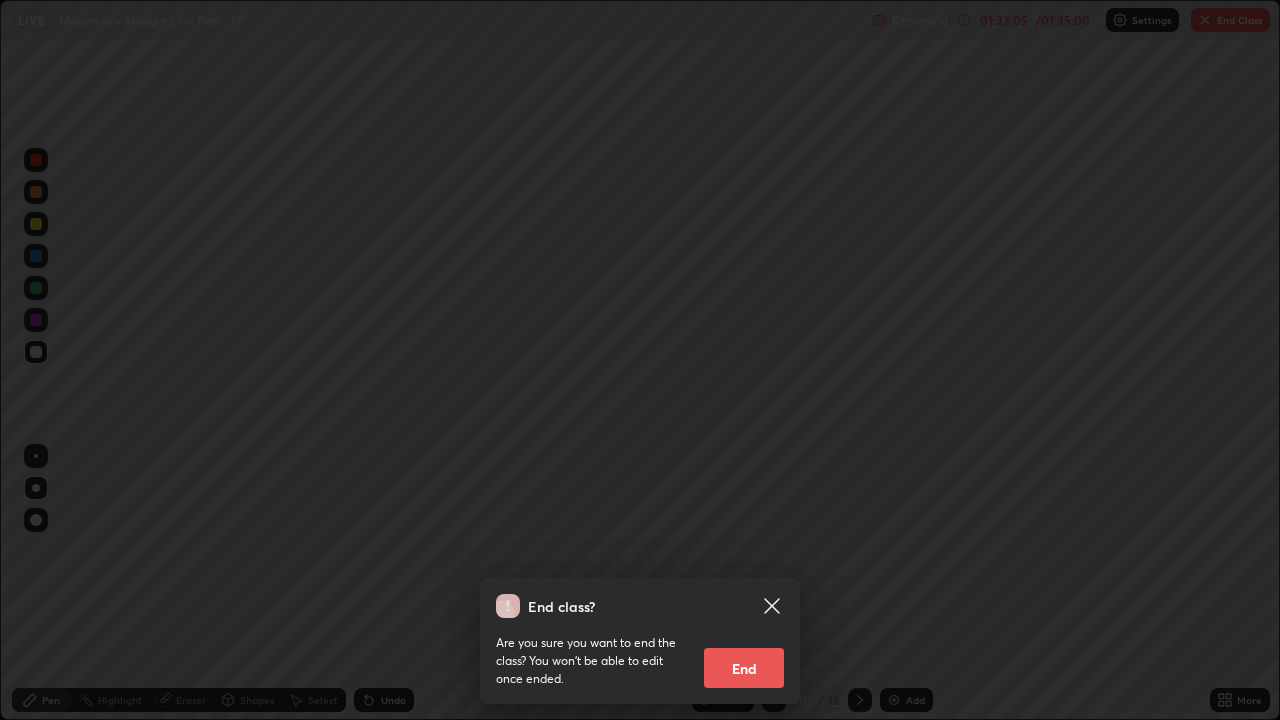 click on "End" at bounding box center [744, 668] 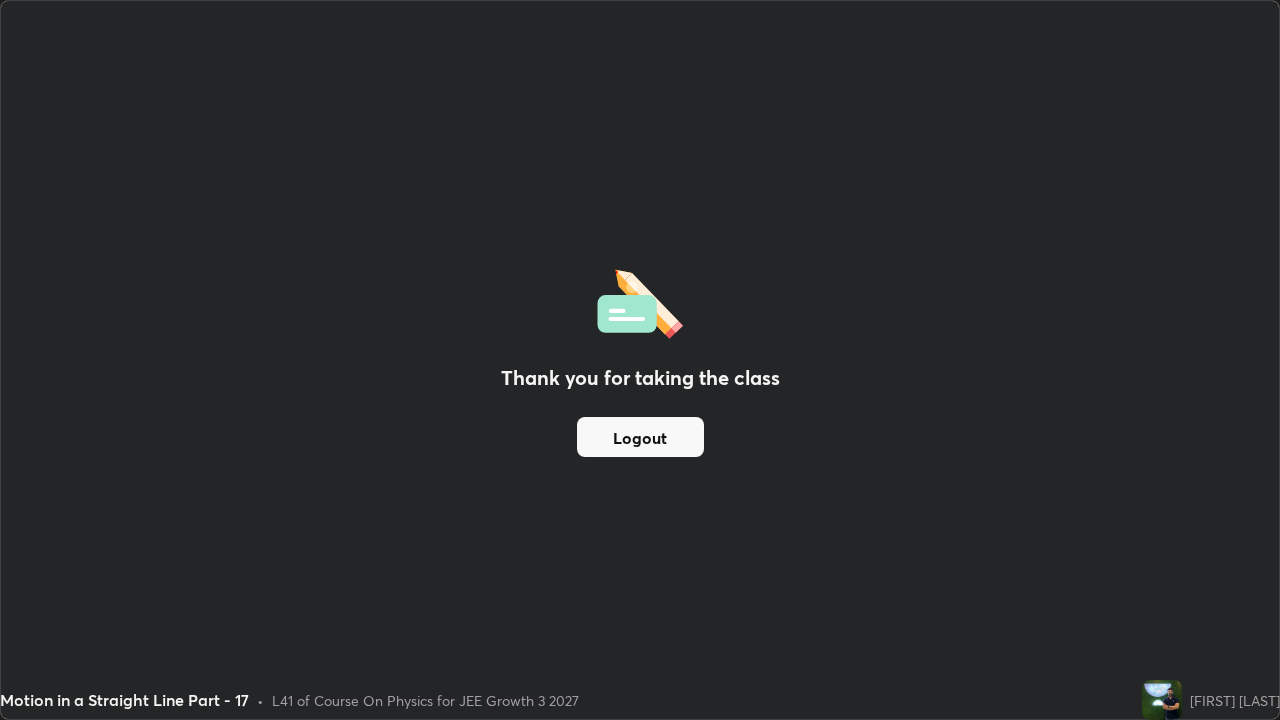 click on "Logout" at bounding box center (640, 437) 